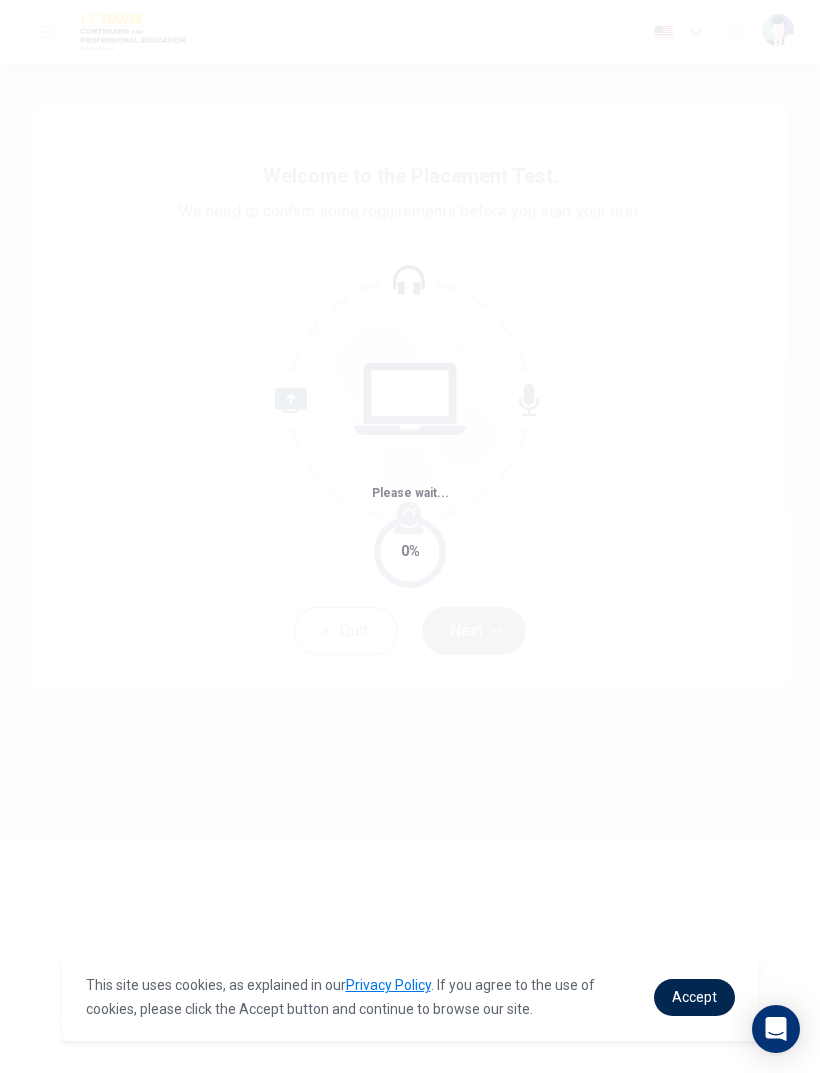 scroll, scrollTop: 0, scrollLeft: 0, axis: both 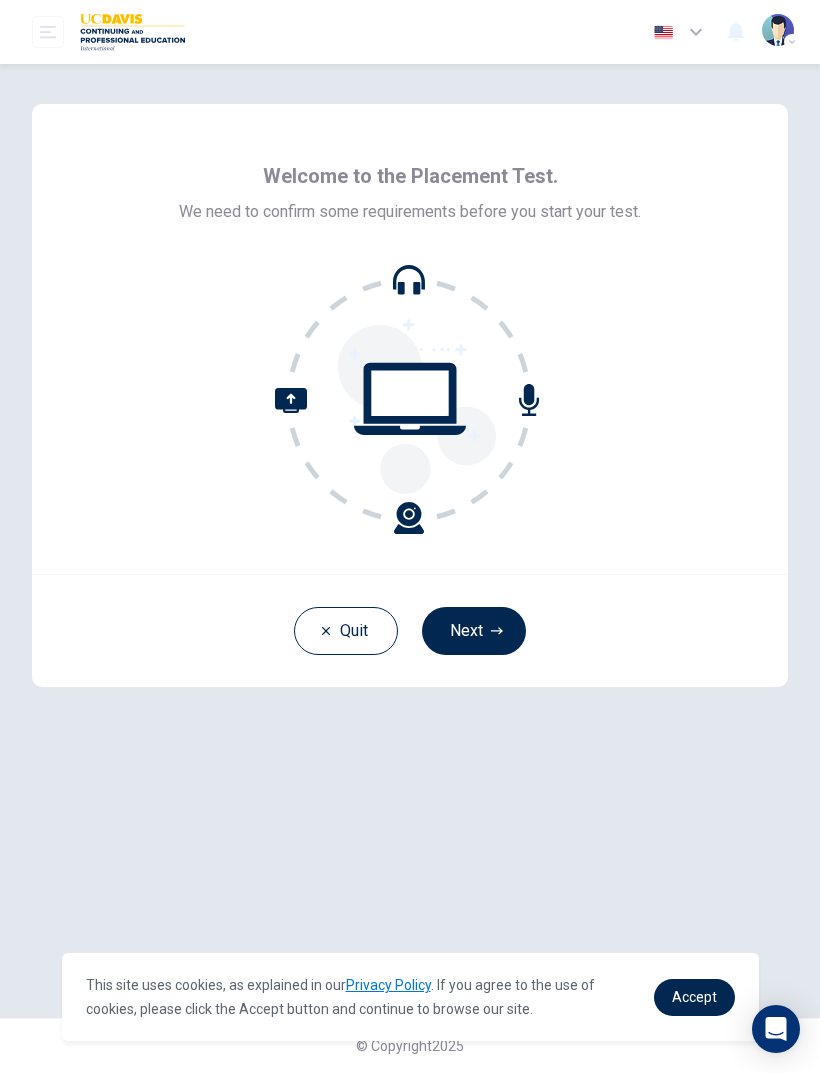 click on "Next" at bounding box center [474, 631] 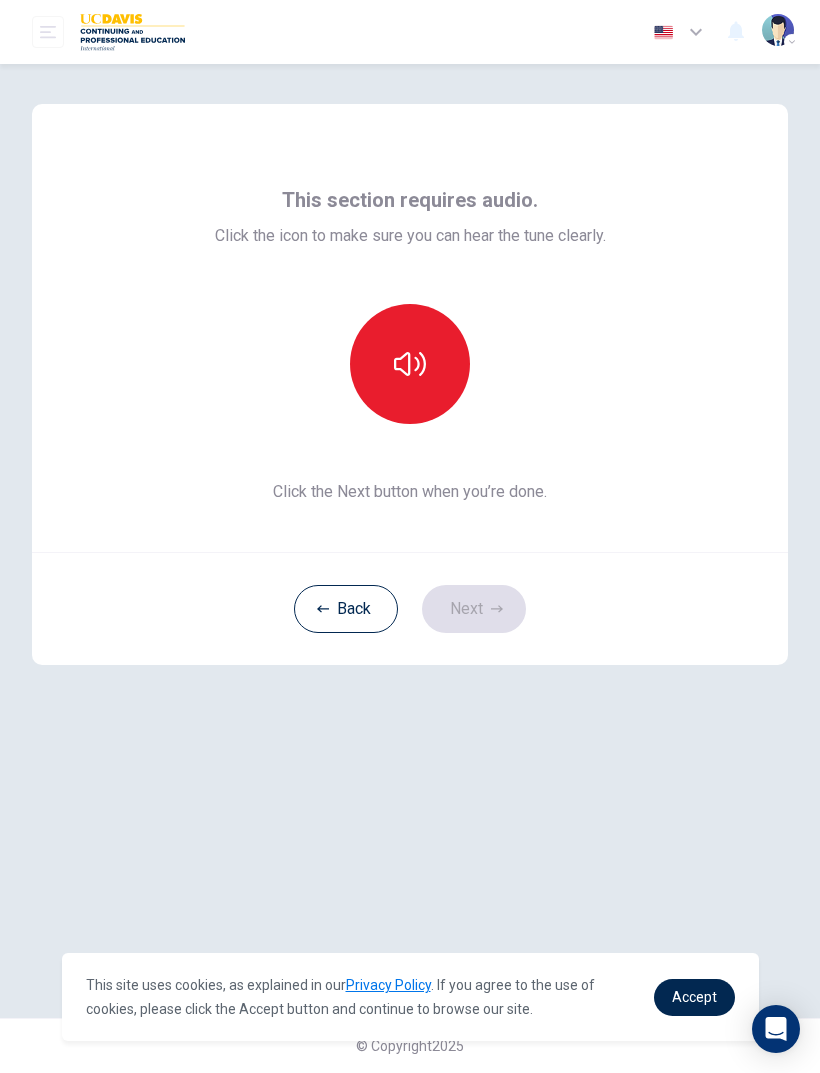click at bounding box center [410, 364] 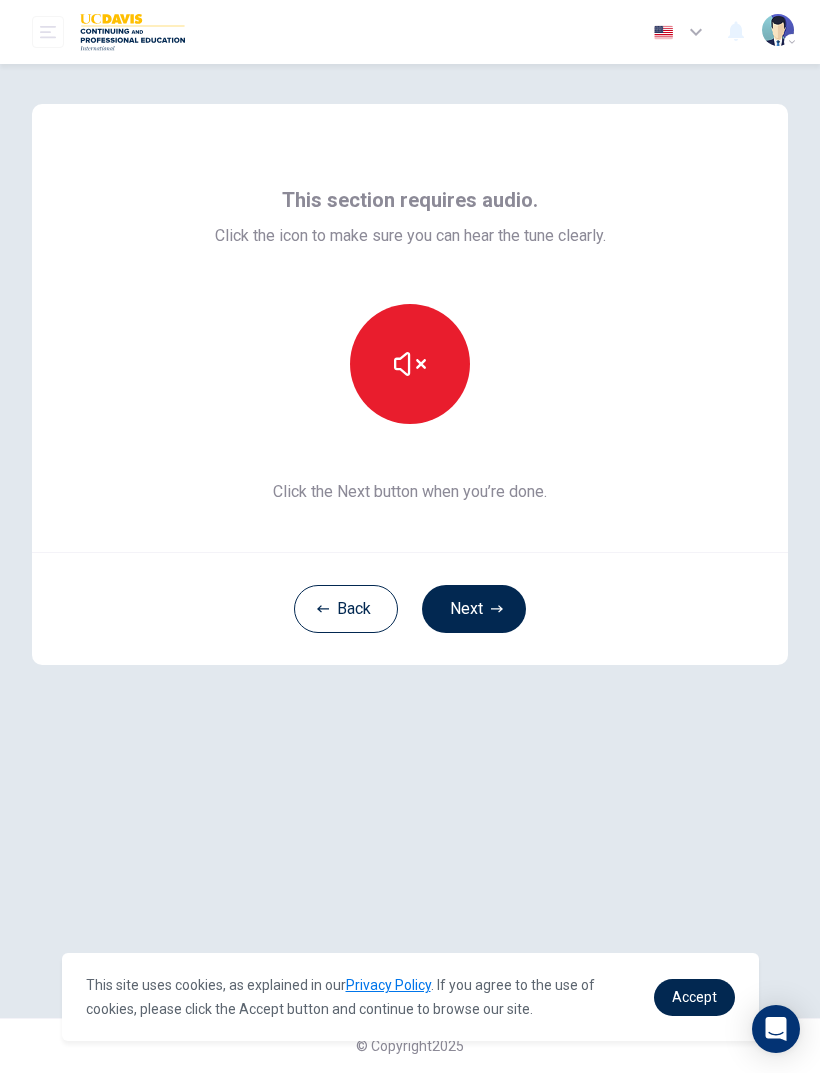 click at bounding box center (410, 364) 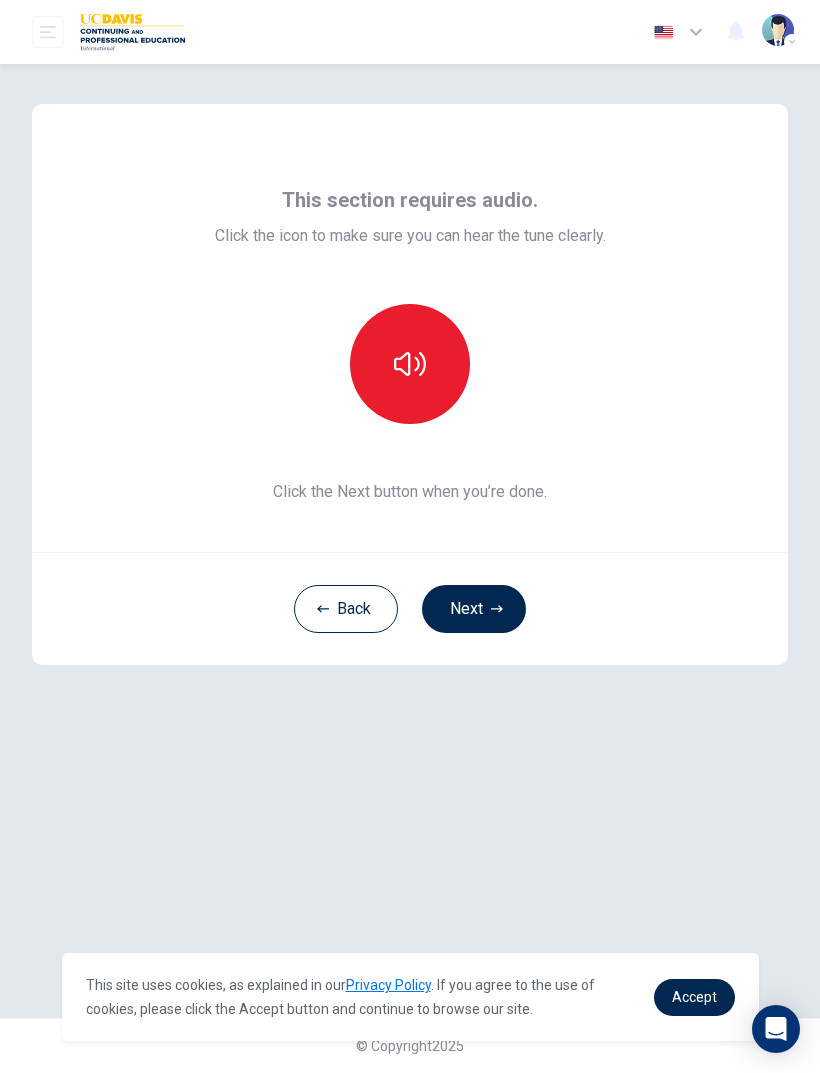 click at bounding box center (410, 364) 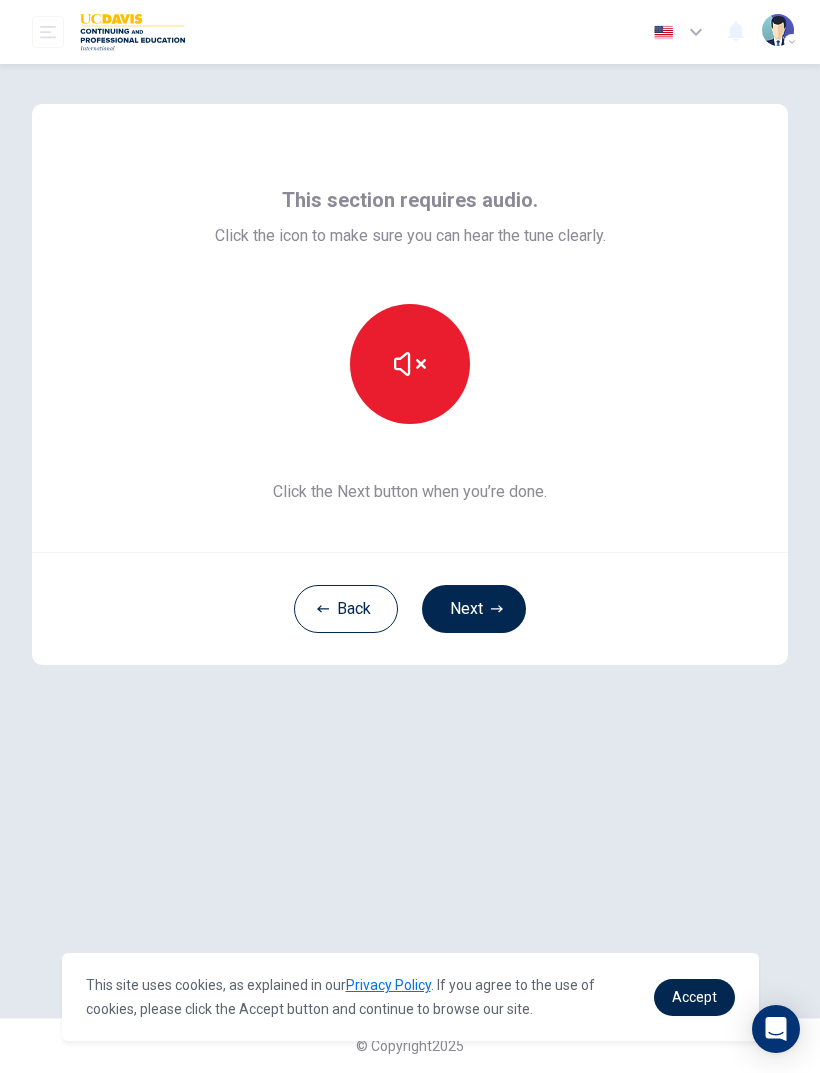 click at bounding box center [410, 364] 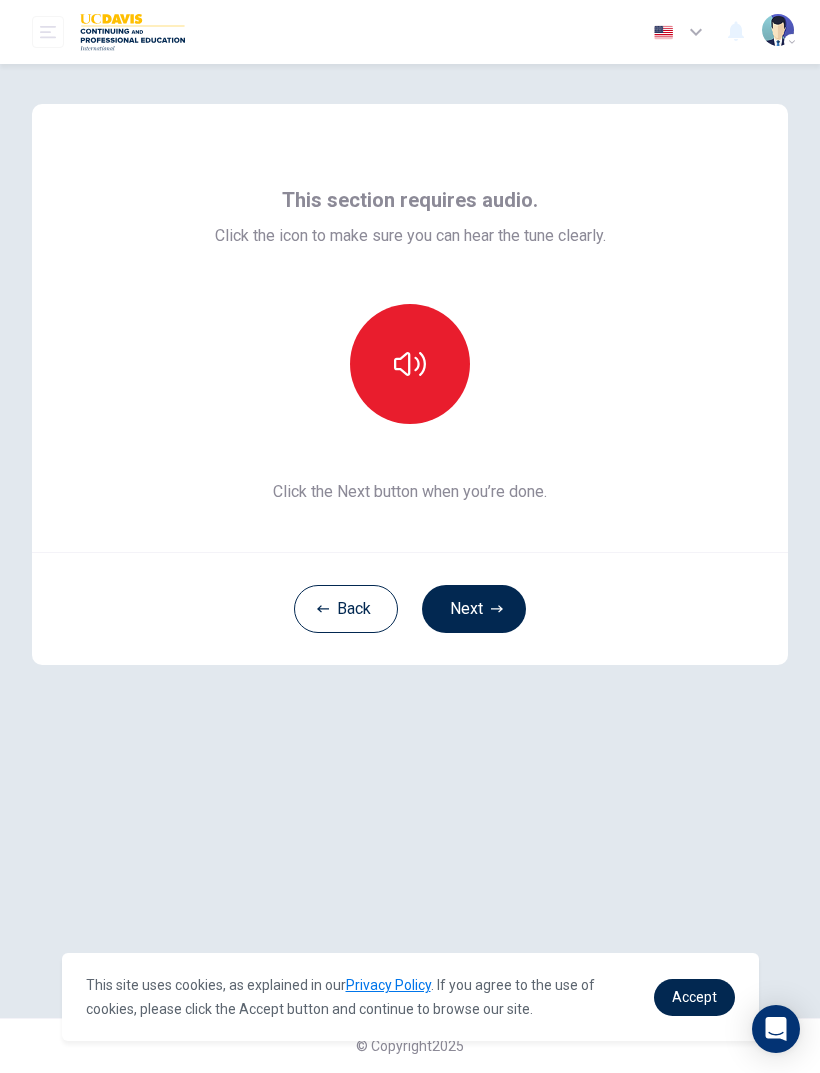 click on "Next" at bounding box center [474, 609] 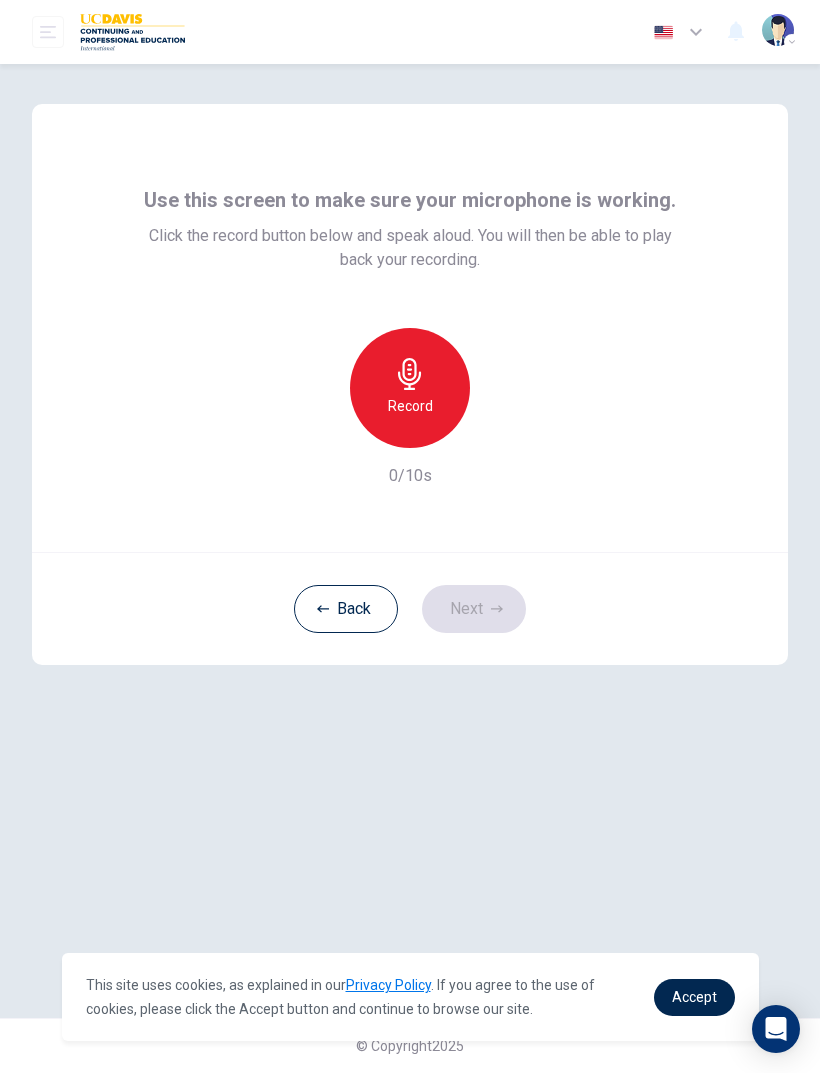 click on "Record" at bounding box center (410, 388) 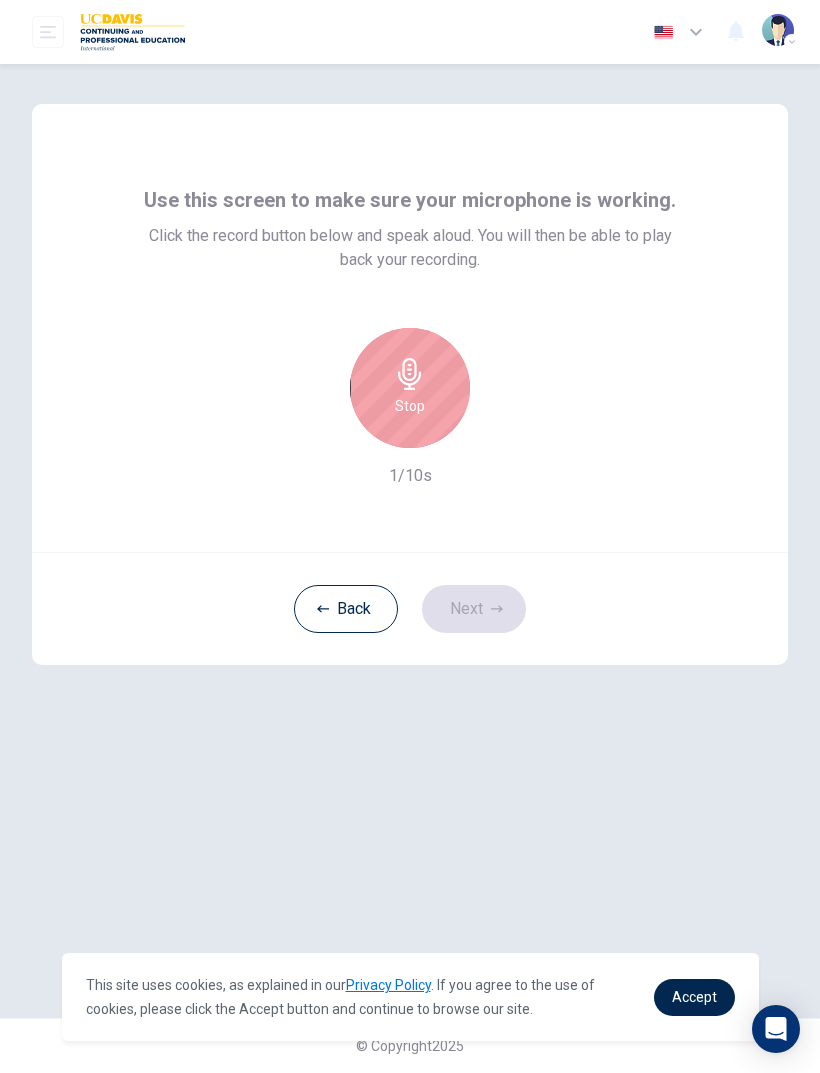 click on "Stop" at bounding box center [410, 388] 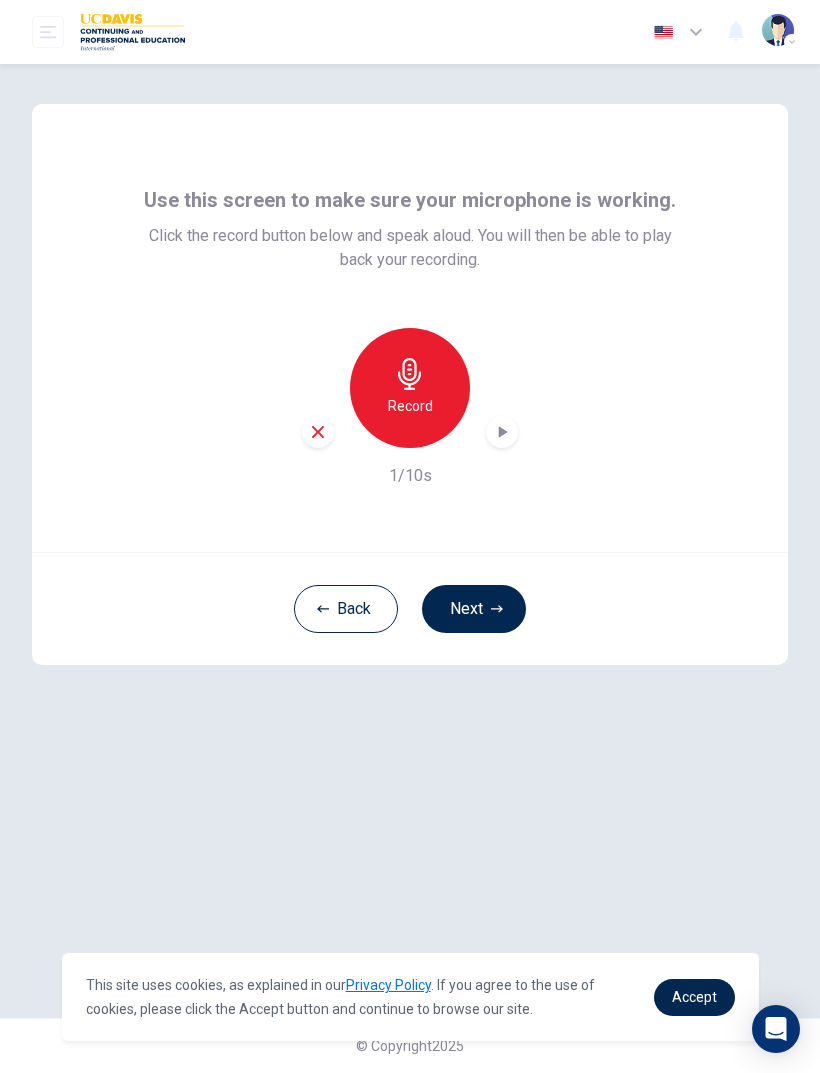 click on "Record" at bounding box center (410, 406) 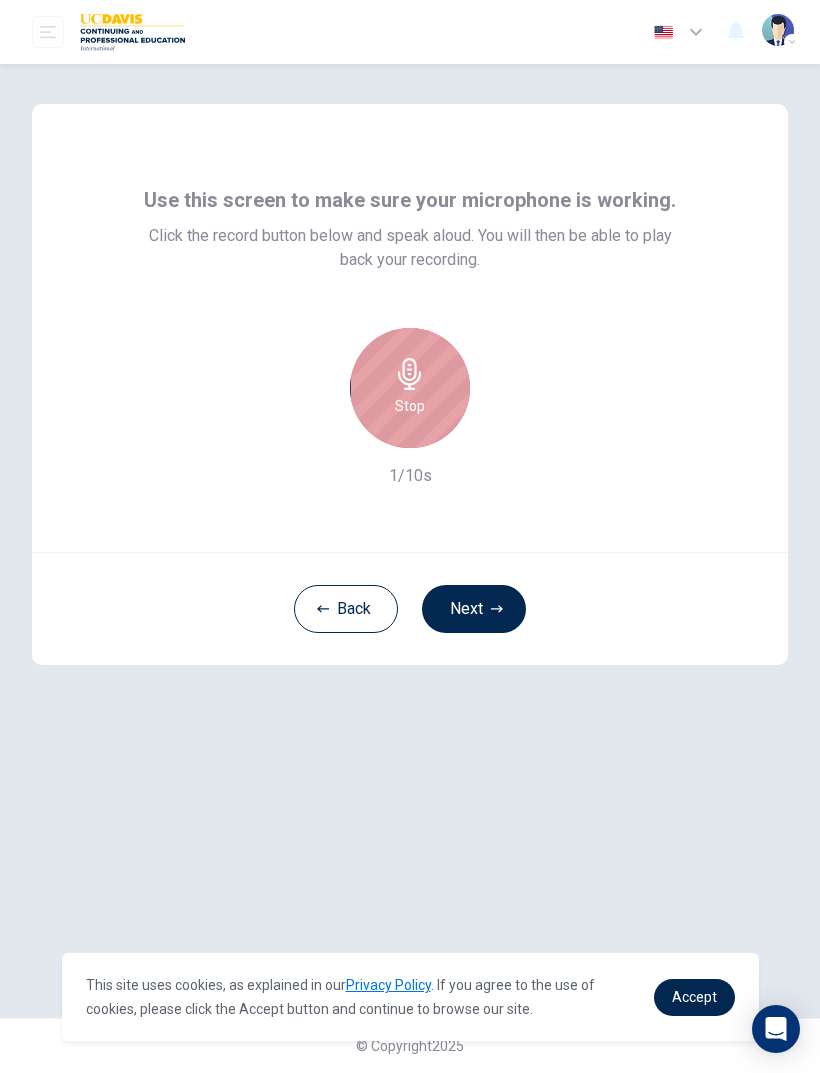 click on "Stop" at bounding box center (410, 388) 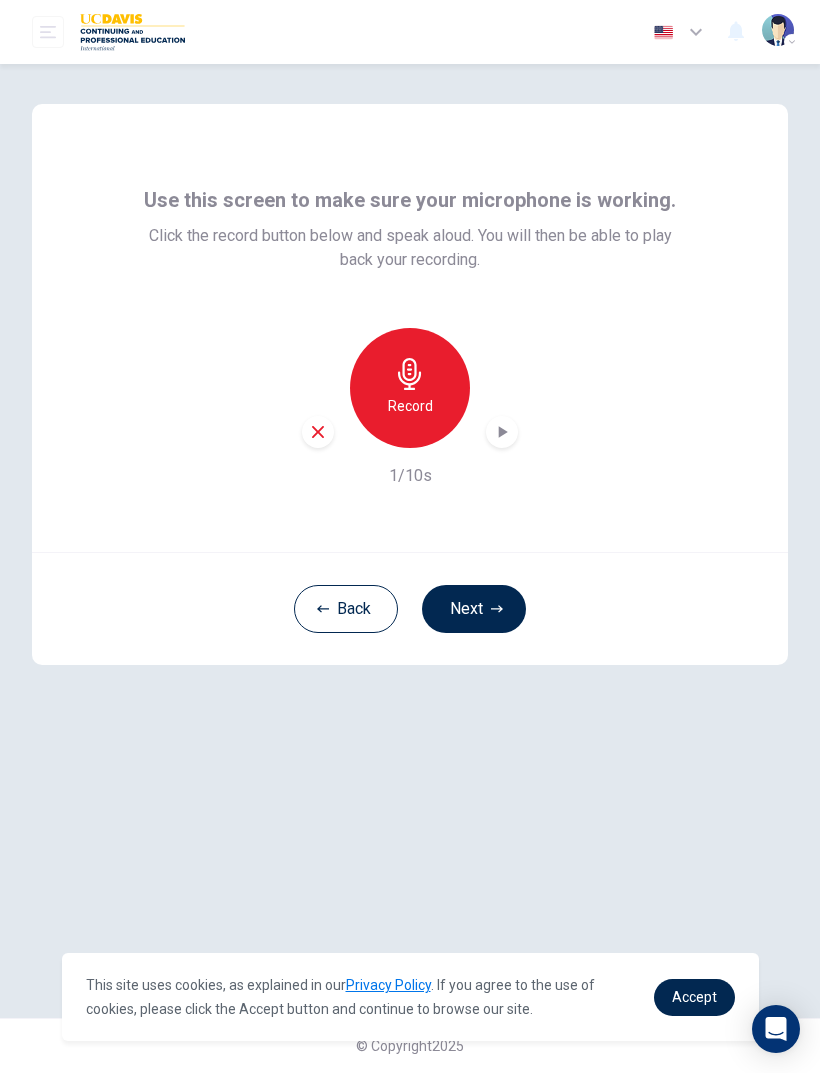click on "Record" at bounding box center (410, 406) 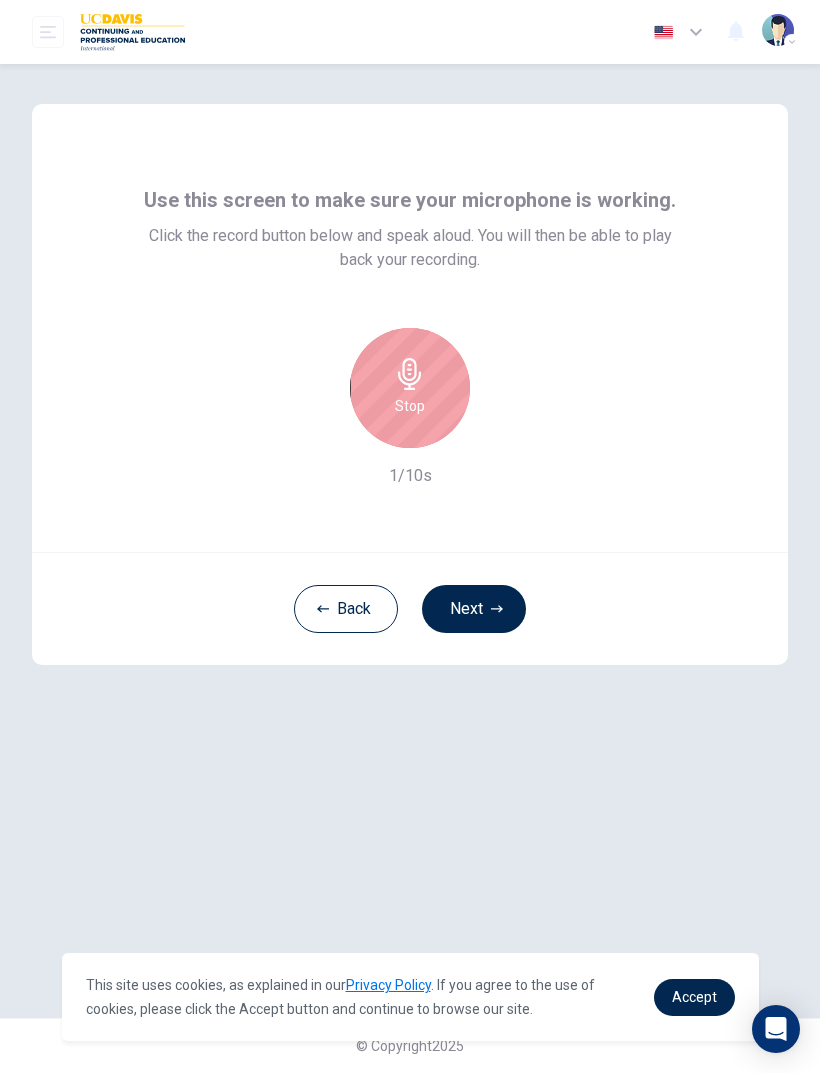 click on "Stop" at bounding box center [410, 388] 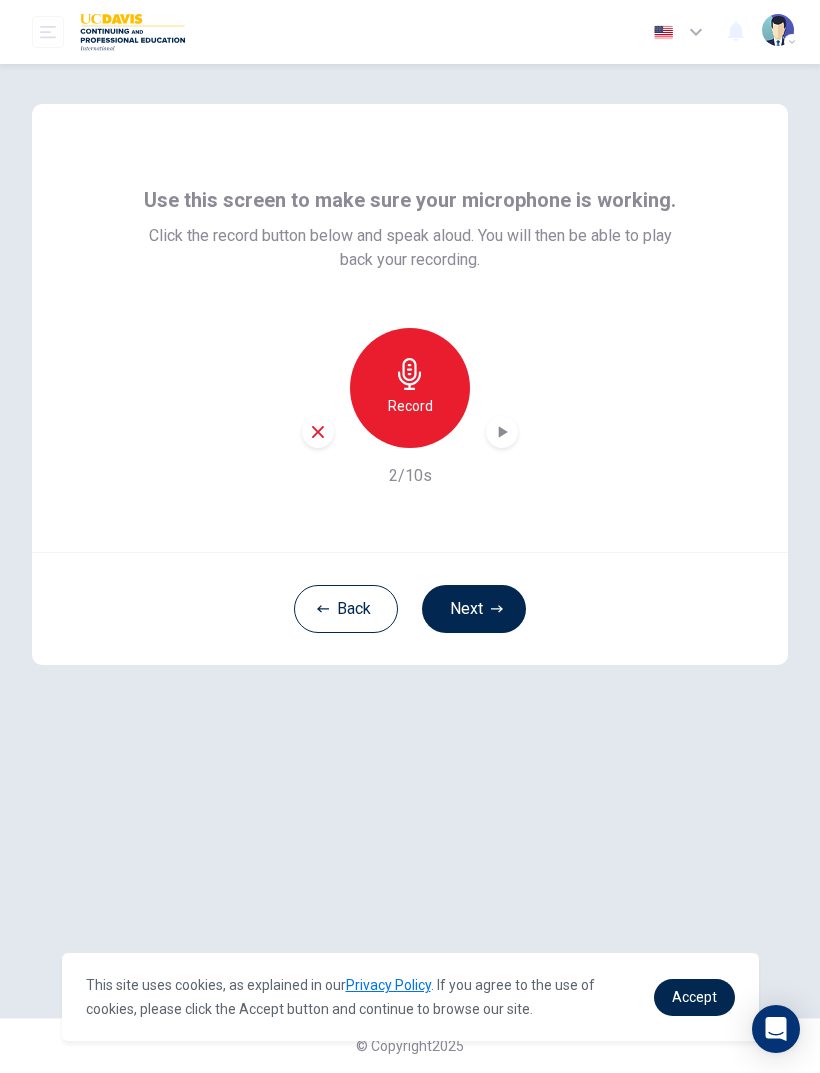 click on "Record" at bounding box center [410, 388] 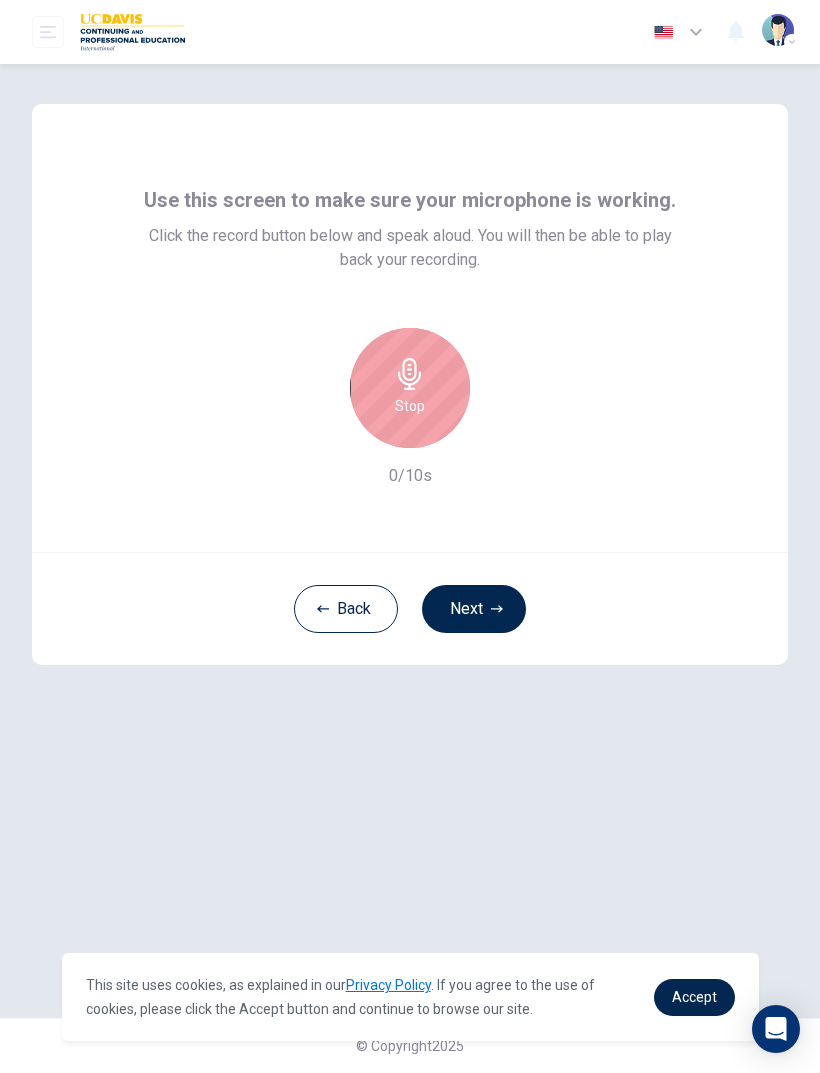 click on "Stop" at bounding box center (410, 388) 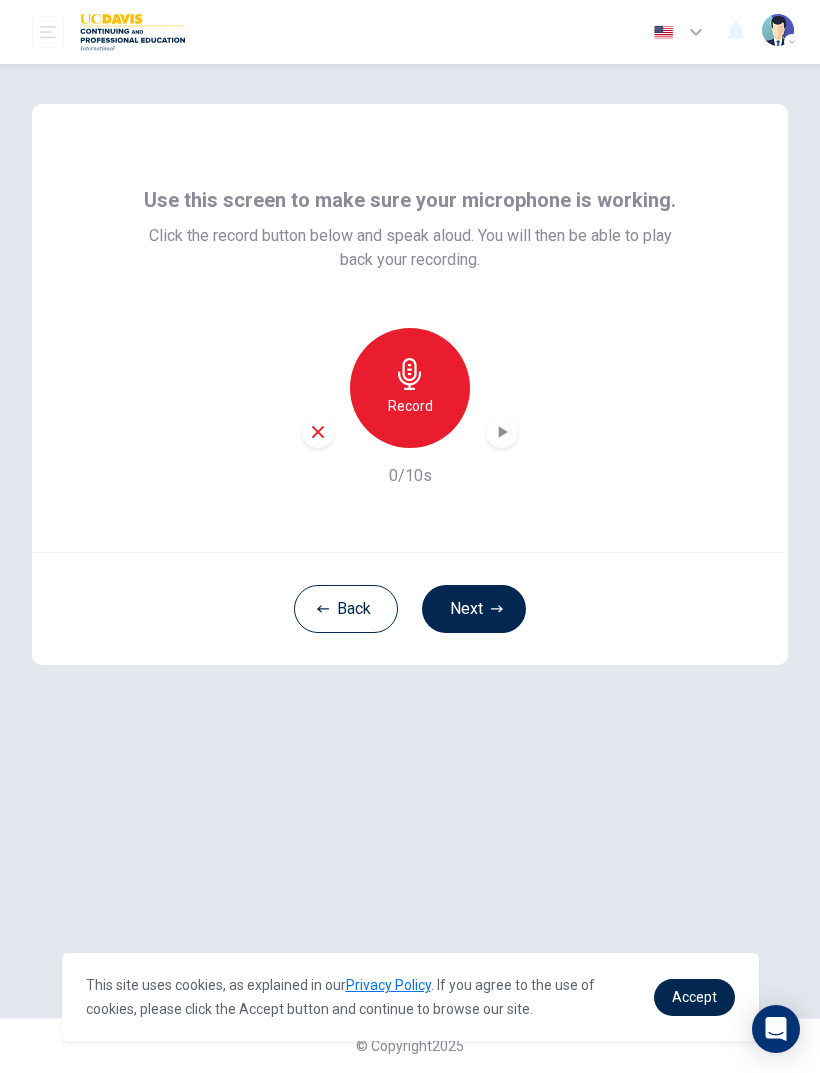 click on "Record" at bounding box center [410, 388] 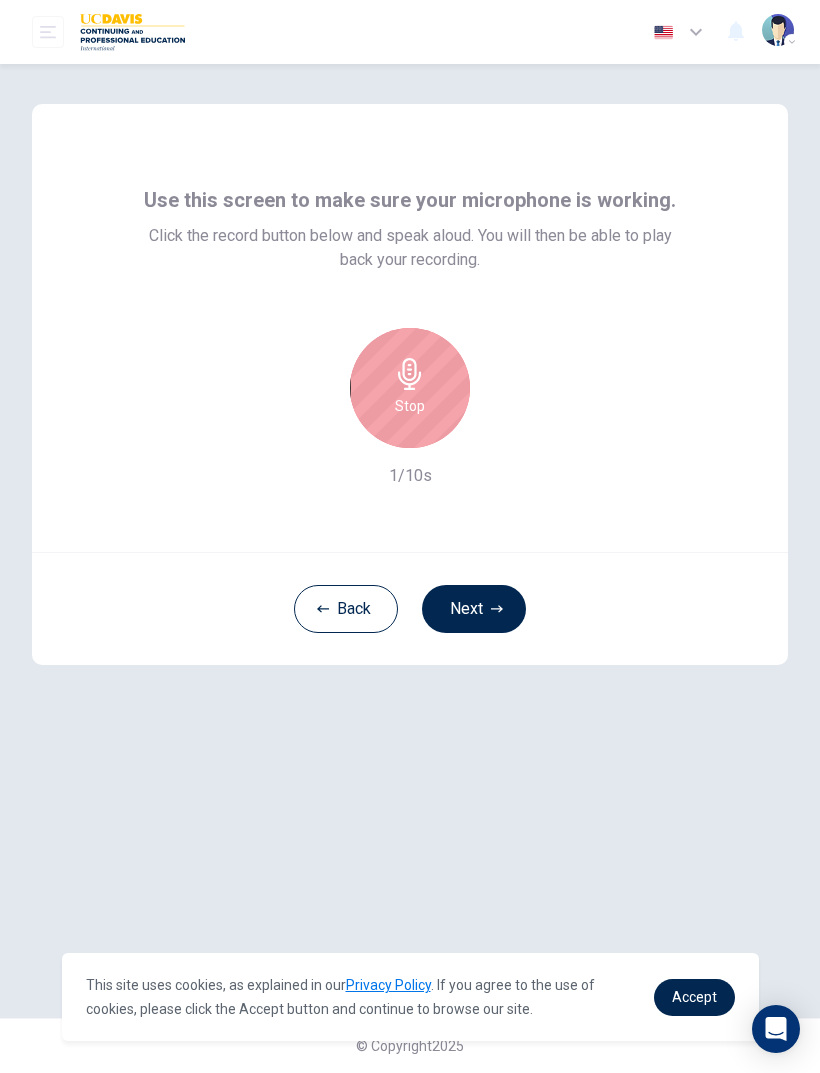 click on "Stop" at bounding box center (410, 406) 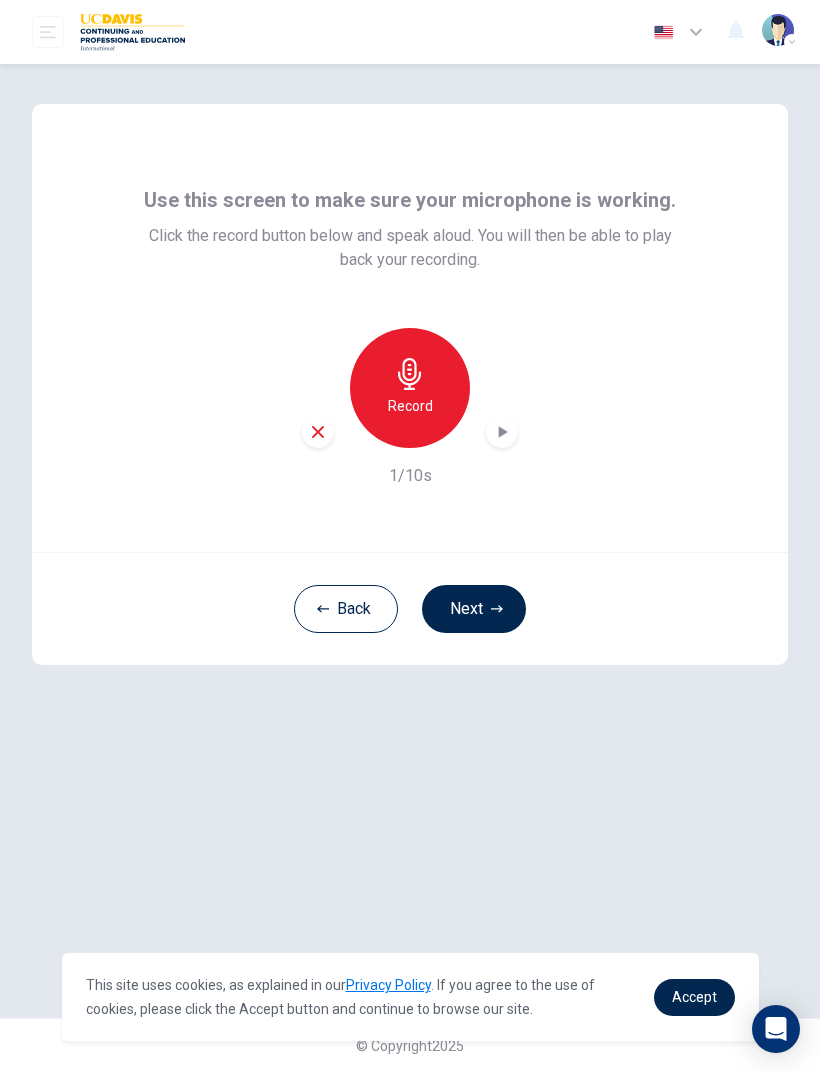 click 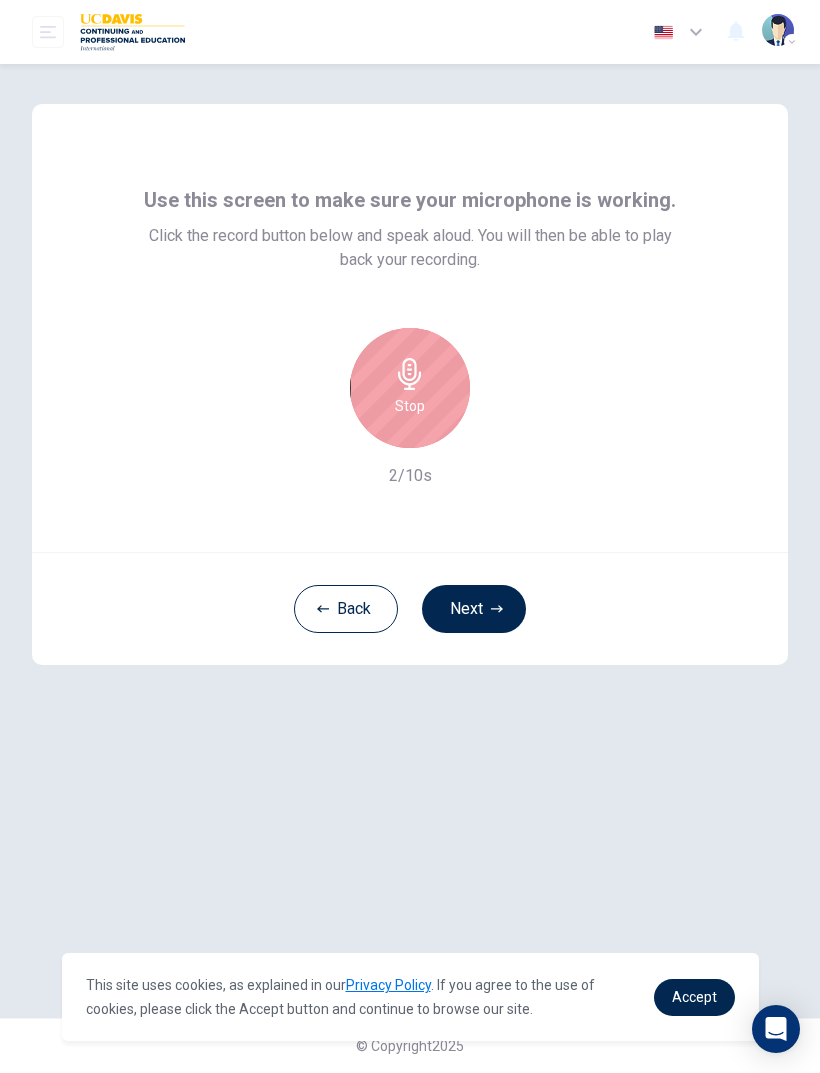 click on "Stop" at bounding box center (410, 388) 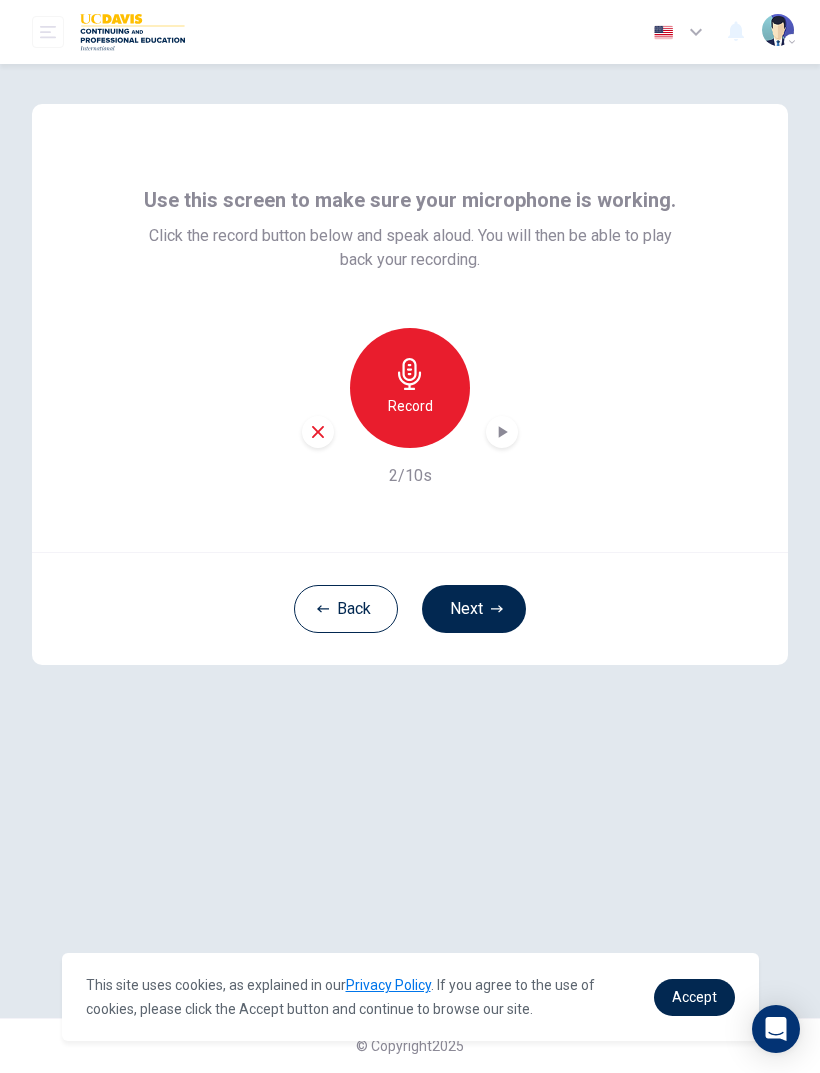 click at bounding box center (502, 432) 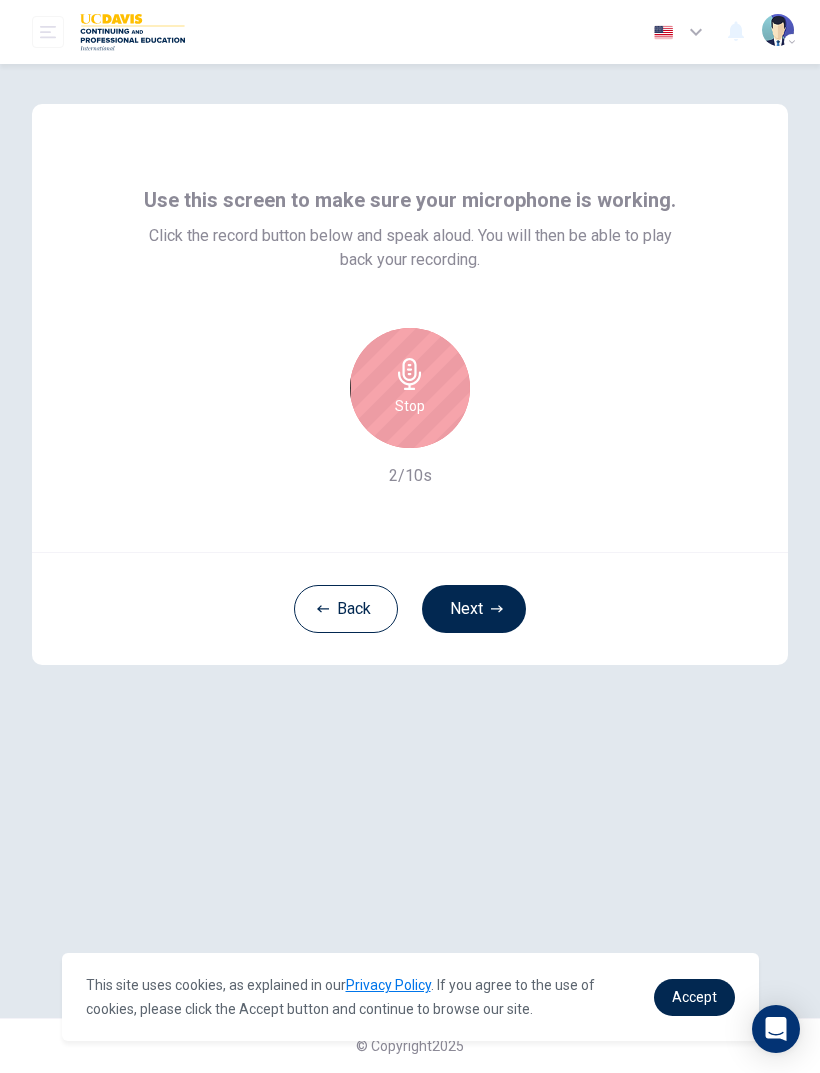 click on "Stop" at bounding box center [410, 388] 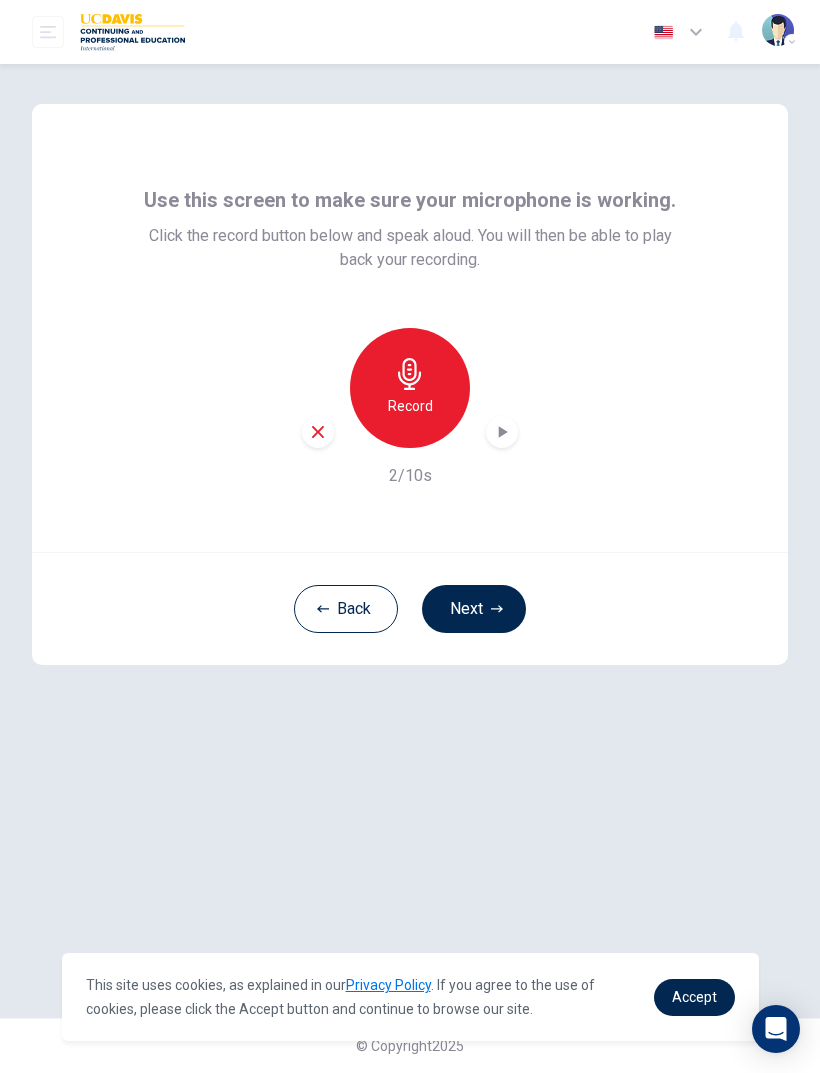 click on "Record" at bounding box center [410, 406] 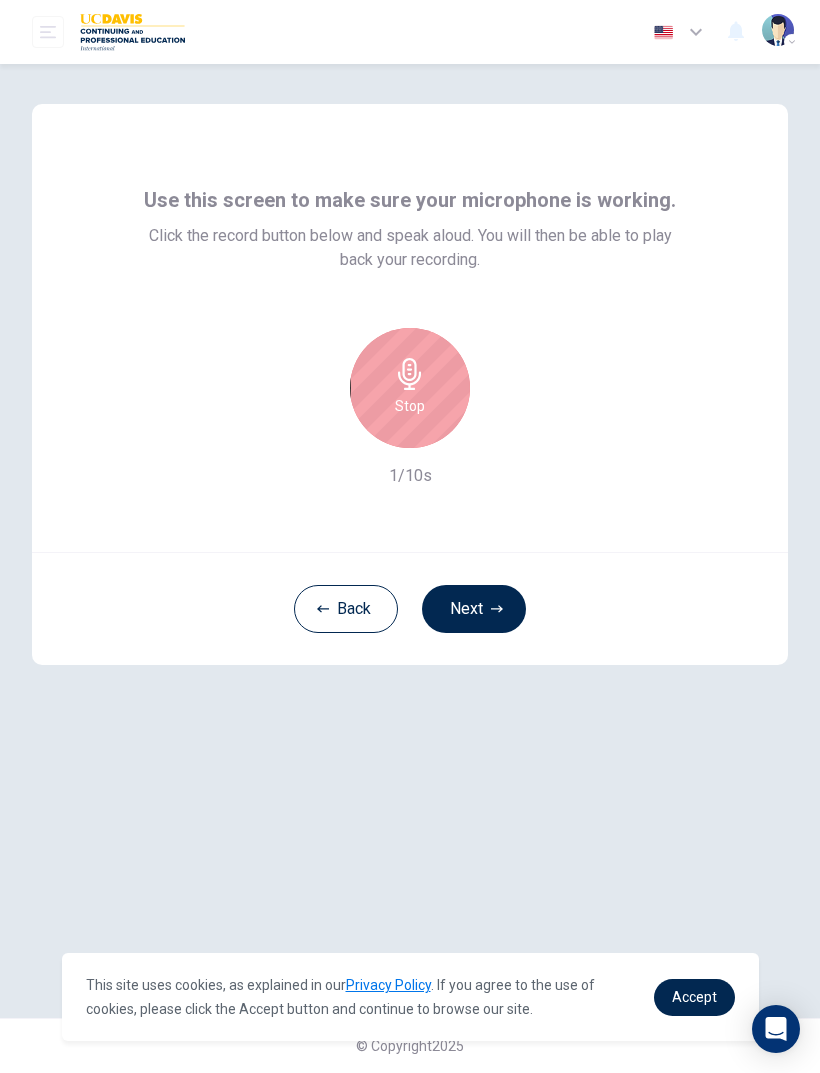 click on "Stop" at bounding box center [410, 388] 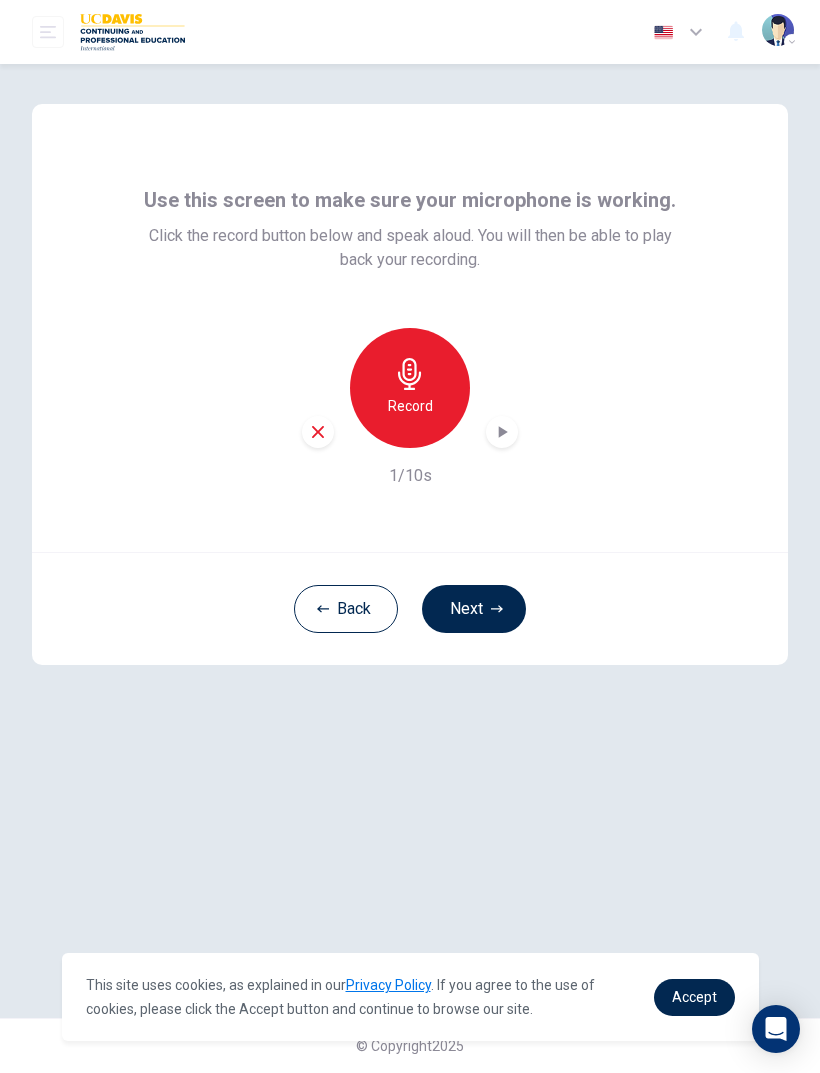 click on "Record" at bounding box center (410, 388) 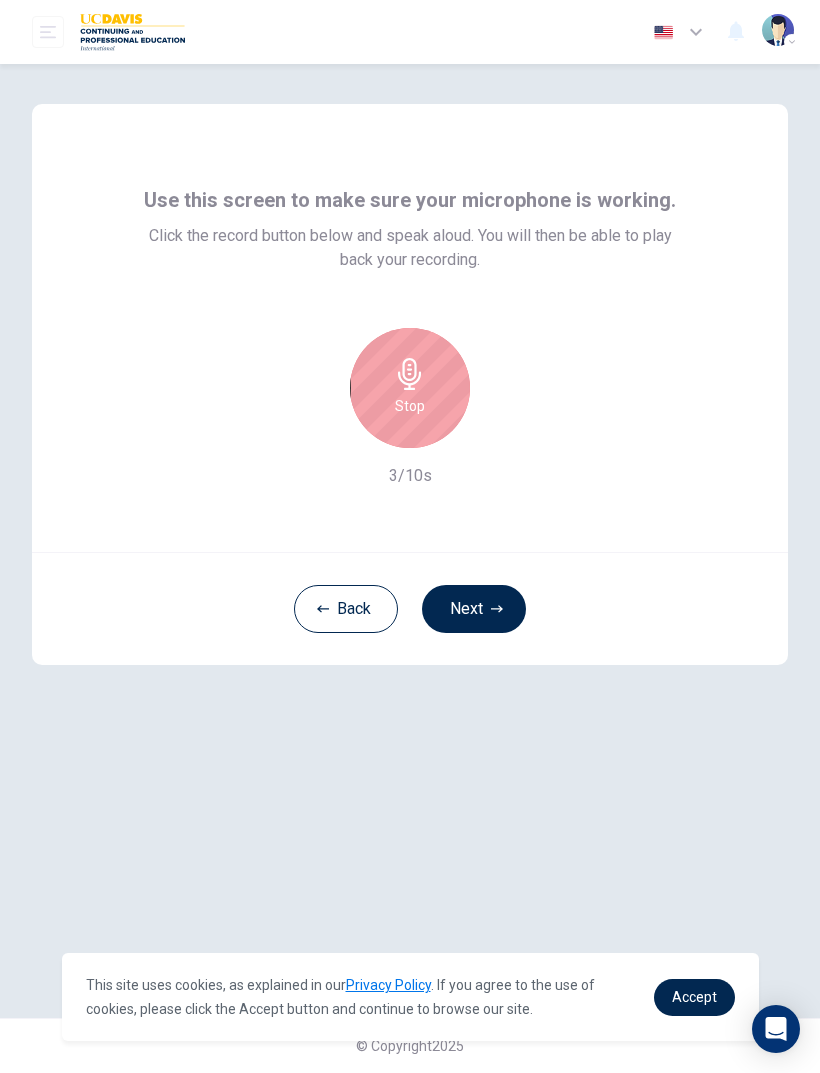 click 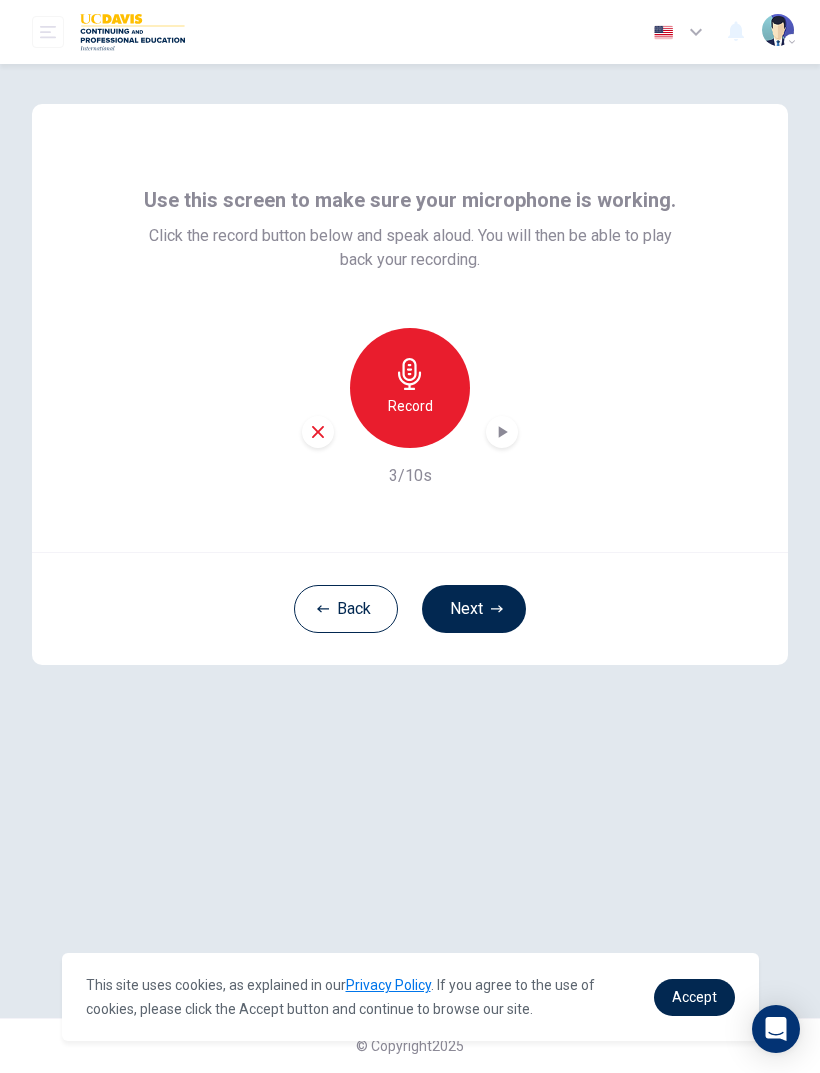 click 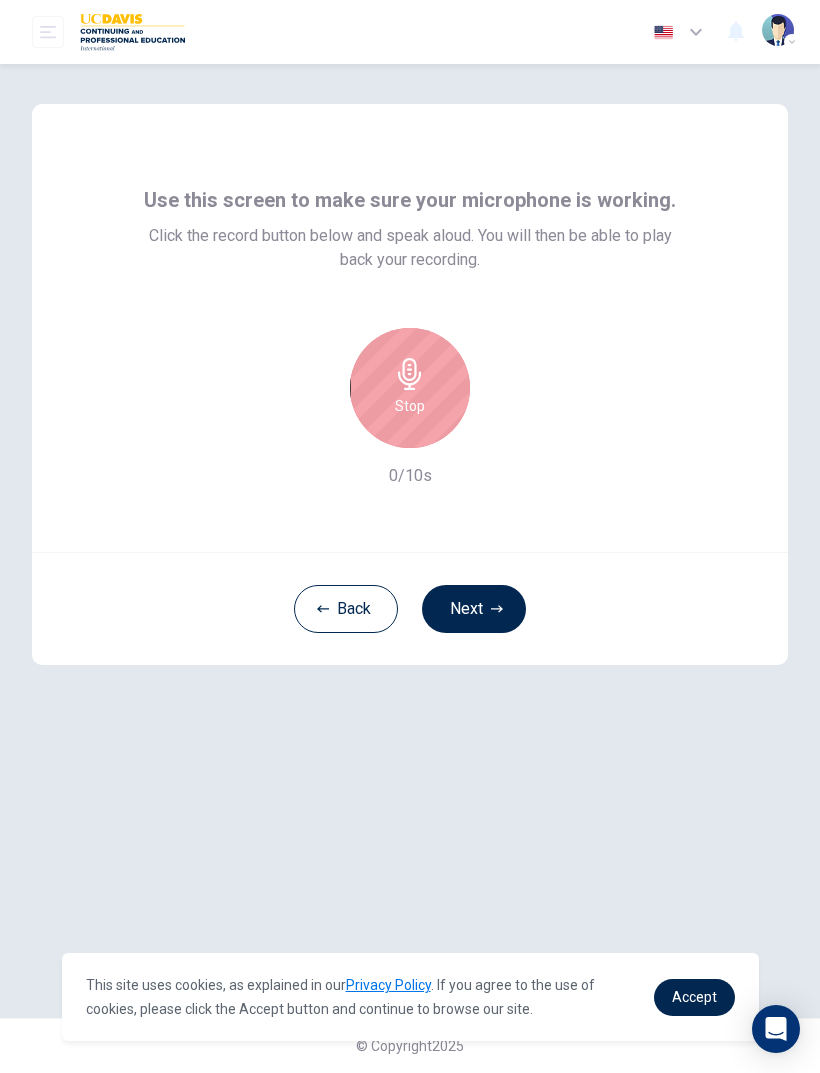 click on "Stop" at bounding box center (410, 388) 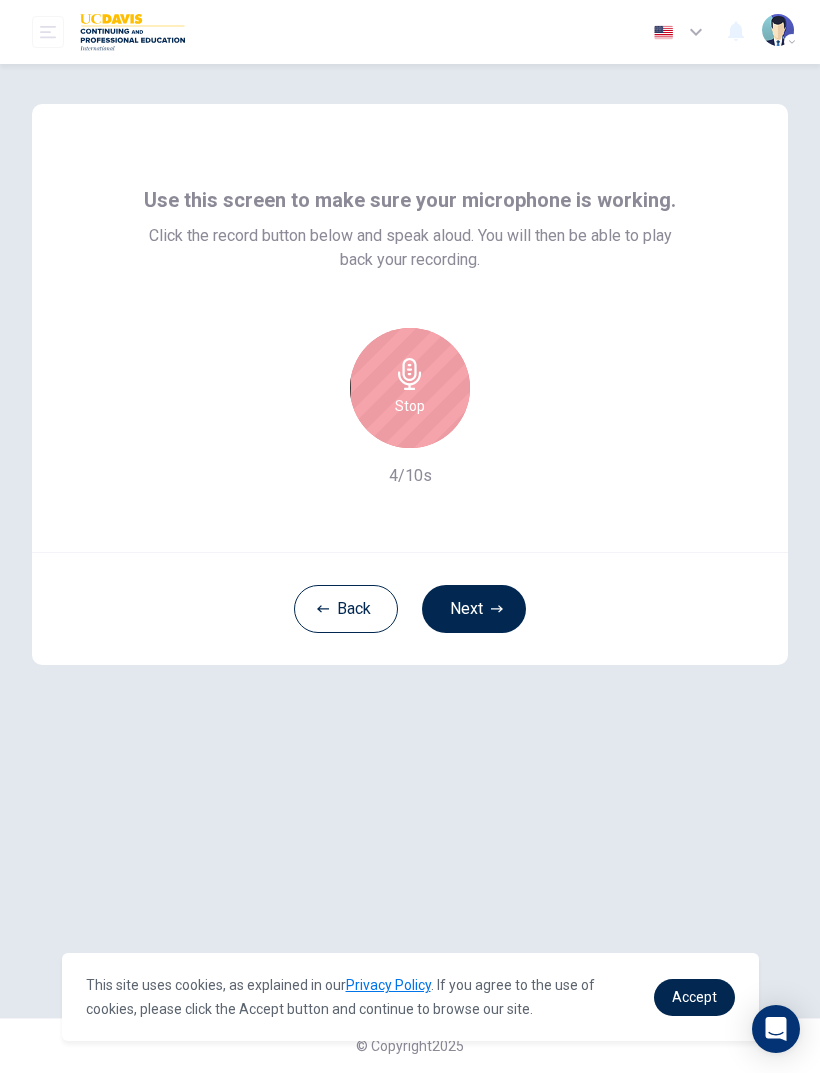 click 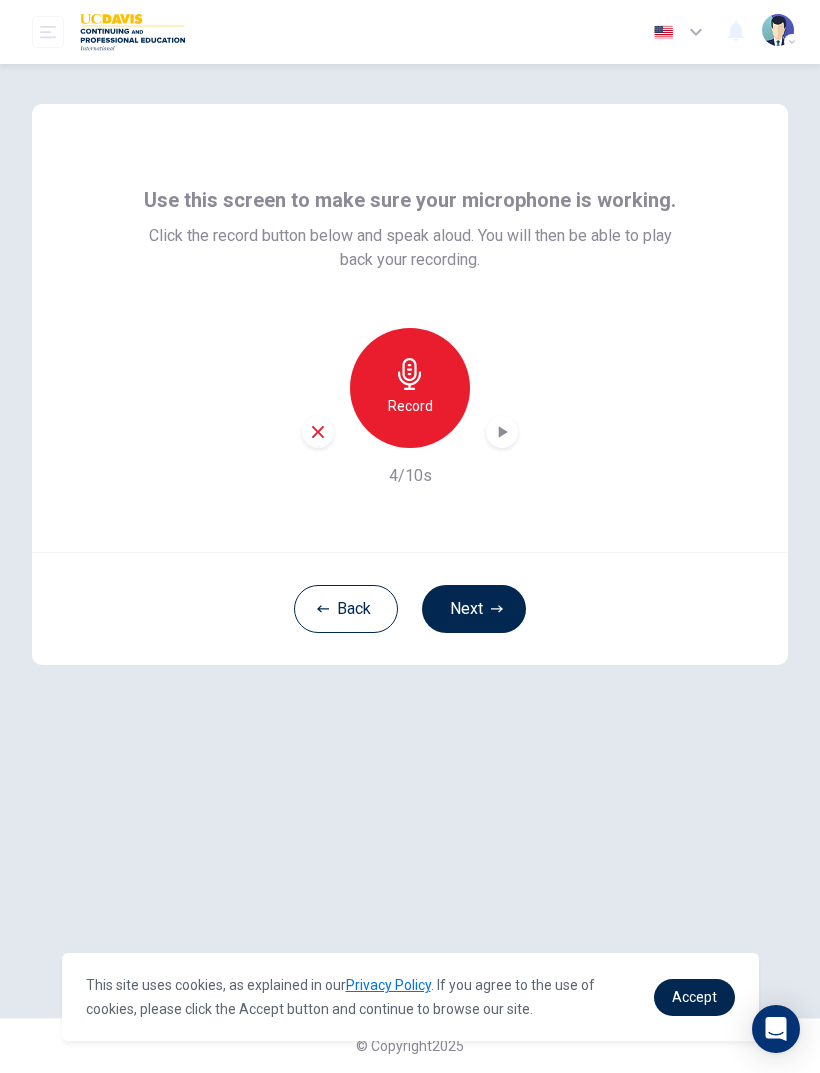 click 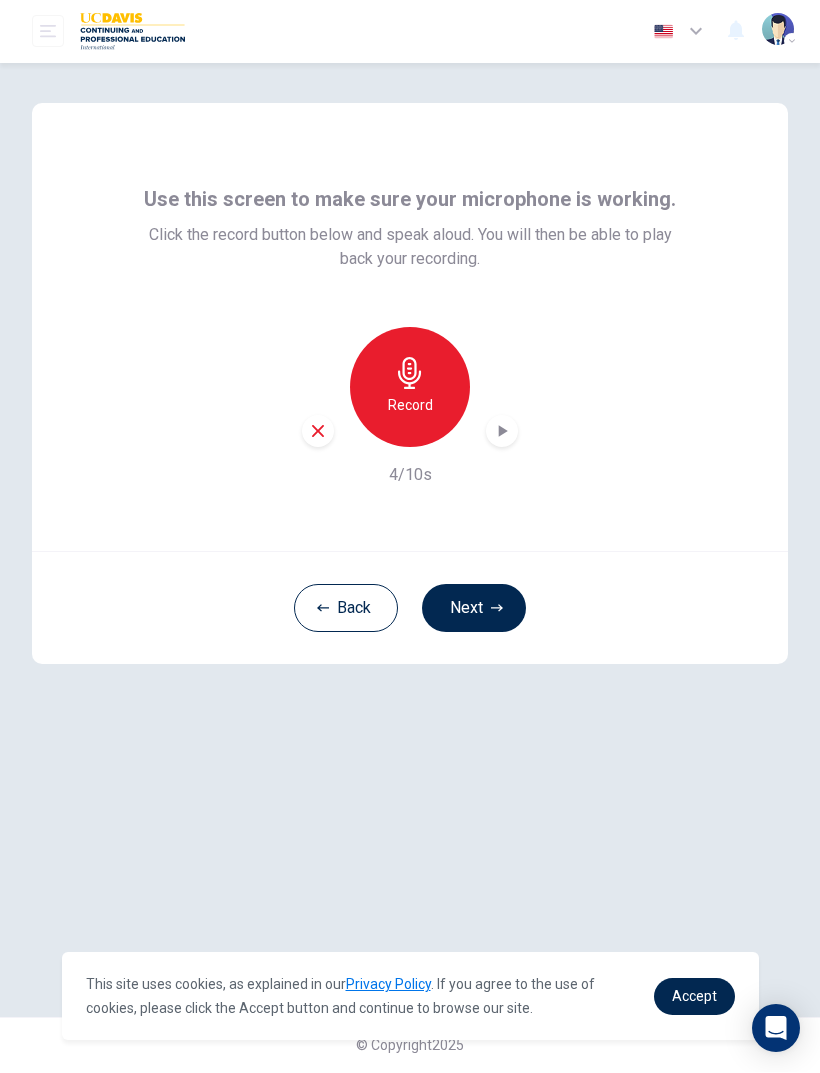 click at bounding box center (502, 432) 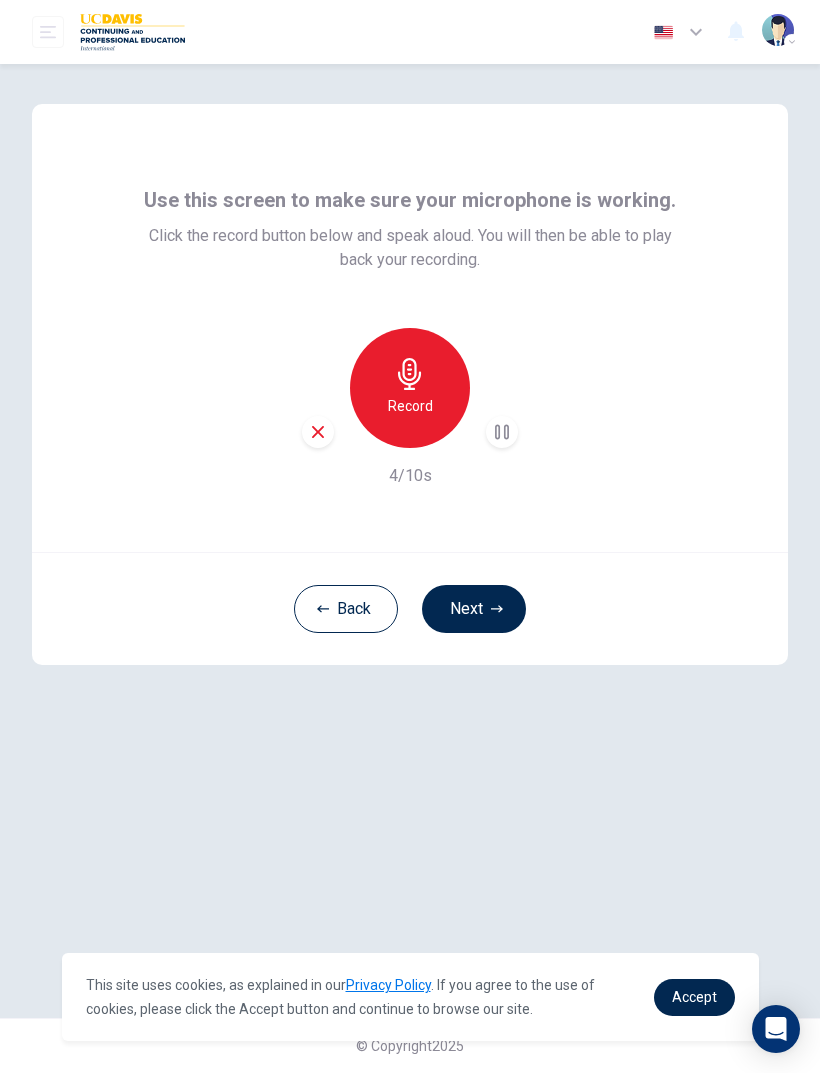 click on "Record" at bounding box center (410, 388) 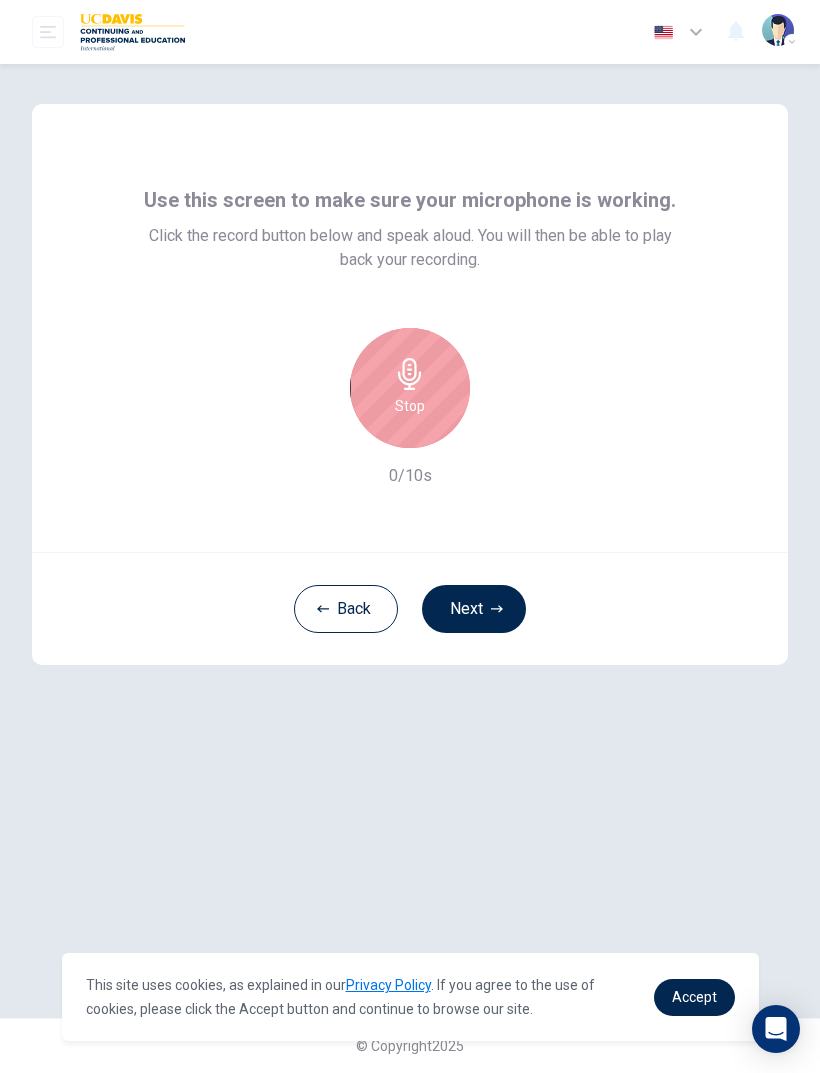 click on "Stop" at bounding box center [410, 388] 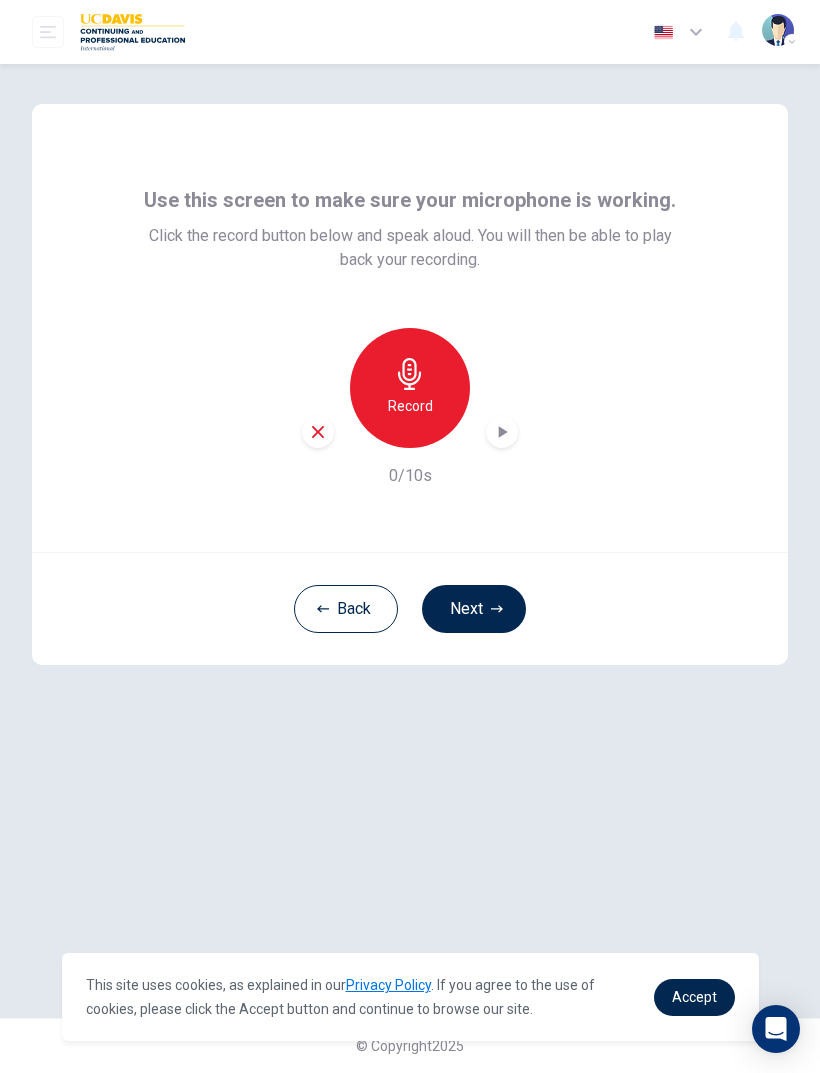 click on "Record" at bounding box center (410, 388) 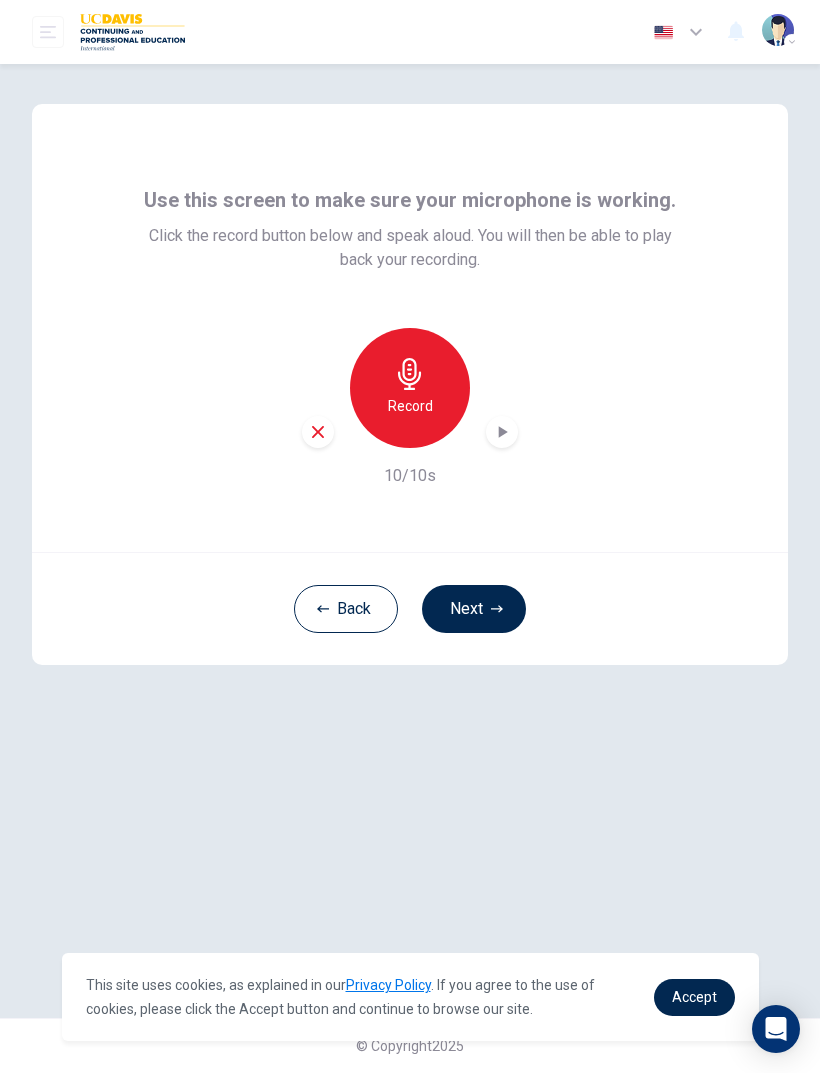 click 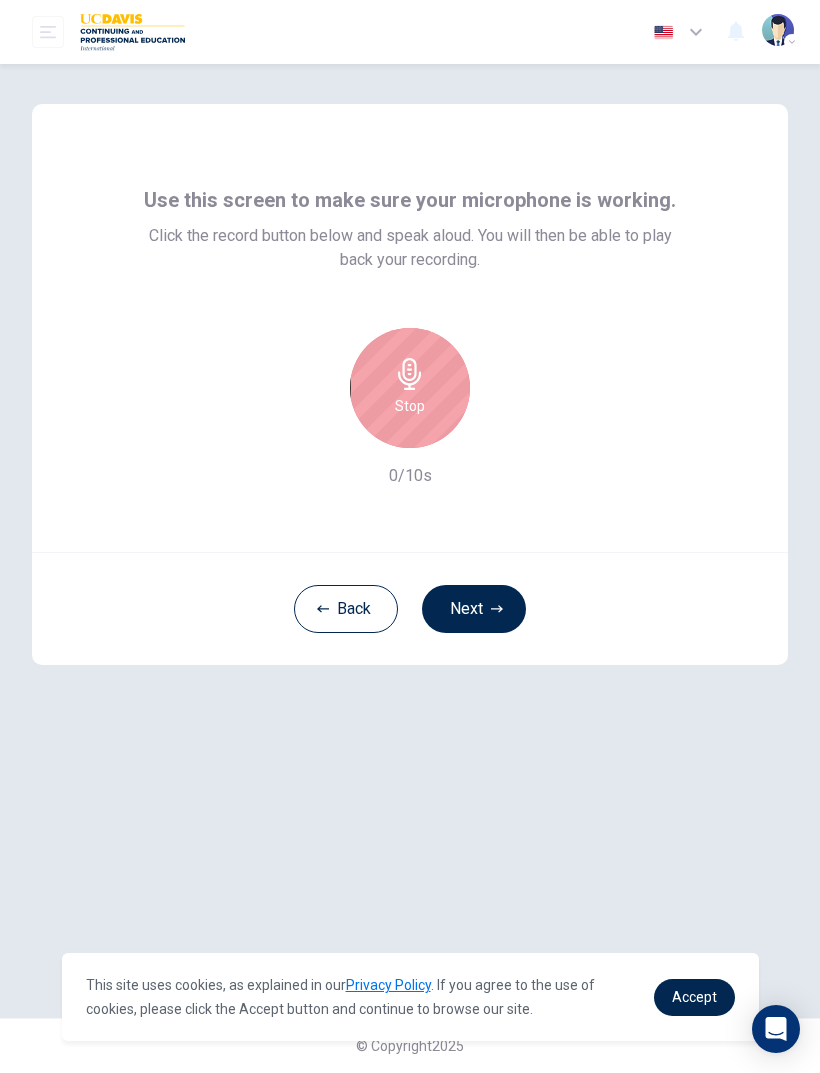 click on "Next" at bounding box center (474, 609) 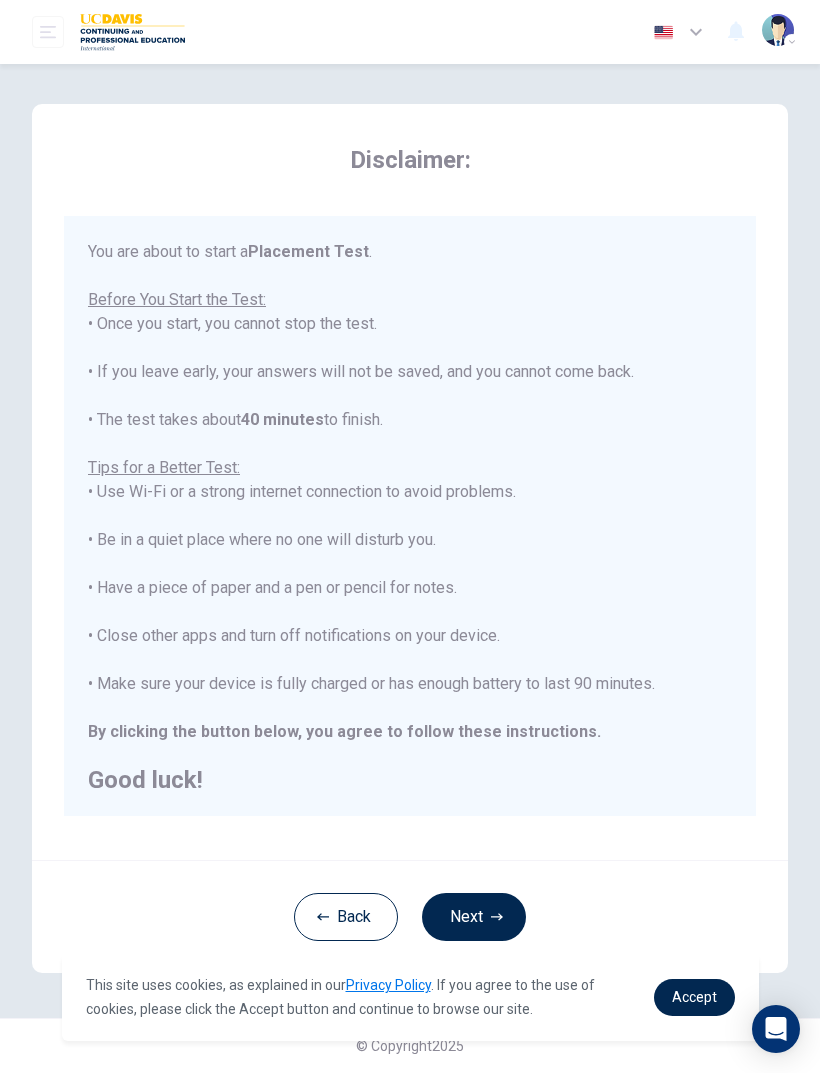 click at bounding box center [778, 30] 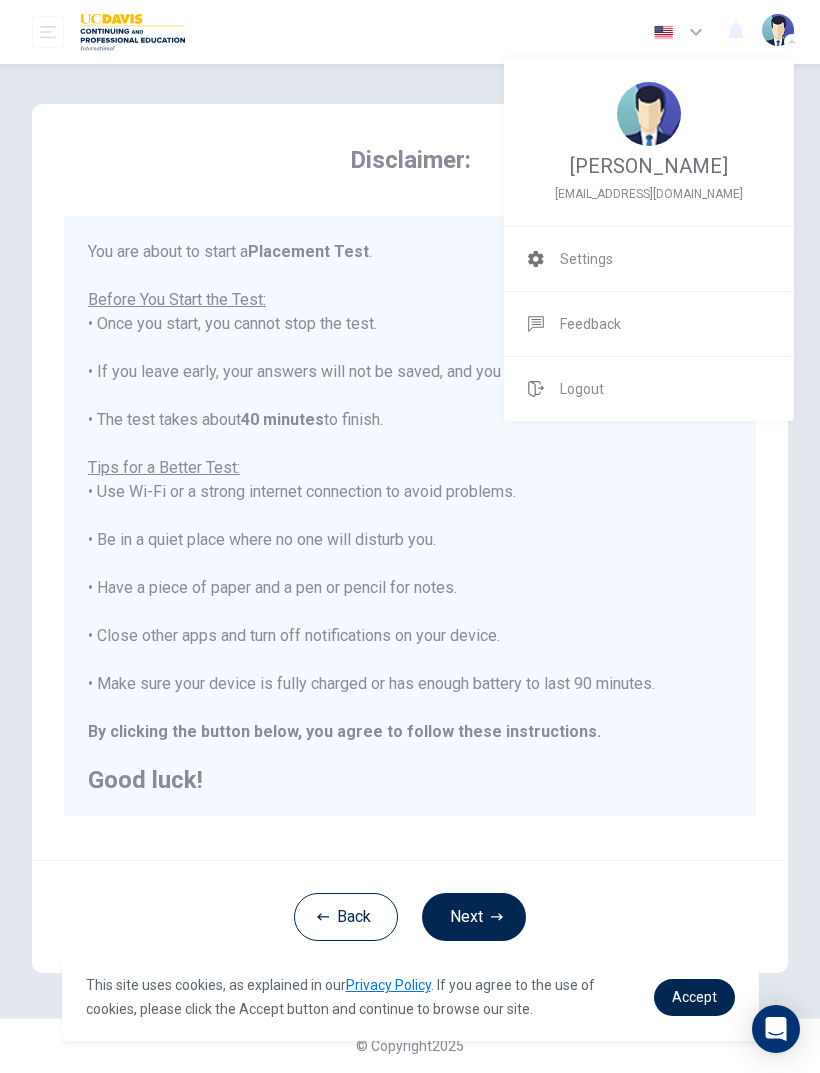 click at bounding box center (410, 536) 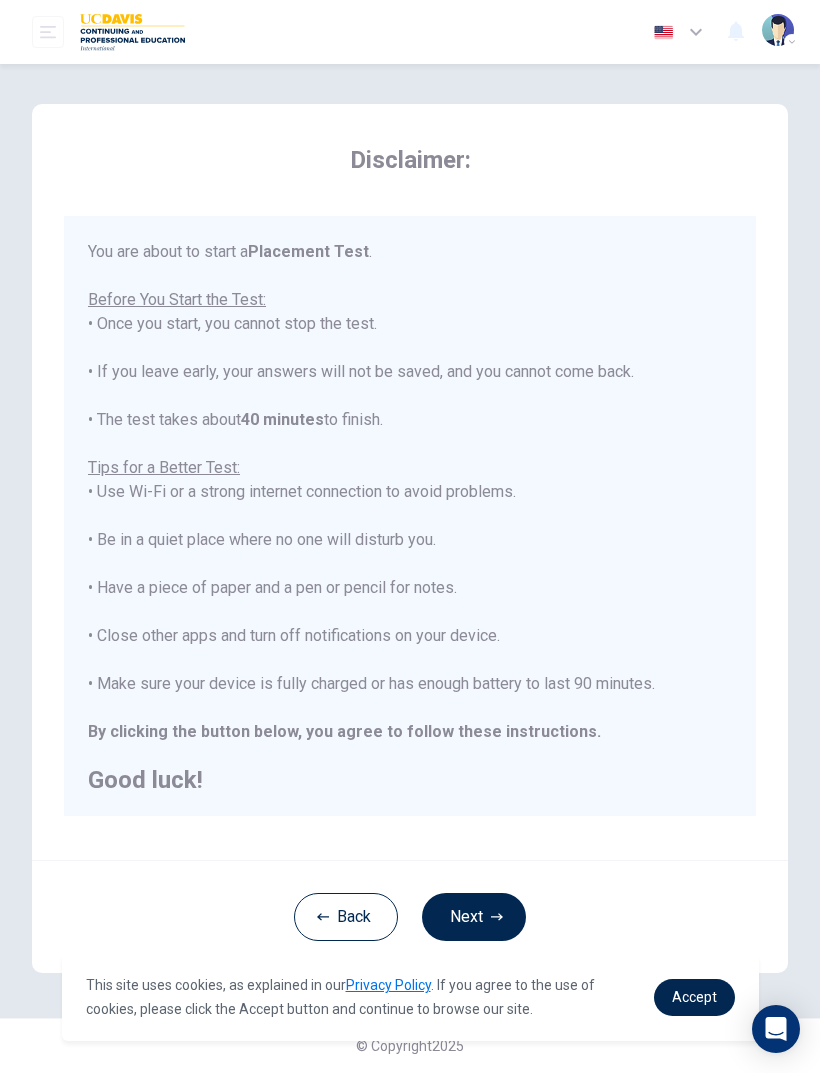 click on "Next" at bounding box center [474, 917] 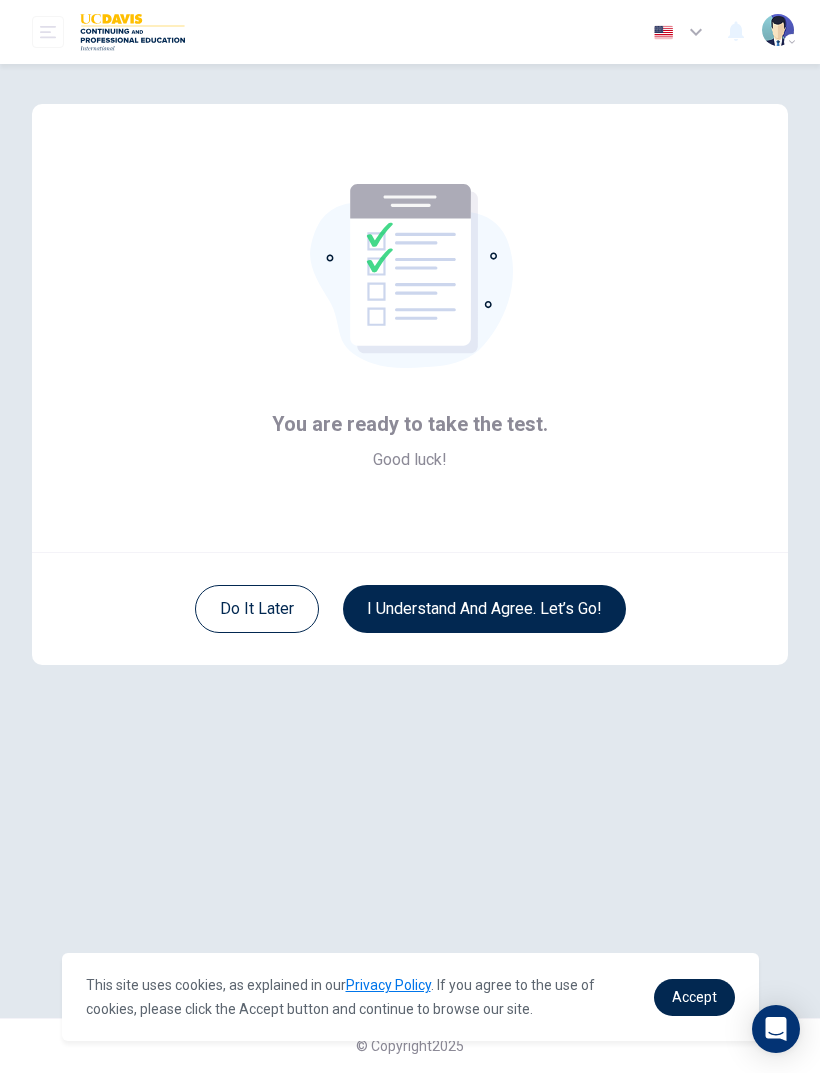 click on "I understand and agree. Let’s go!" at bounding box center [484, 609] 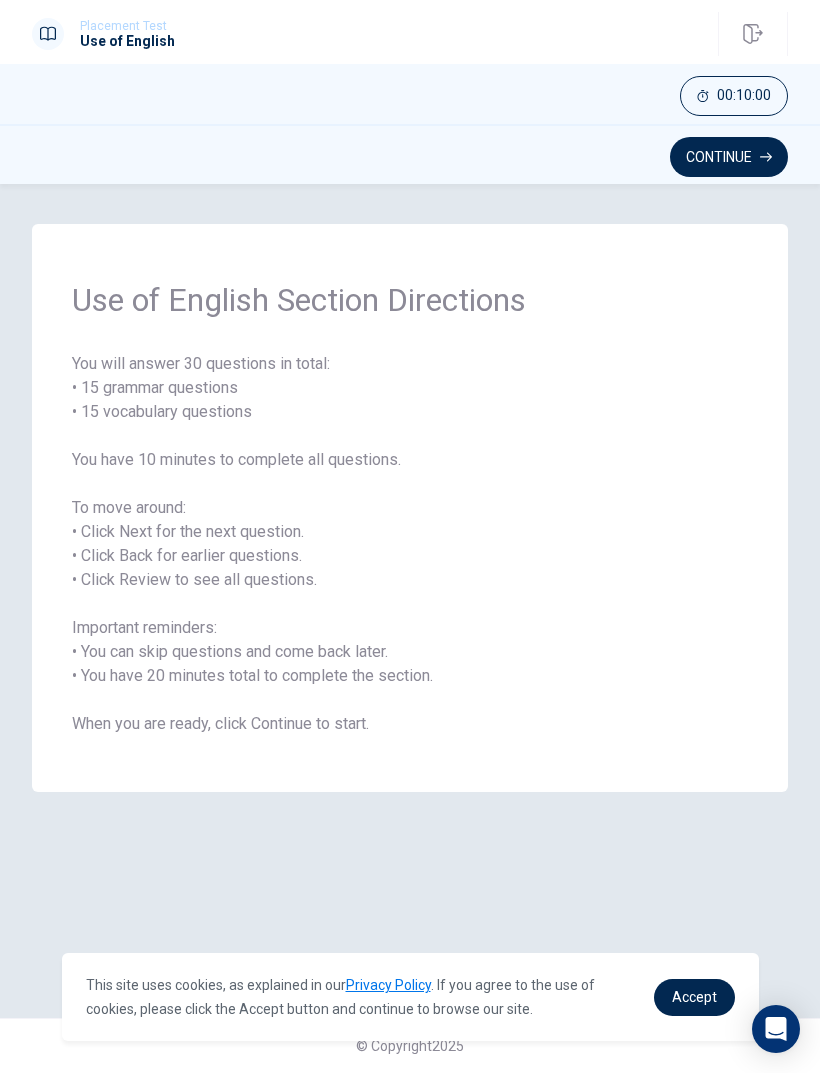 click on "Continue" at bounding box center [729, 157] 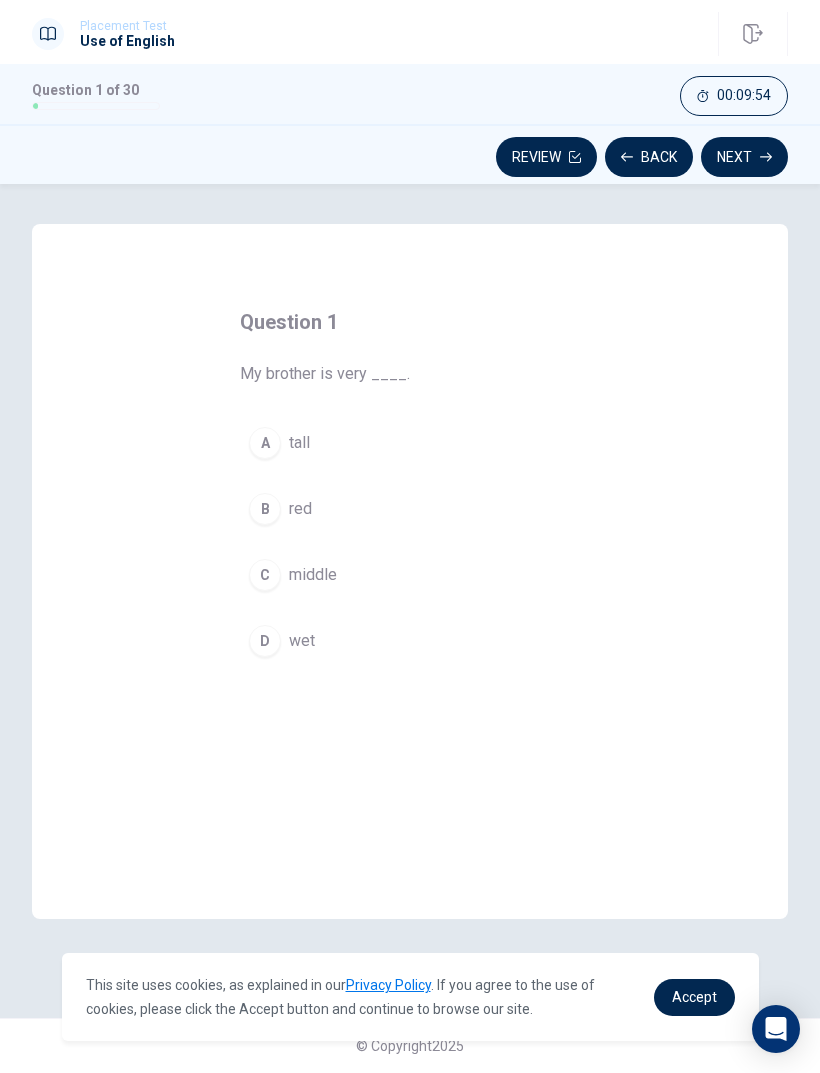click on "A" at bounding box center (265, 443) 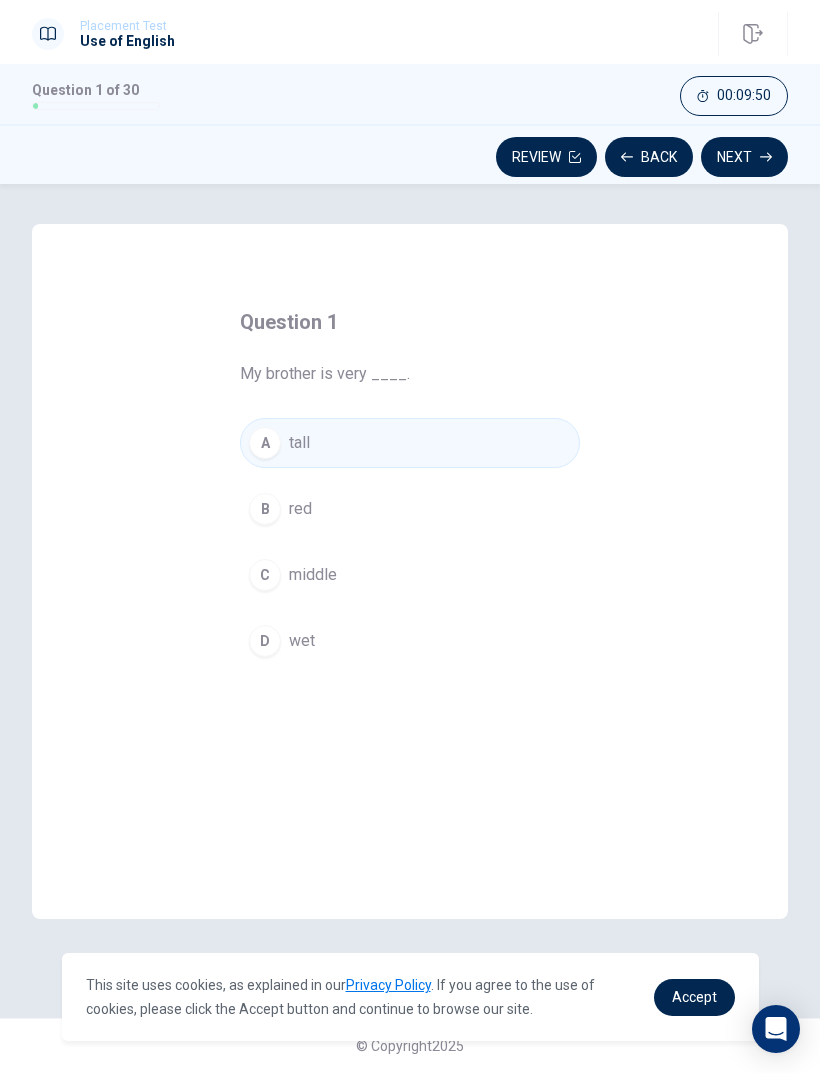 click on "Next" at bounding box center [744, 157] 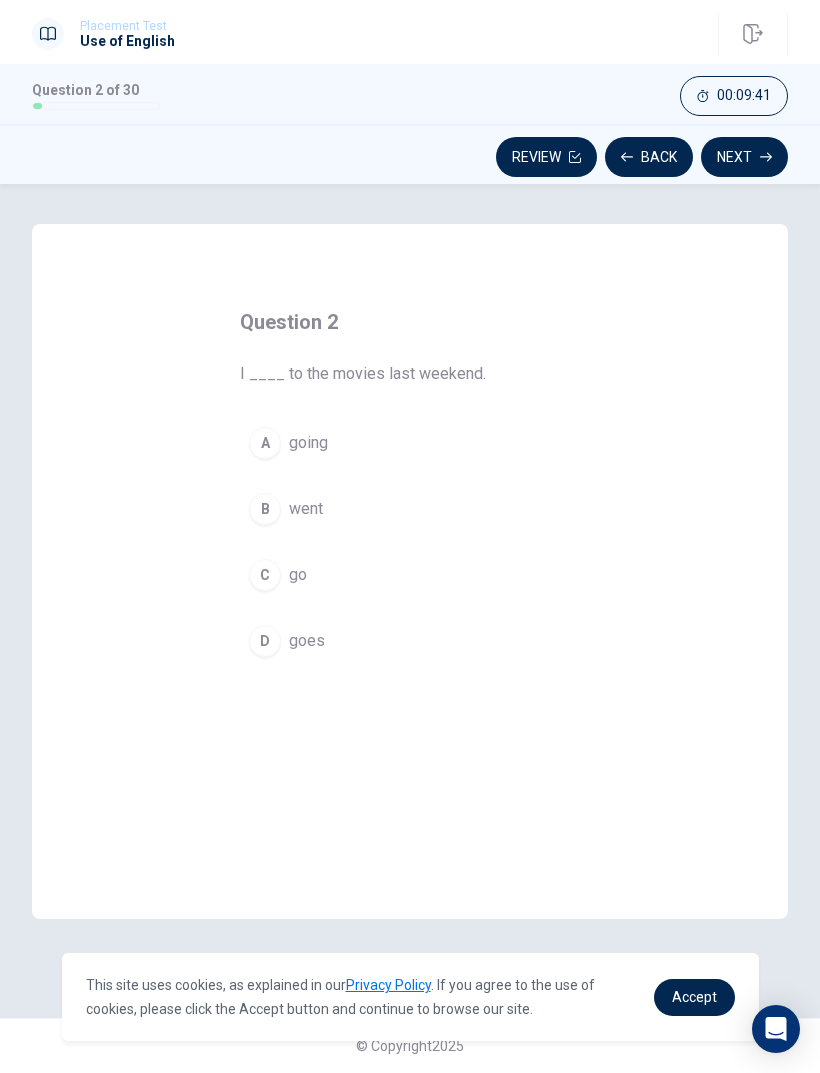 click on "B" at bounding box center (265, 509) 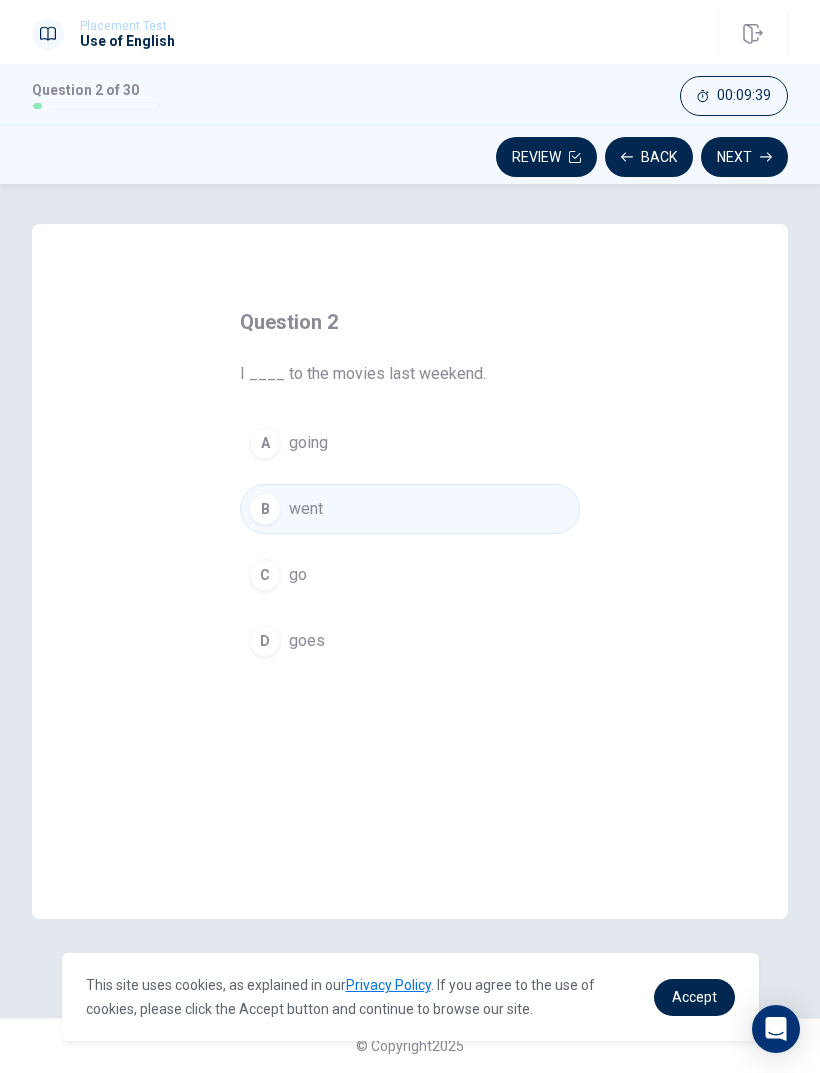 click on "Next" at bounding box center [744, 157] 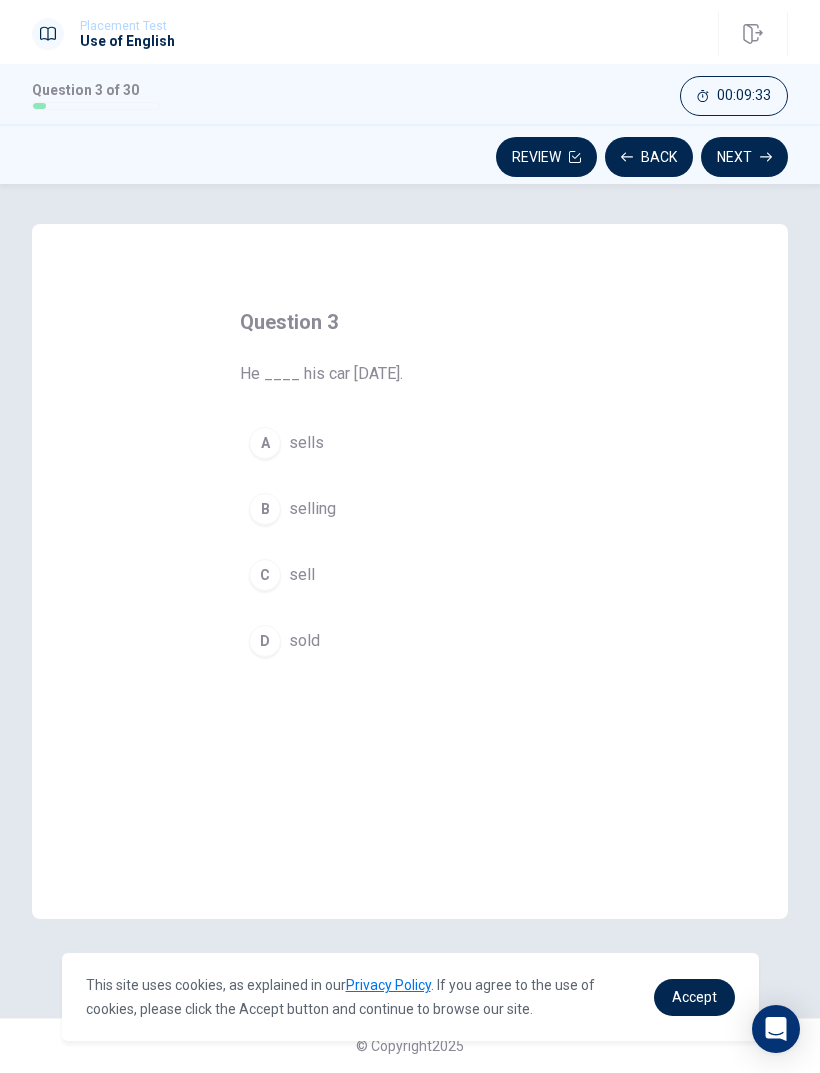 click on "D sold" at bounding box center (410, 641) 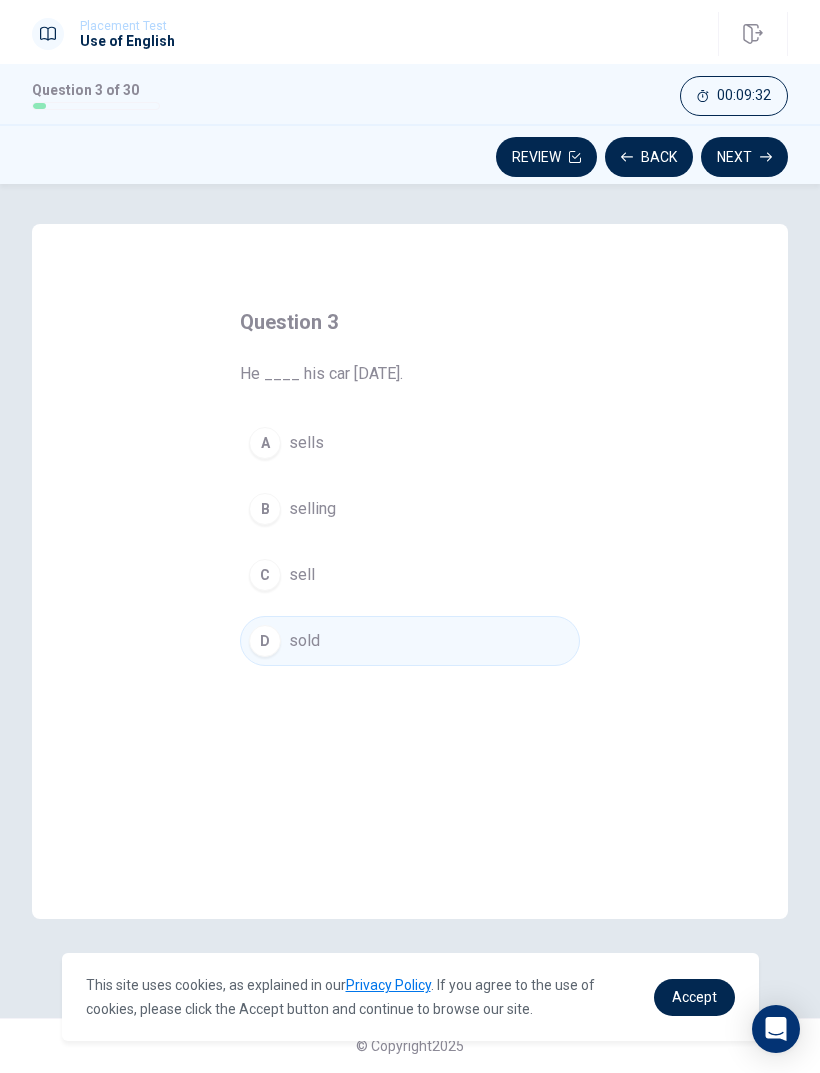 click on "Next" at bounding box center [744, 157] 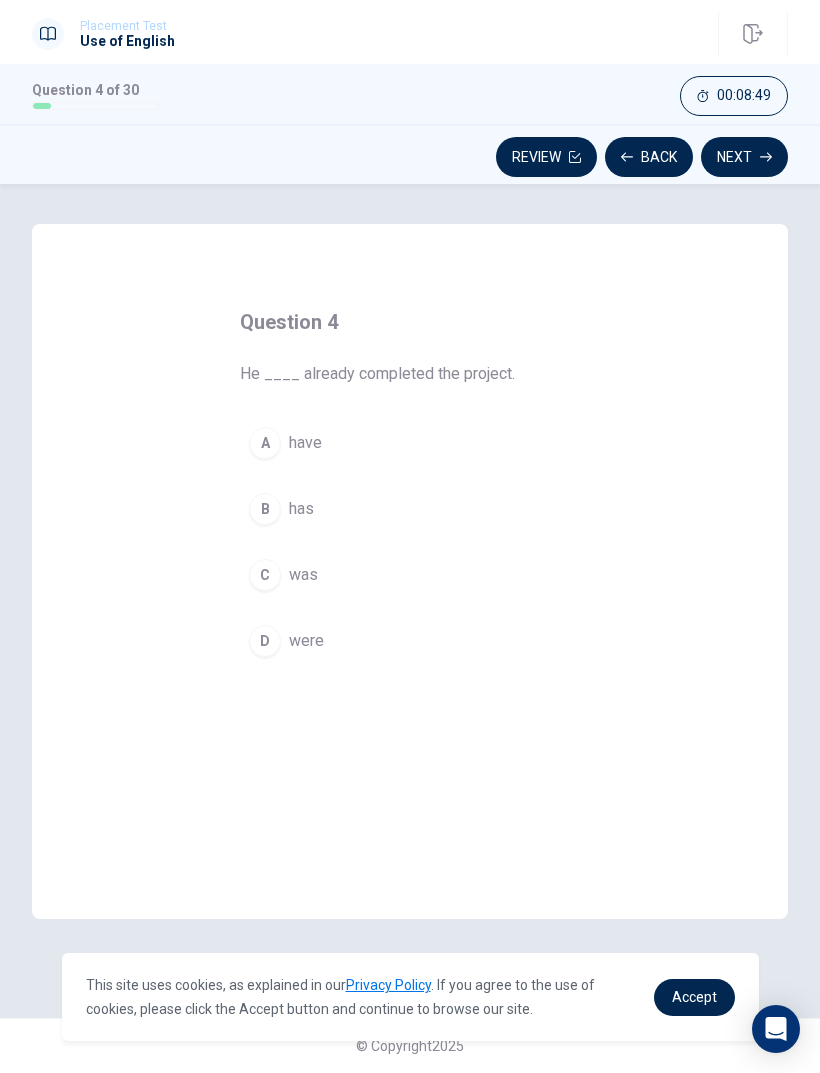 click on "has" at bounding box center (301, 509) 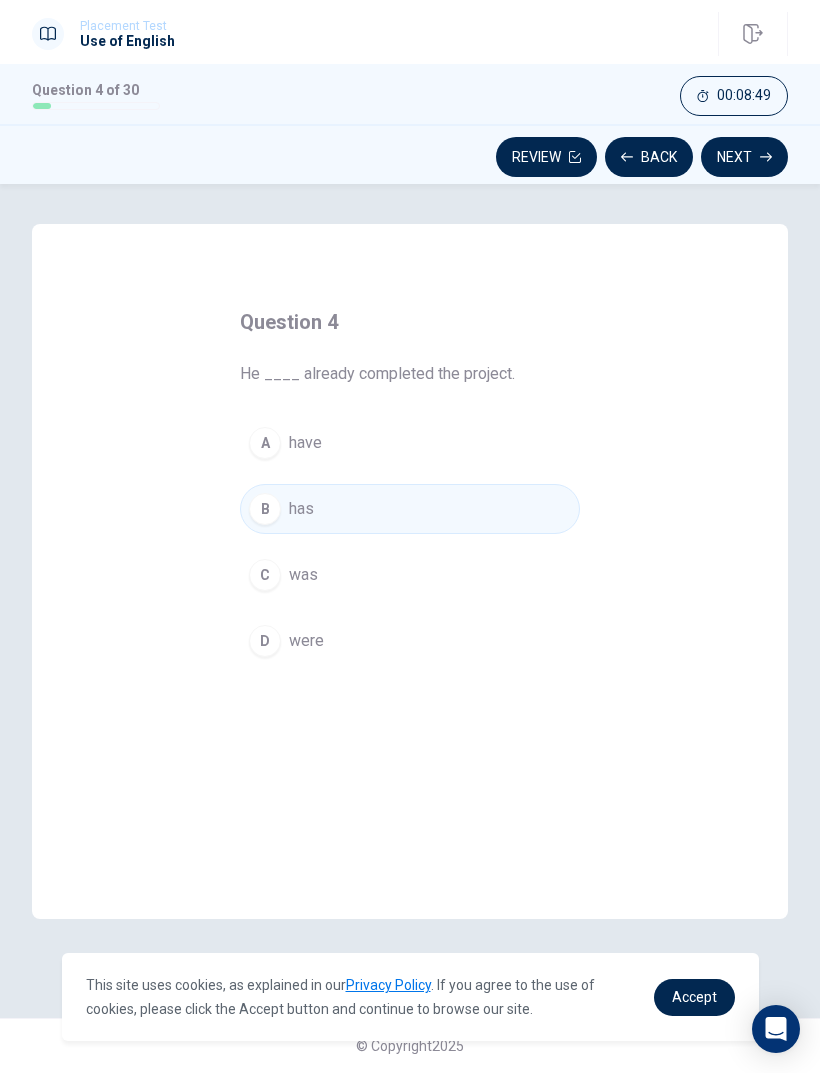 click on "Next" at bounding box center [744, 157] 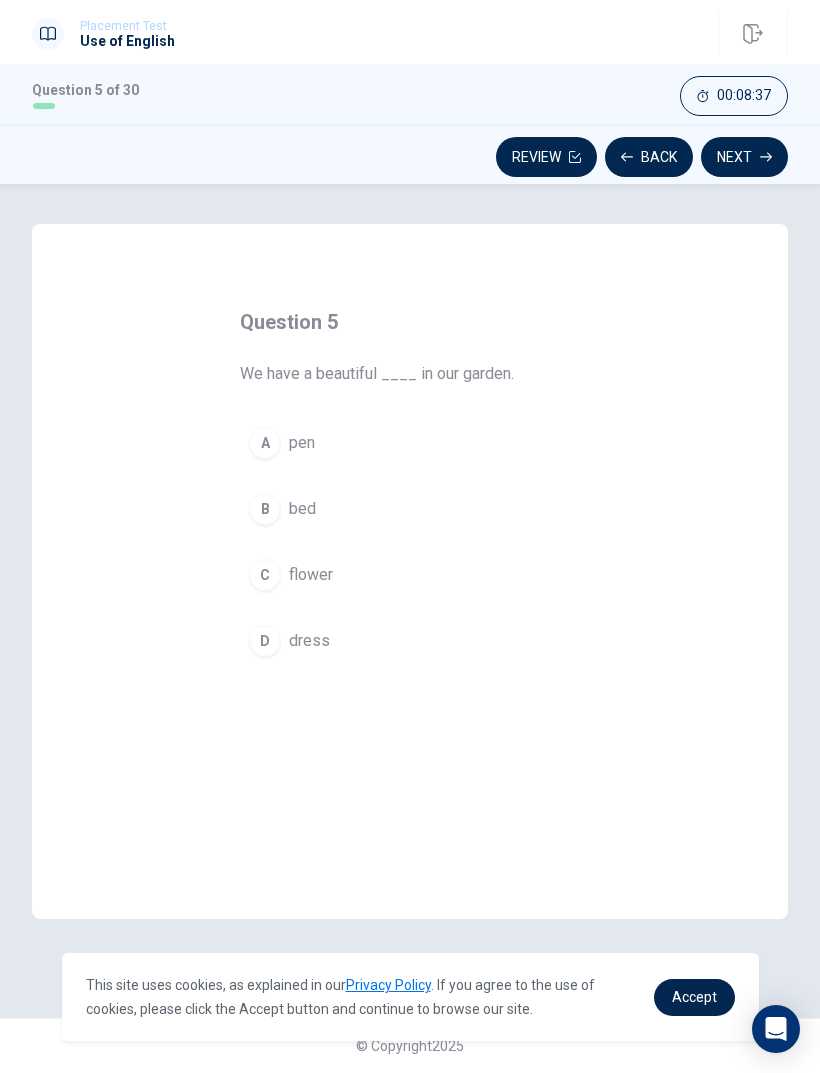 click on "dress" at bounding box center [309, 641] 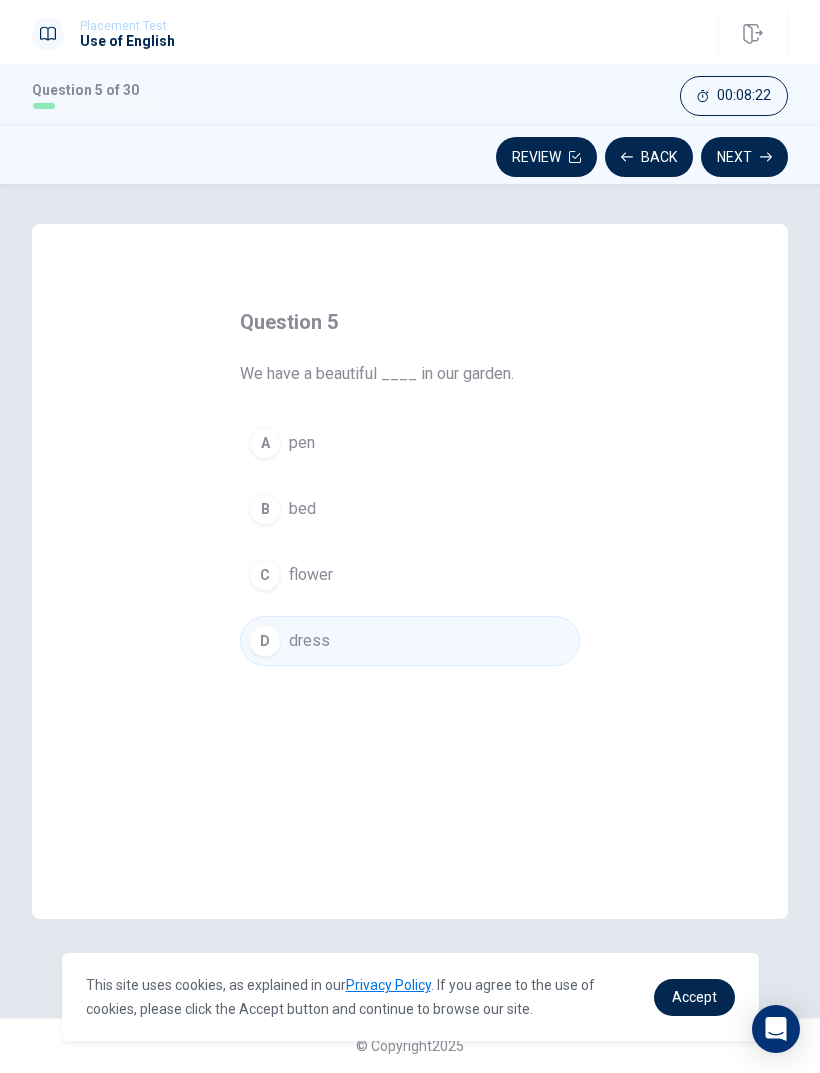 click on "D dress" at bounding box center (410, 641) 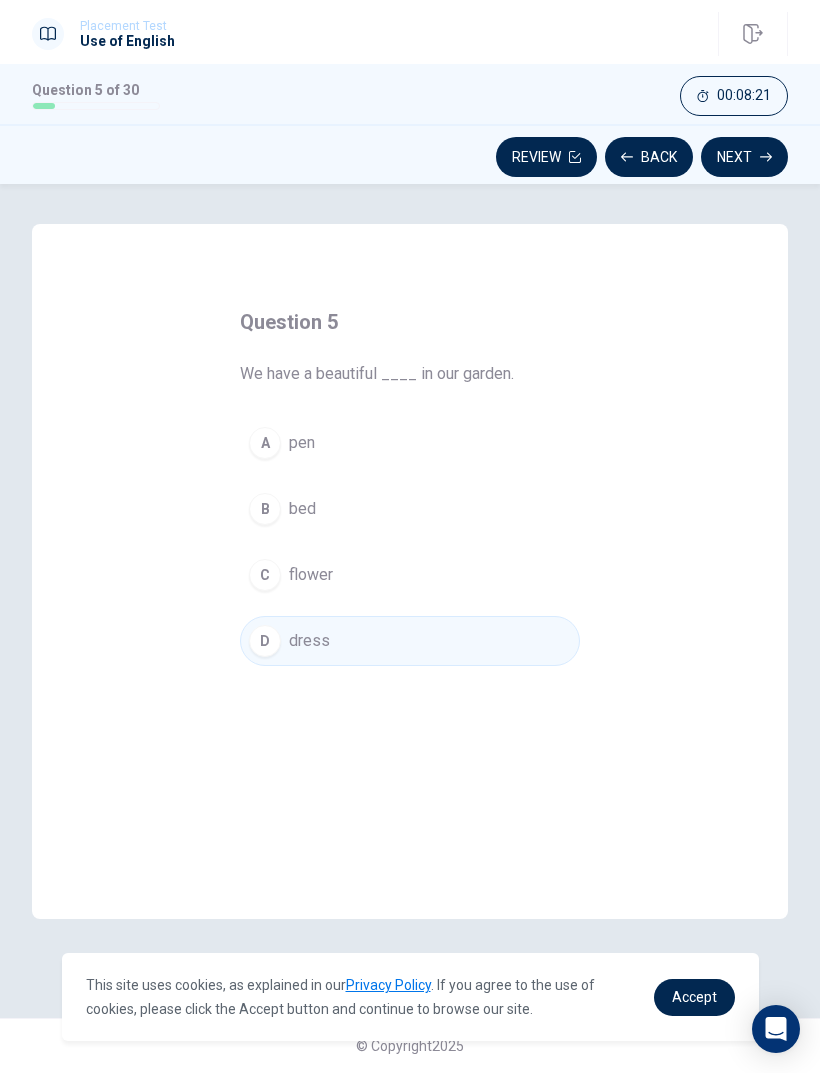 click on "D dress" at bounding box center (410, 641) 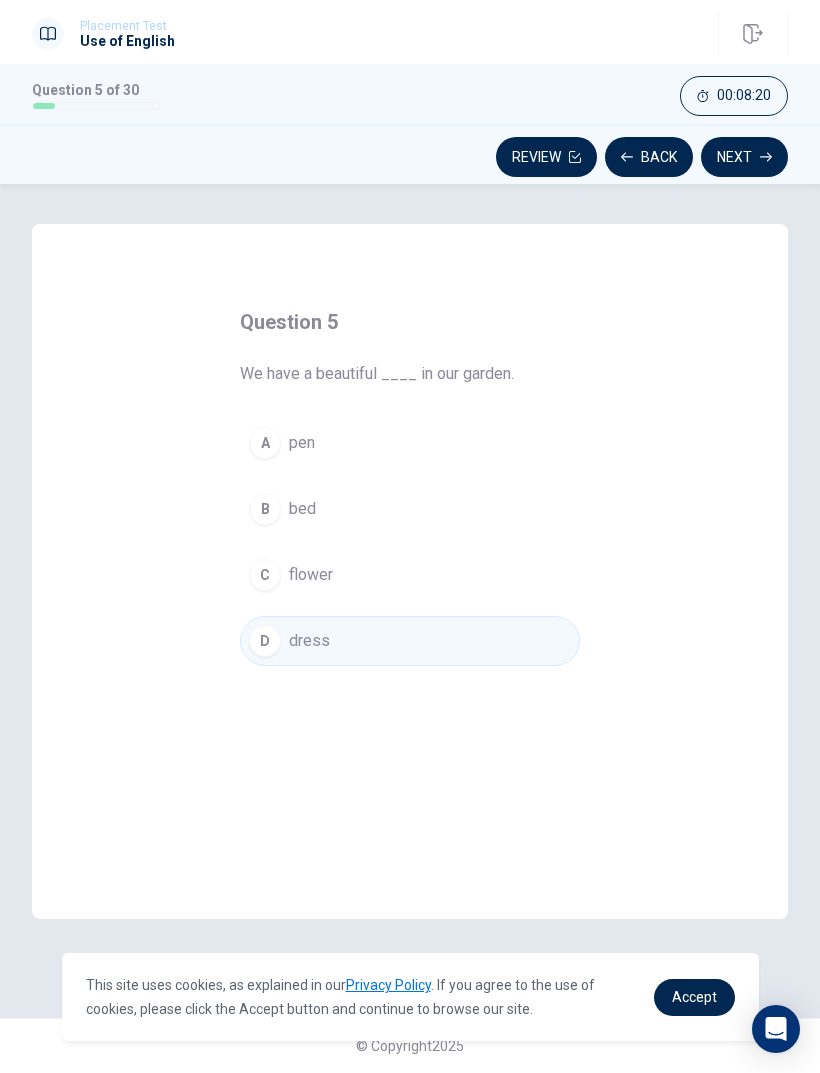 click on "C flower" at bounding box center (410, 575) 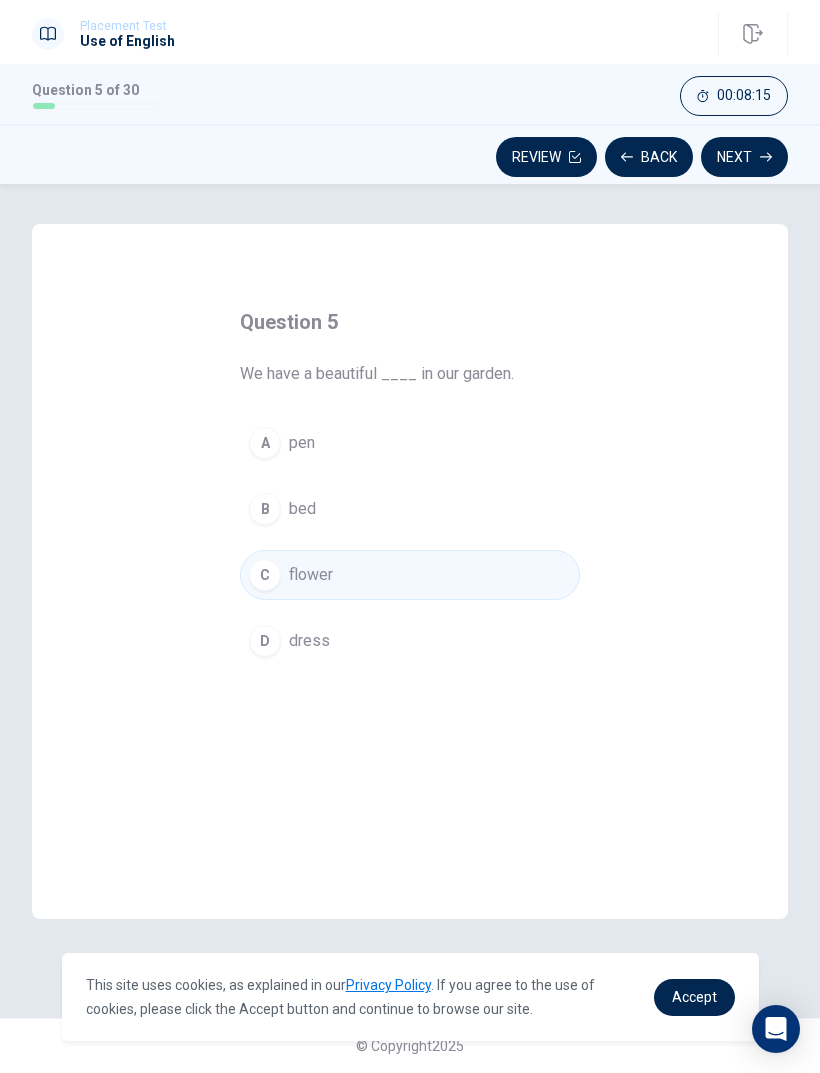 click 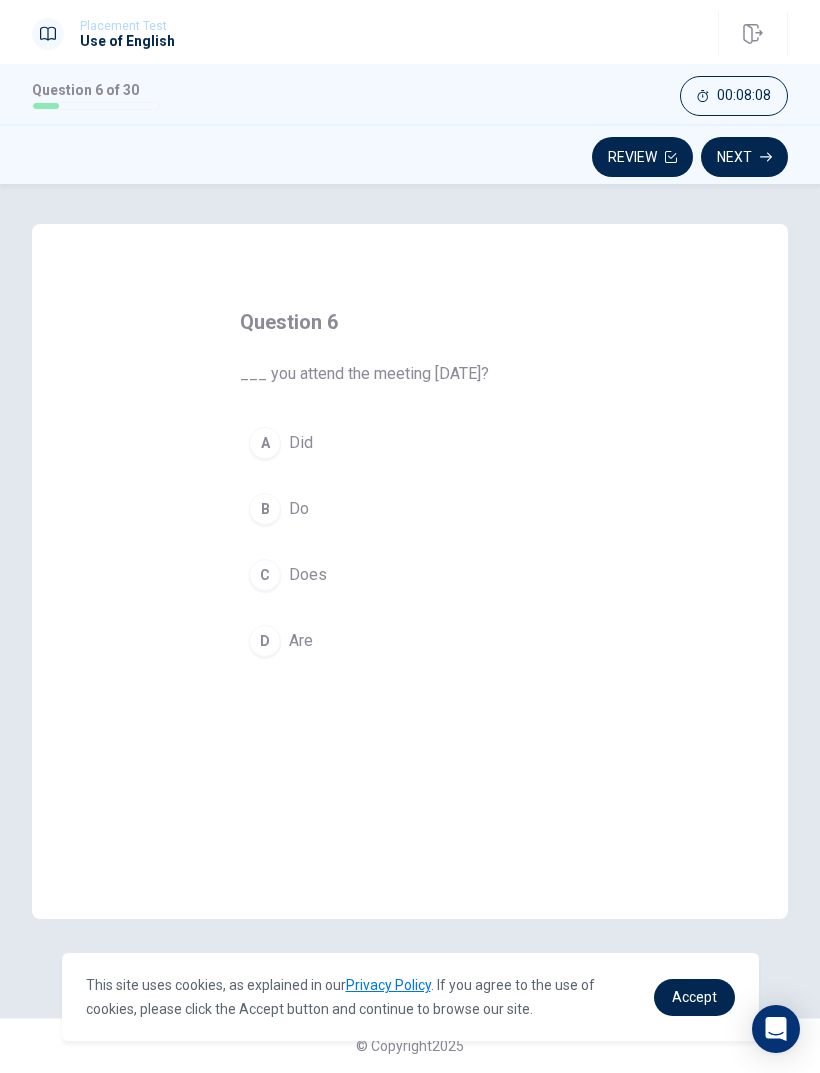 click on "A Did" at bounding box center [410, 443] 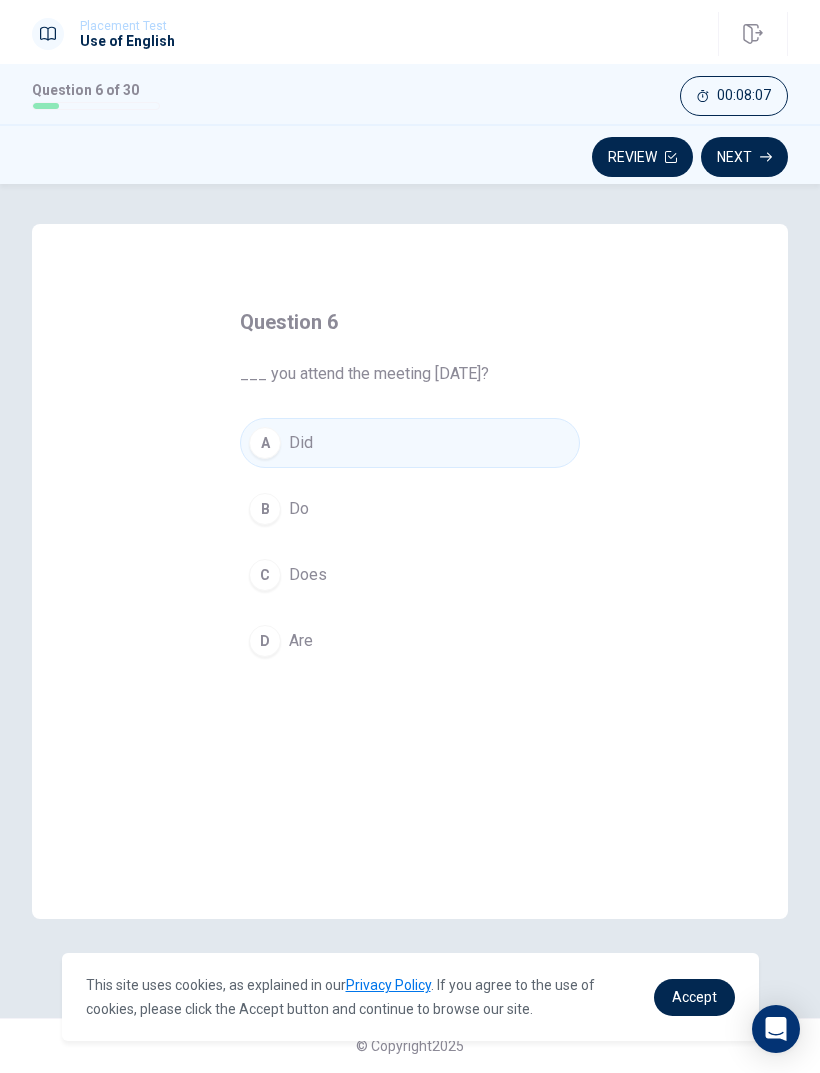 click on "Next" at bounding box center (744, 157) 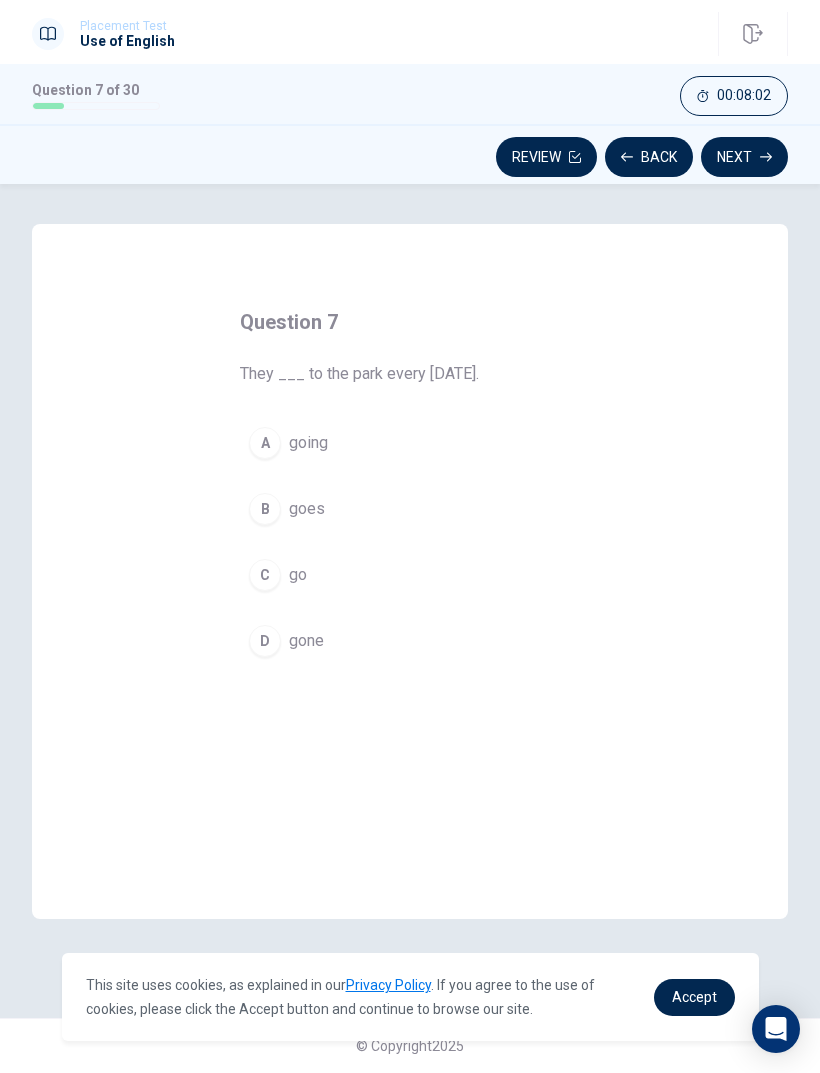 click on "C go" at bounding box center (410, 575) 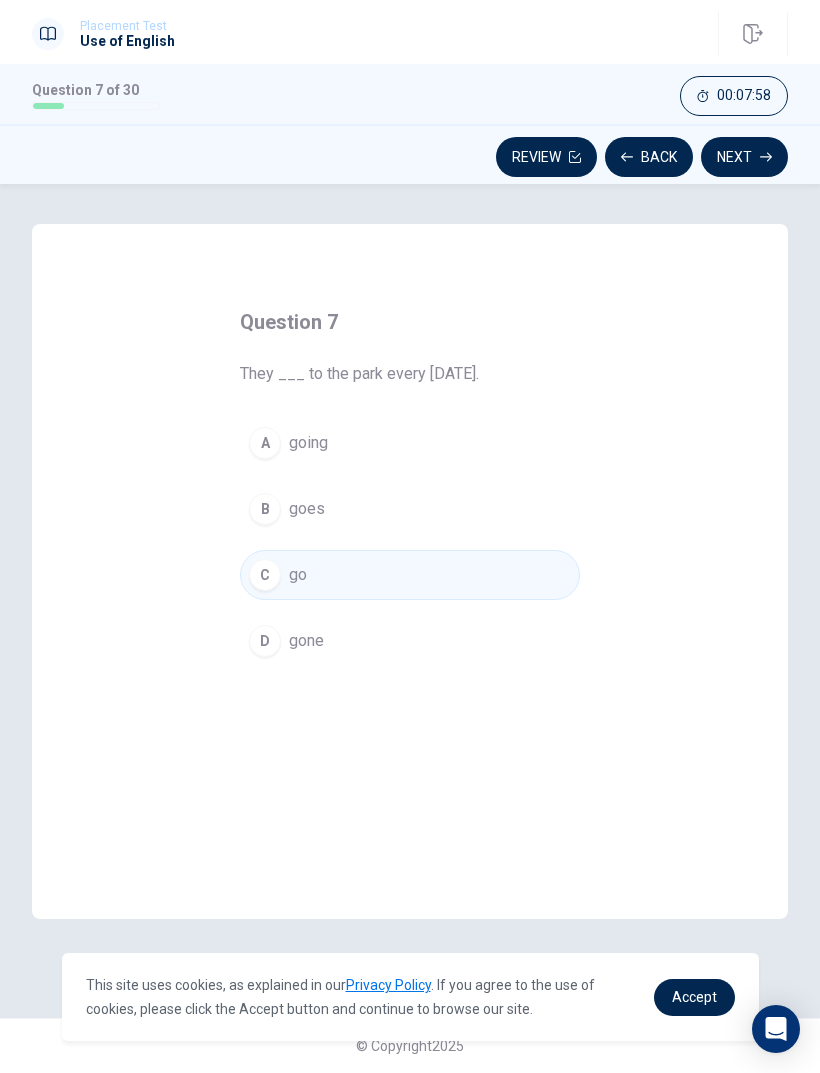 click on "Next" at bounding box center [744, 157] 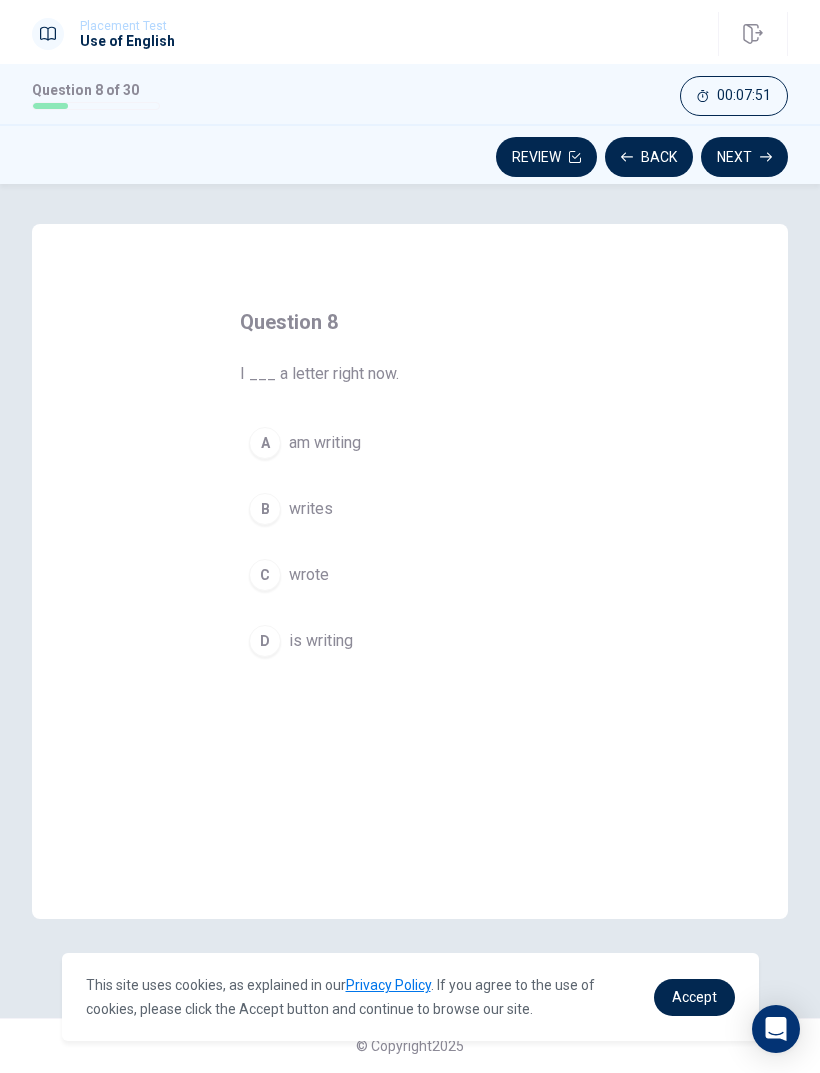 click on "A am writing" at bounding box center (410, 443) 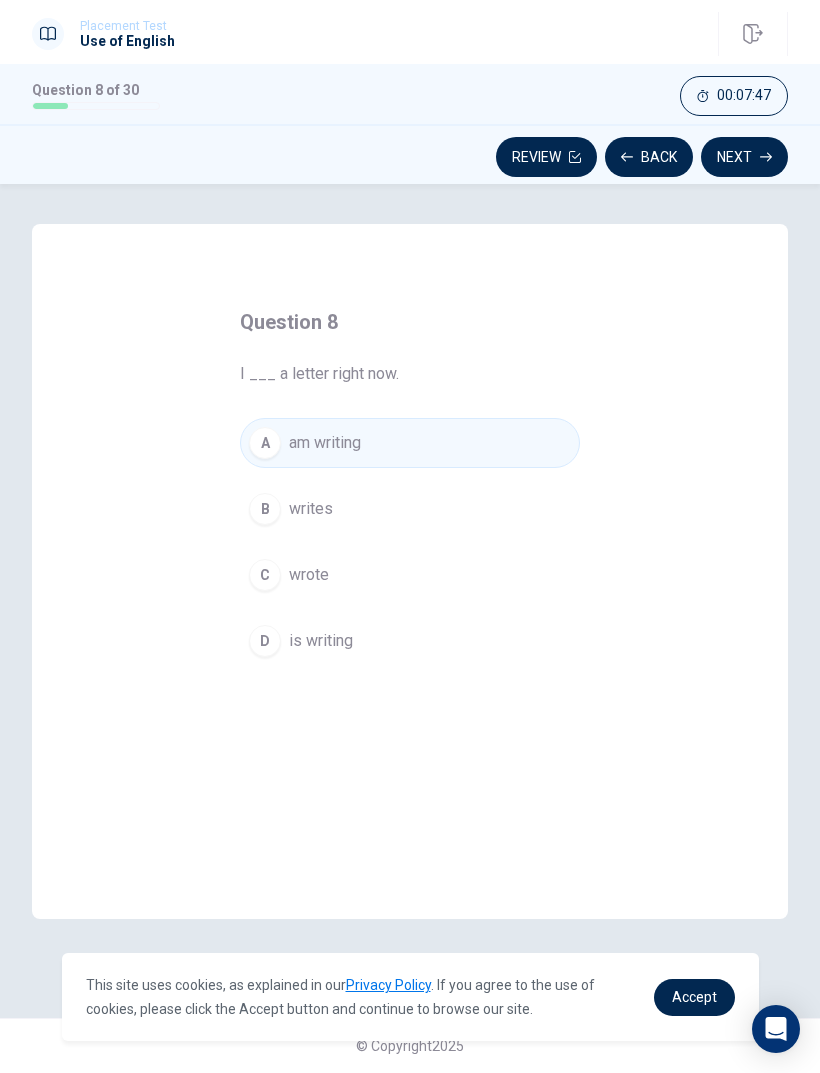 click on "Next" at bounding box center (744, 157) 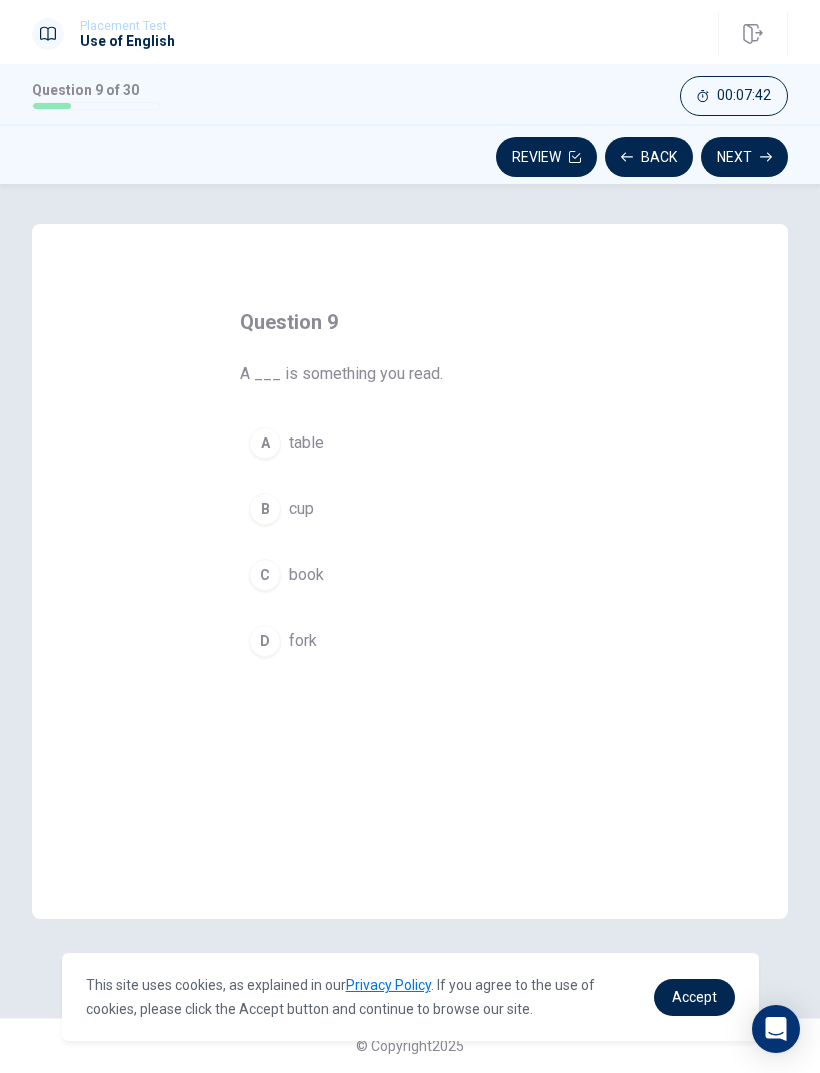 click on "book" at bounding box center [306, 575] 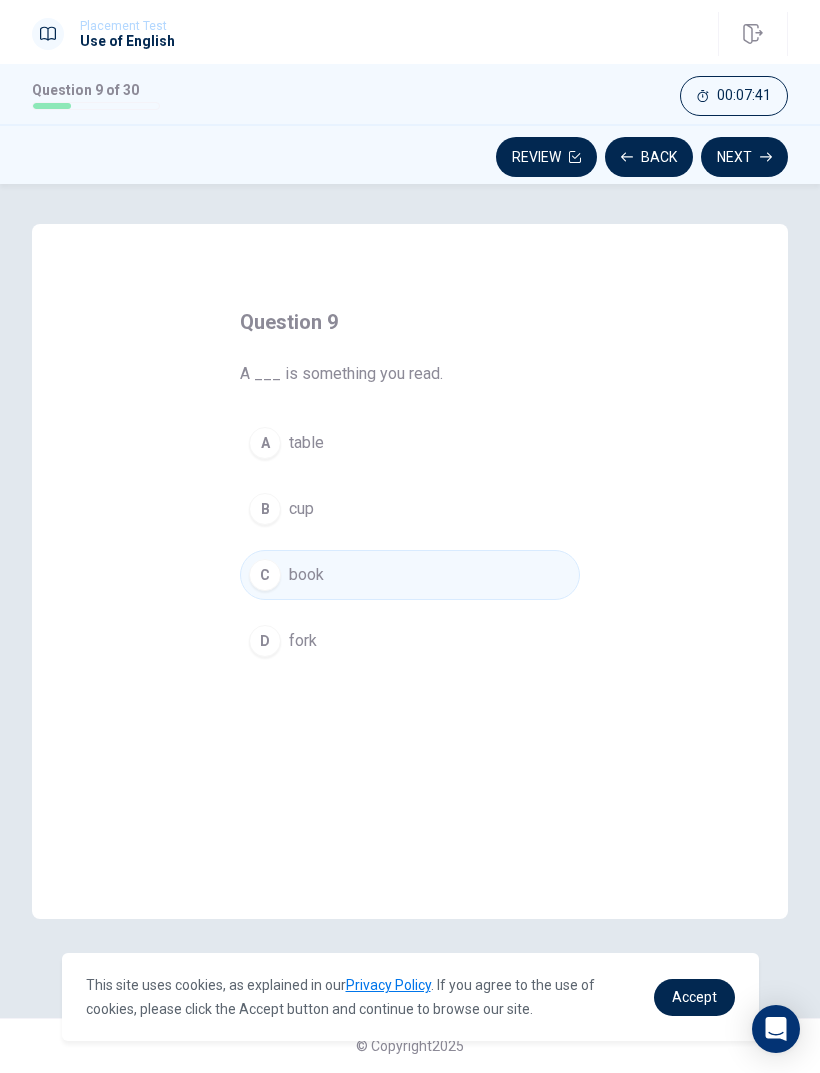 click on "Next" at bounding box center [744, 157] 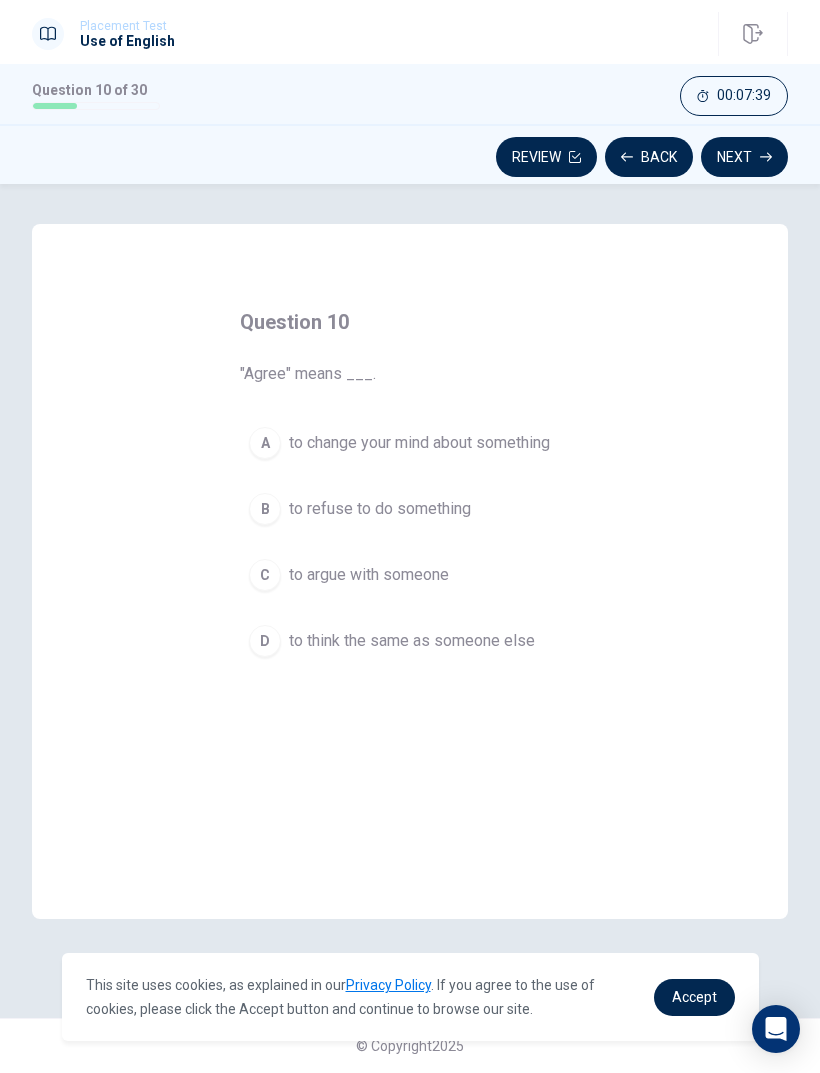 click on "to argue with someone" at bounding box center (369, 575) 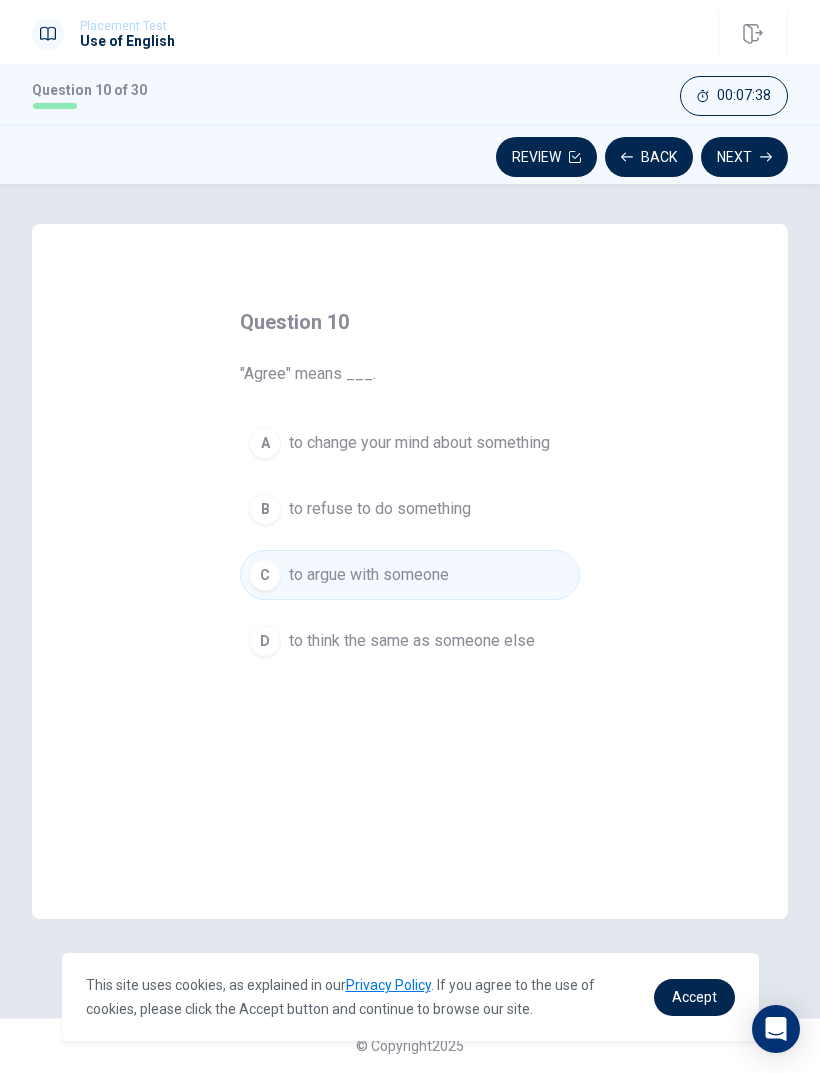 click on "Next" at bounding box center [744, 157] 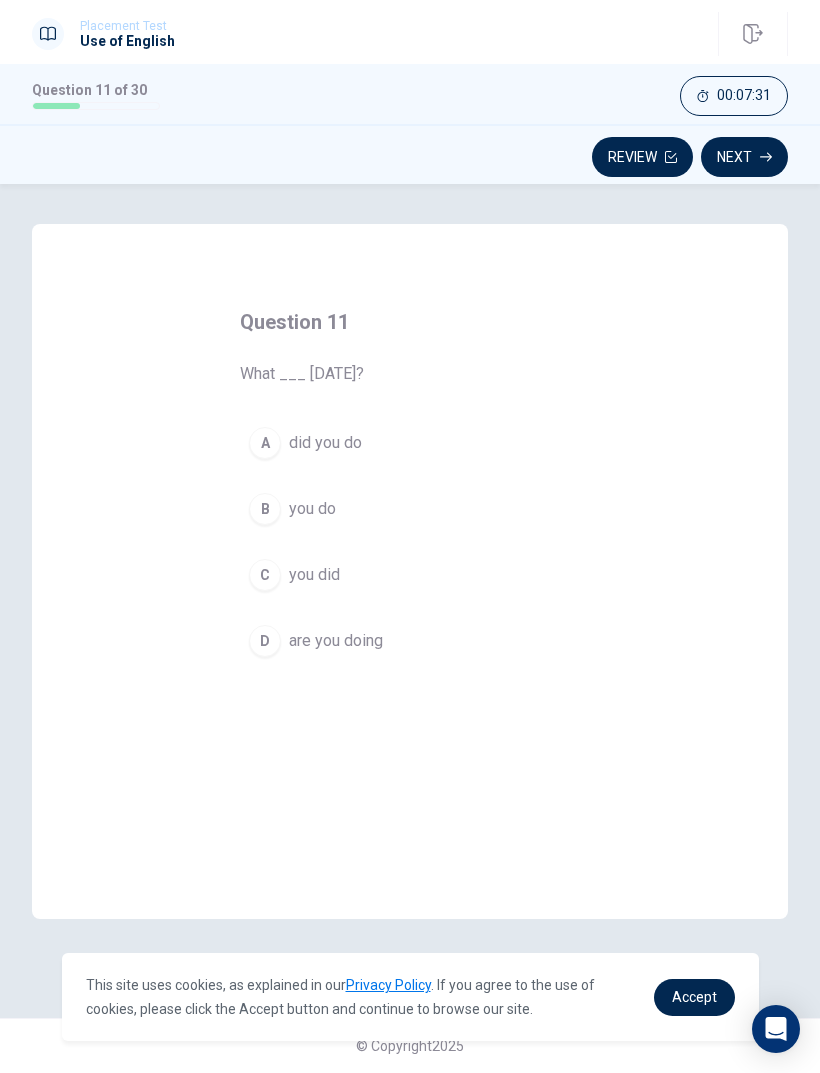 click on "A did you do" at bounding box center [410, 443] 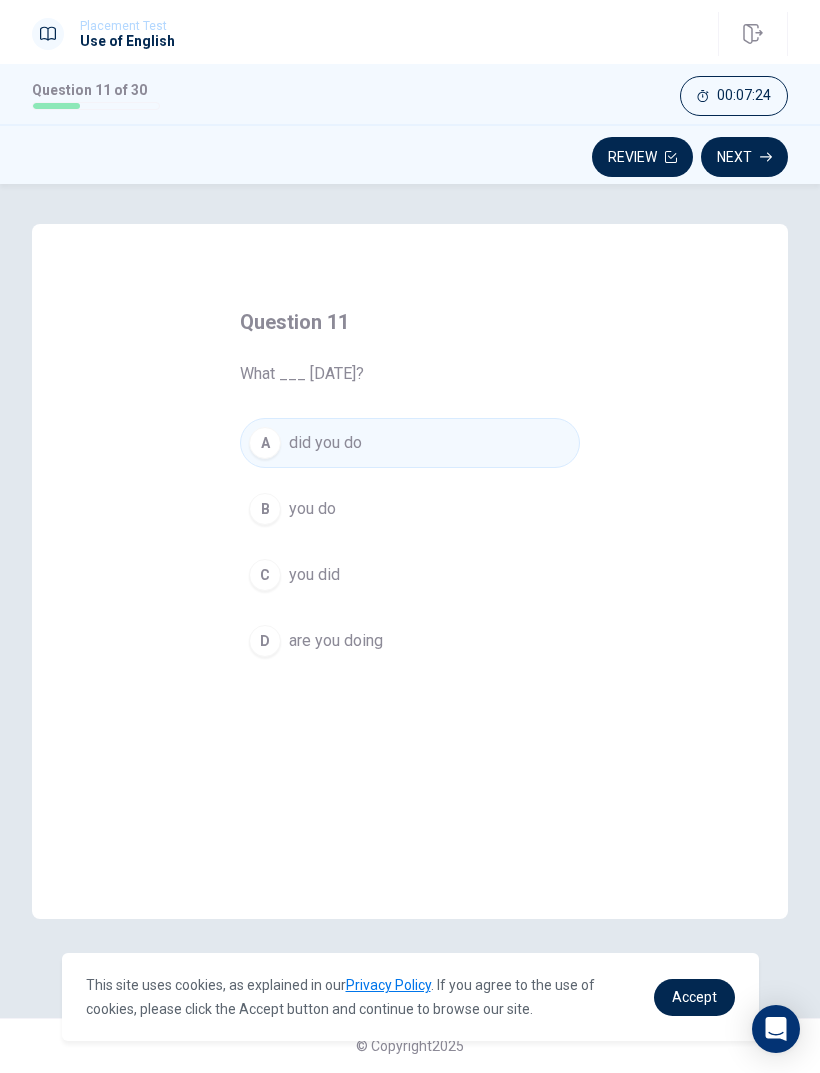 click 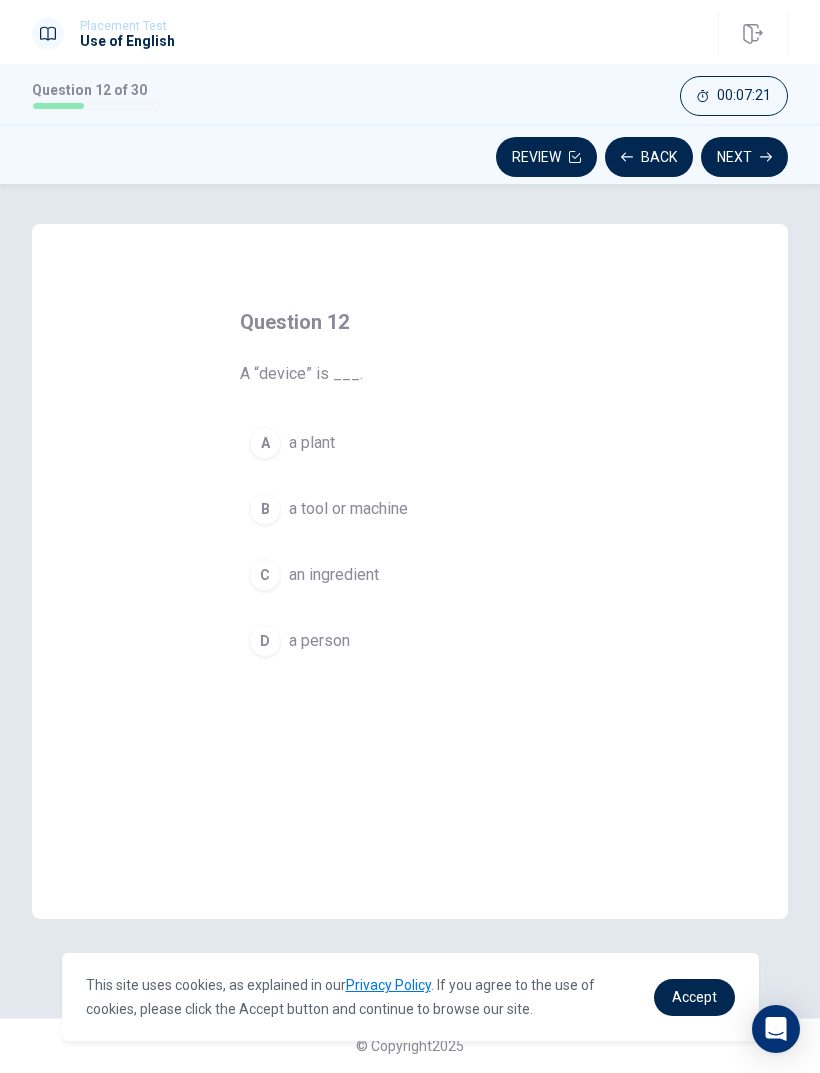 click on "B a tool or machine" at bounding box center (410, 509) 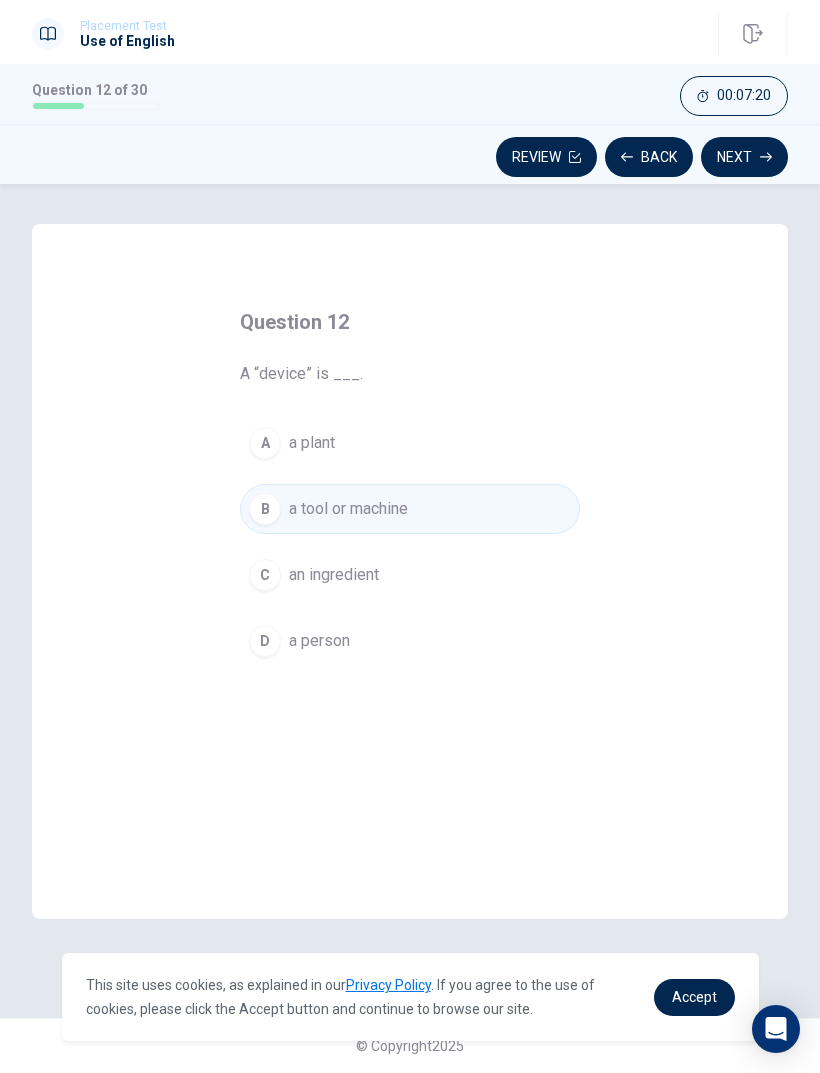 click on "Next" at bounding box center [744, 157] 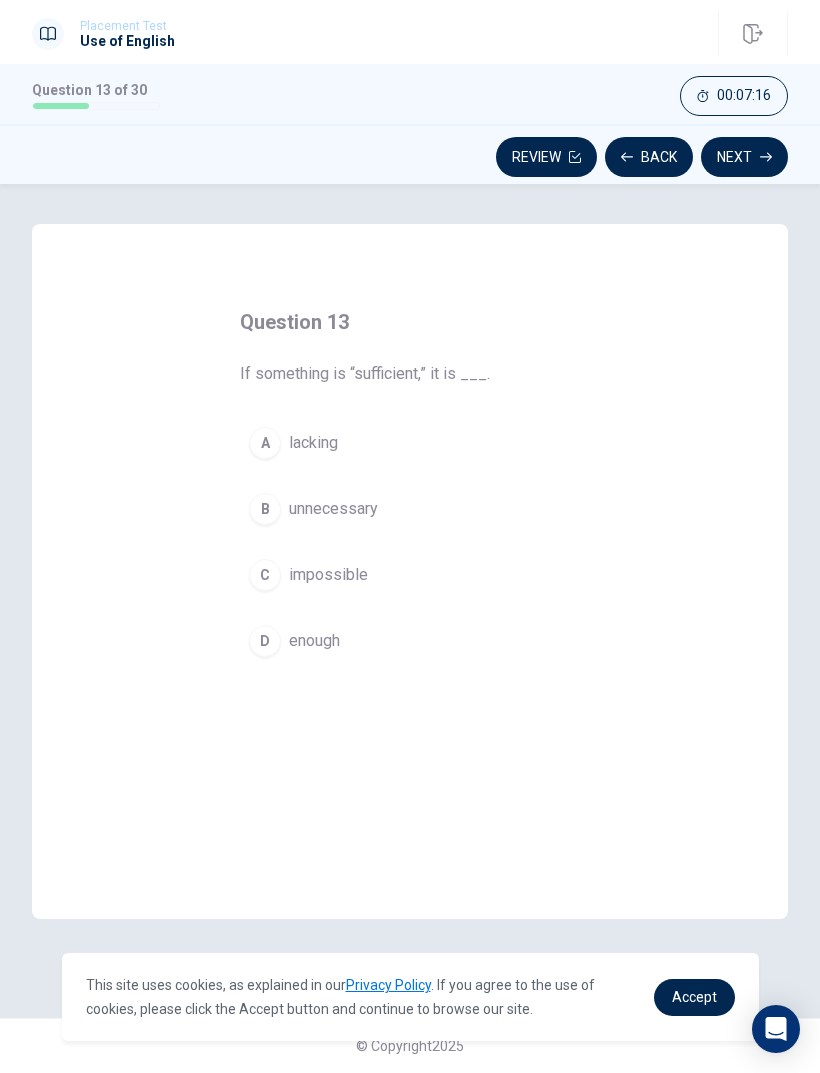 click on "enough" at bounding box center [314, 641] 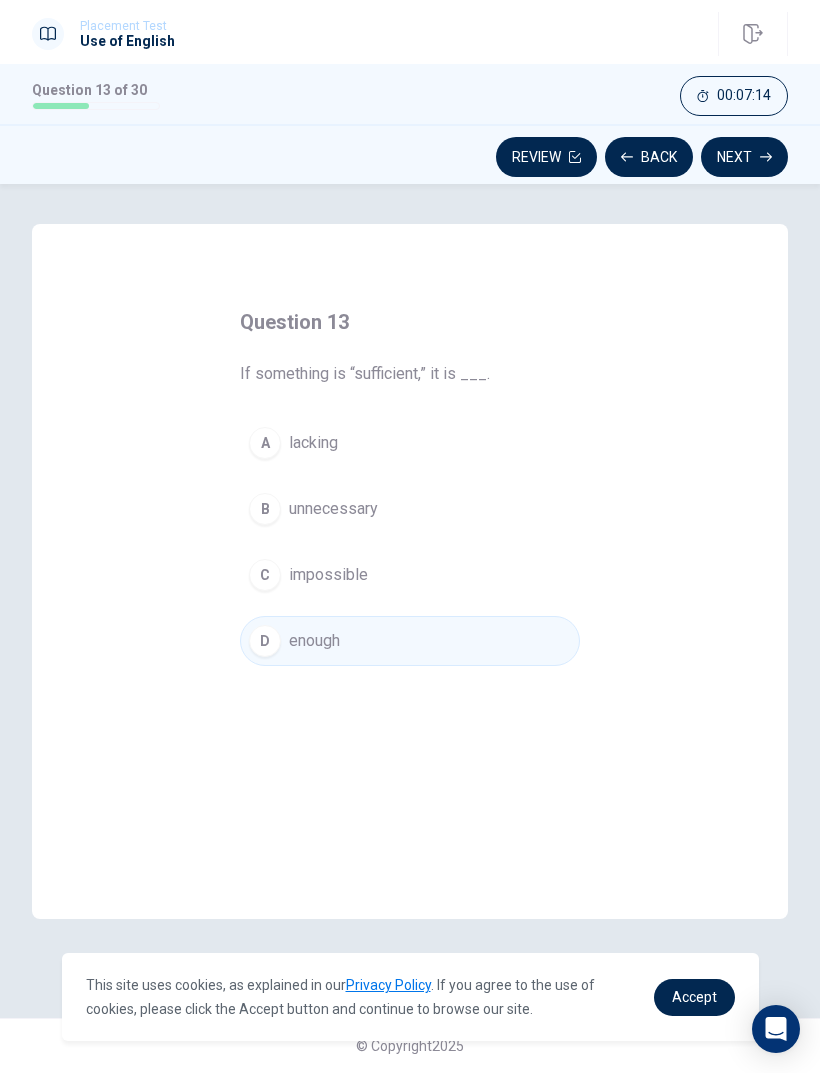 click on "Next" at bounding box center (744, 157) 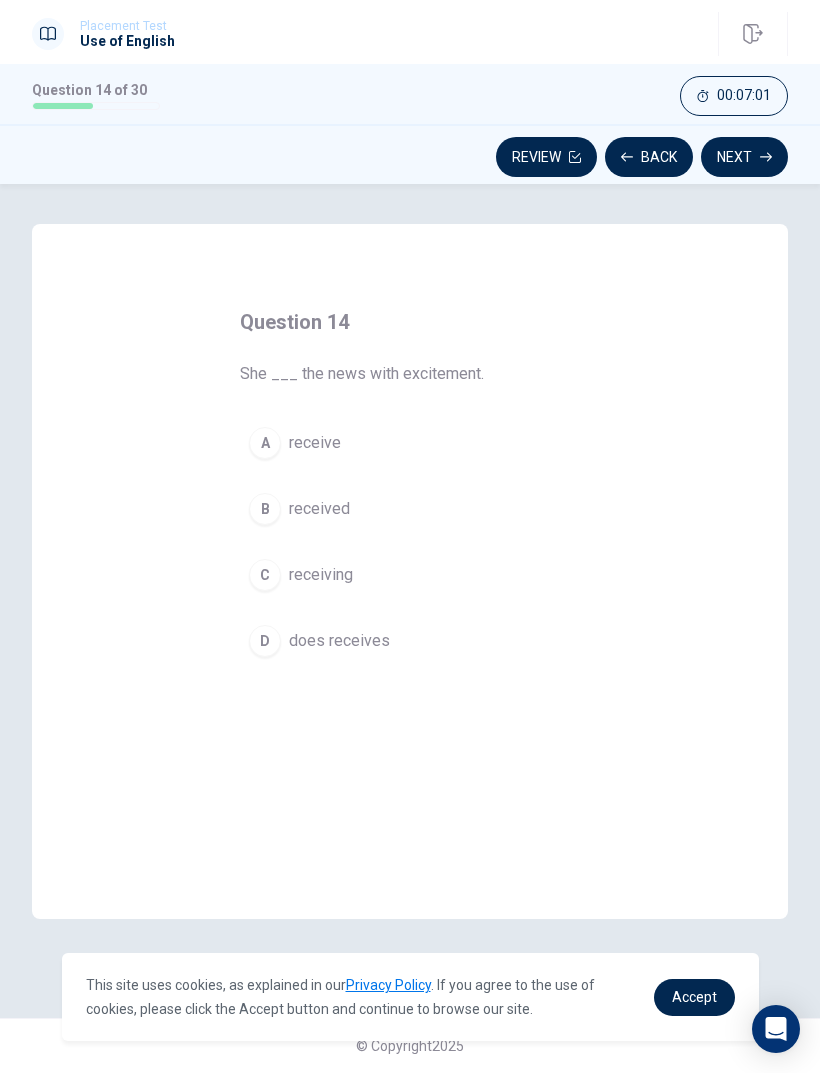 click on "received" at bounding box center [319, 509] 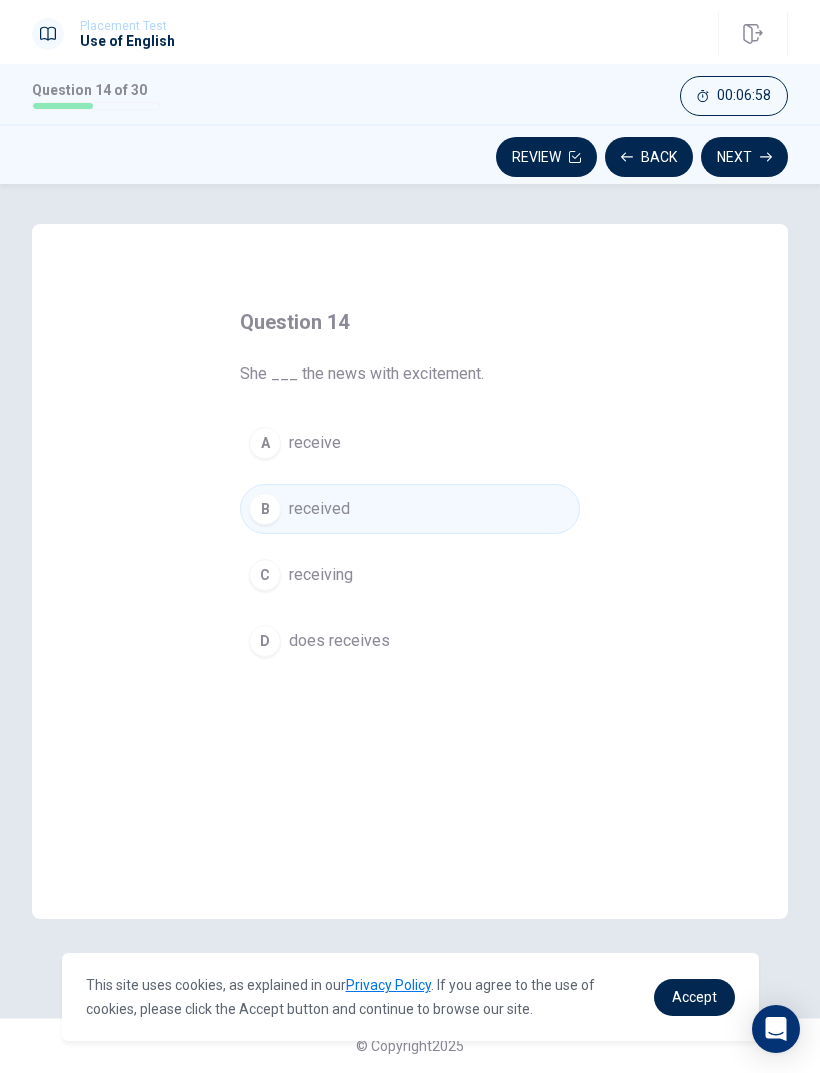 click on "Next" at bounding box center (744, 157) 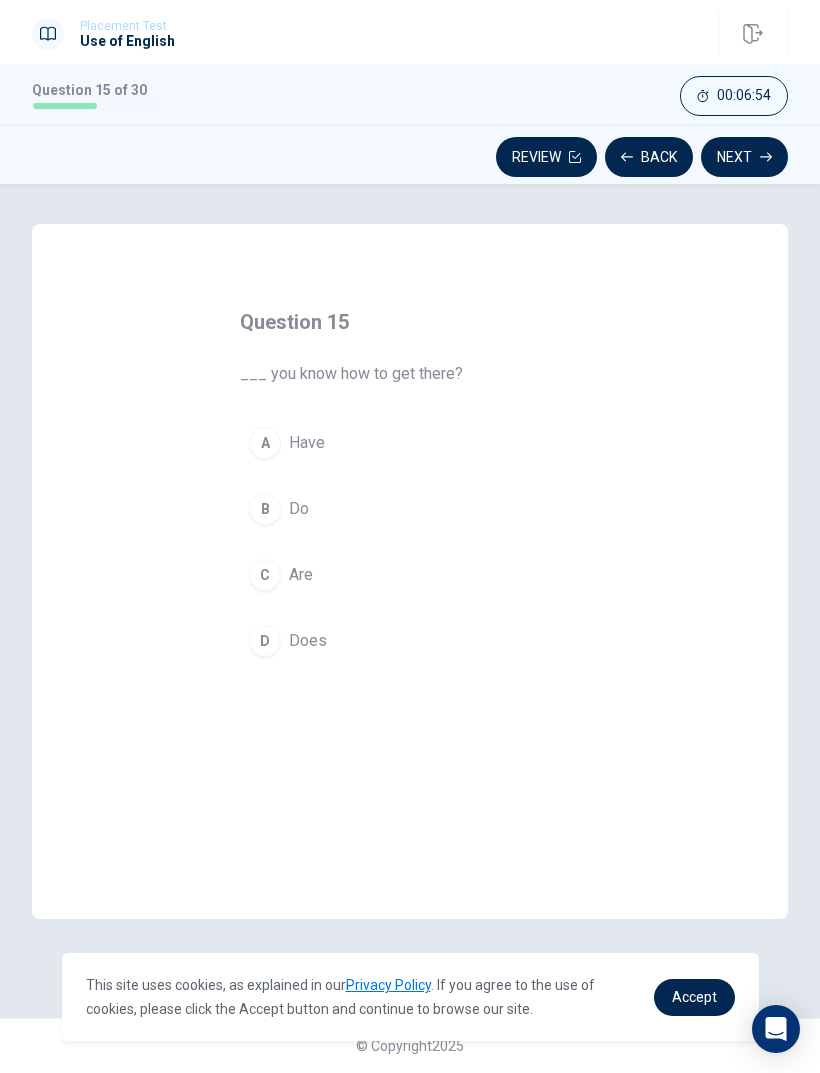 click on "Do" at bounding box center (299, 509) 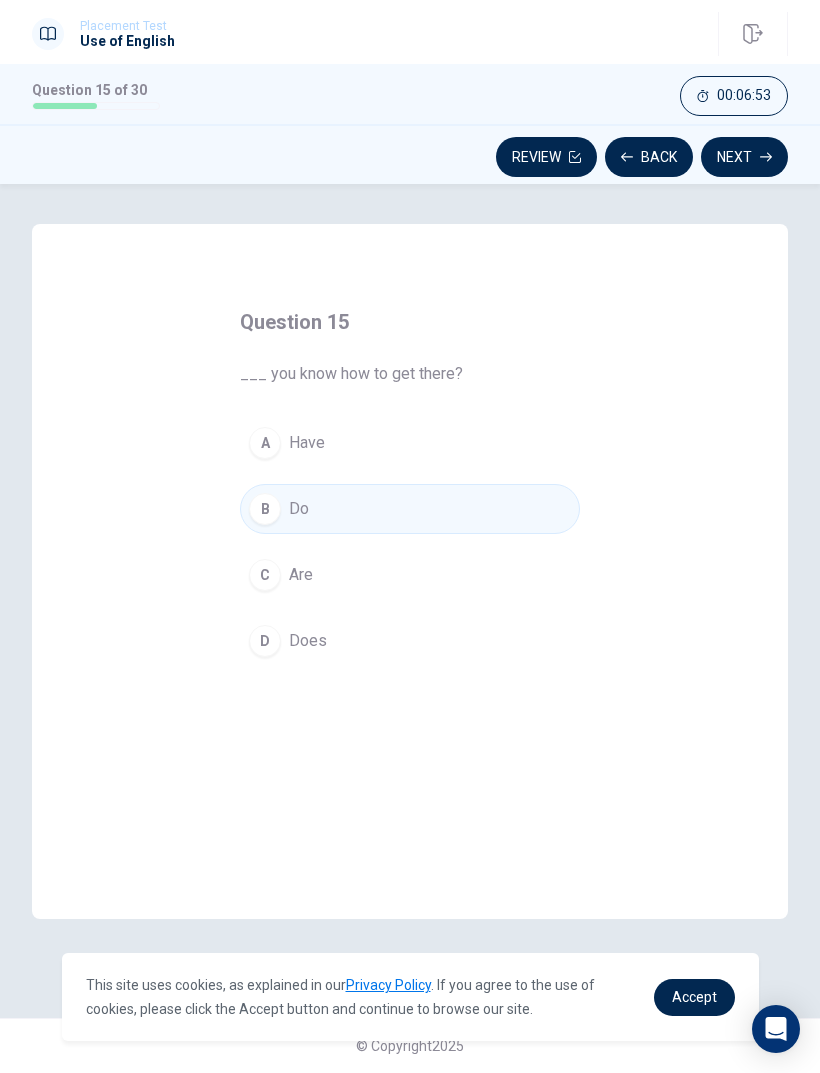 click on "Next" at bounding box center (744, 157) 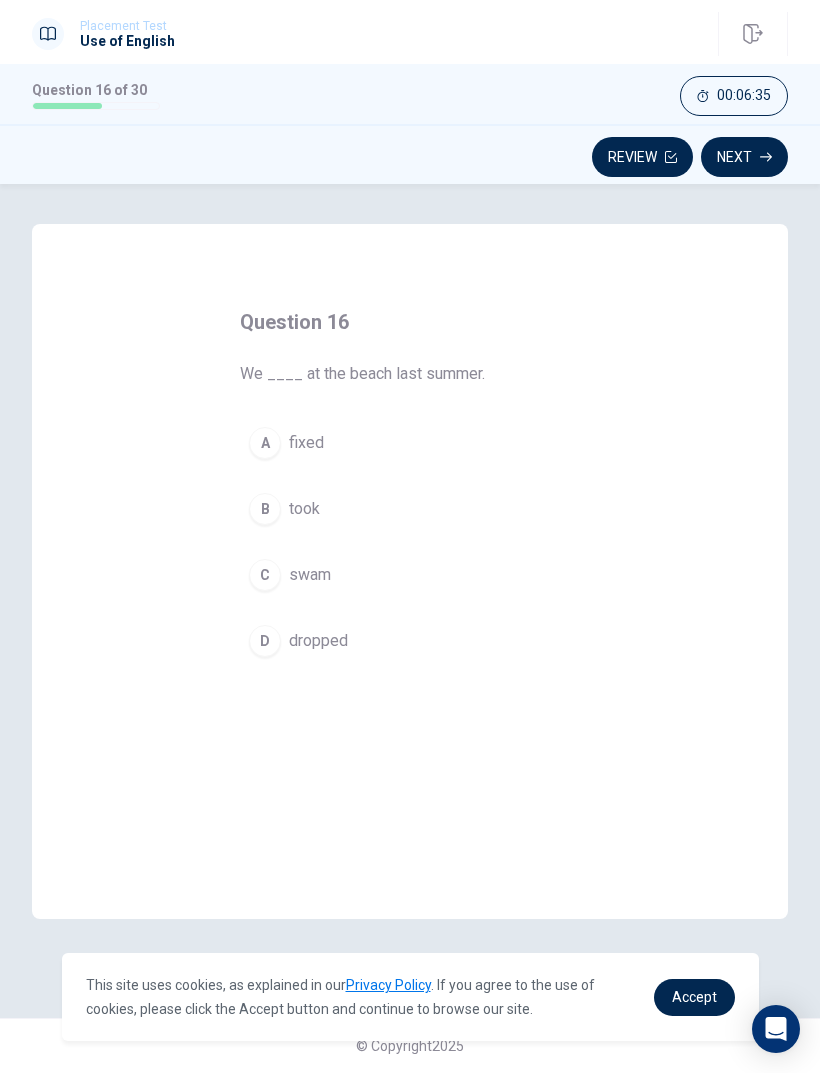 click on "C swam" at bounding box center [410, 575] 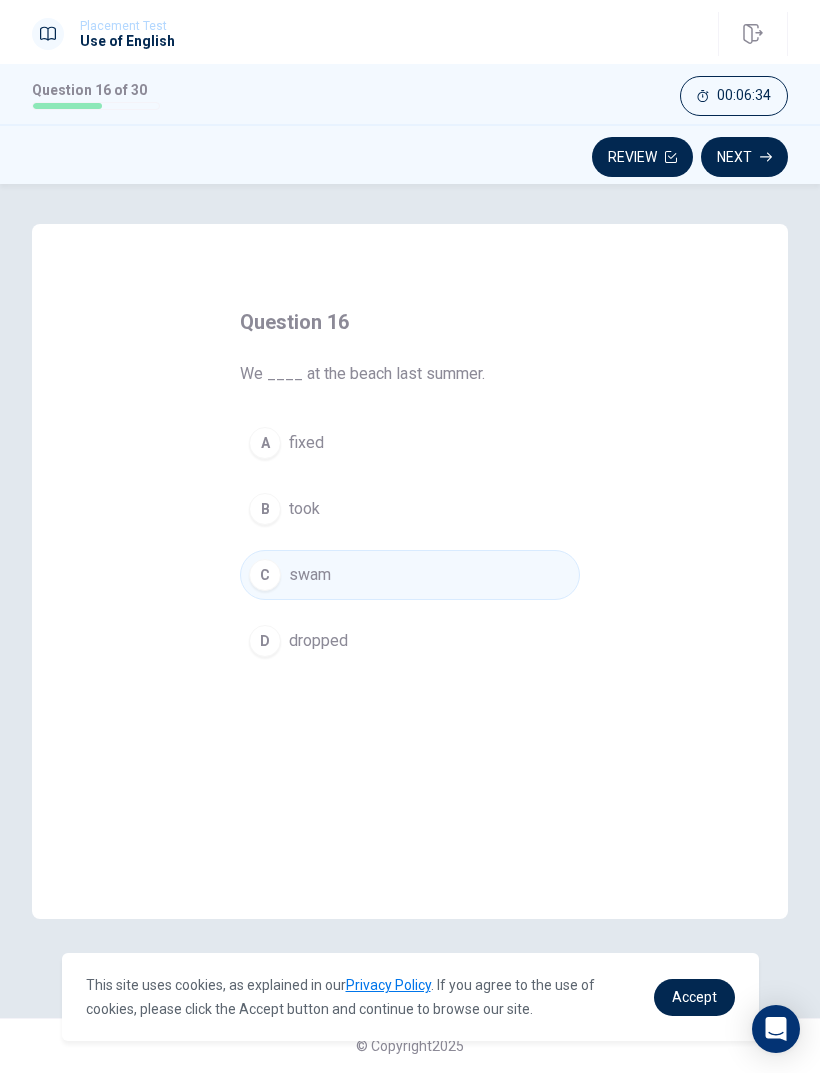 click on "Next" at bounding box center [744, 157] 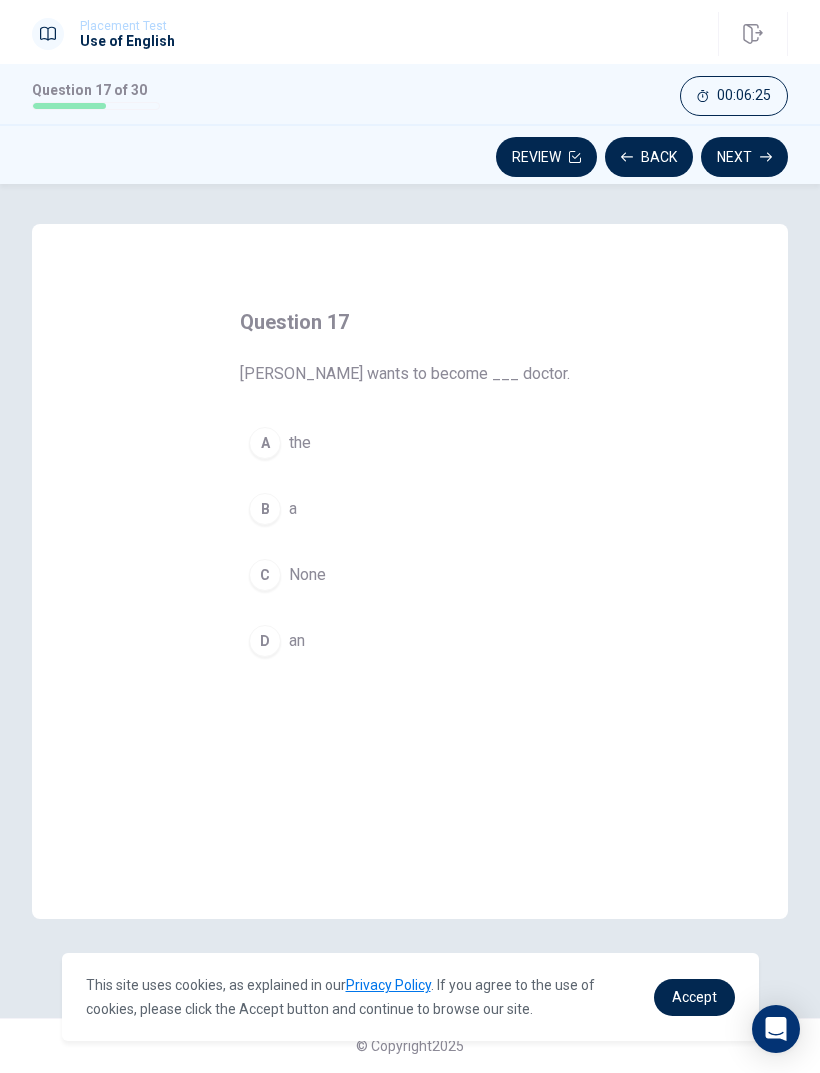 click on "B  a" at bounding box center [410, 509] 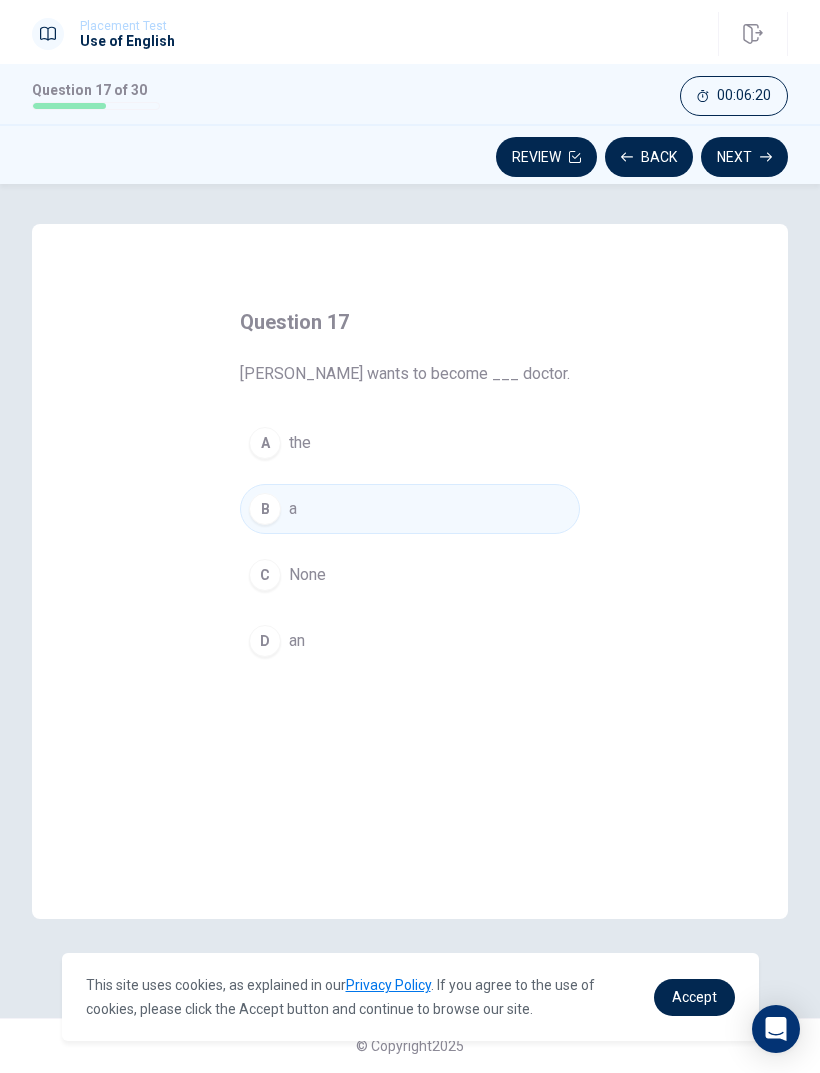 click on "Next" at bounding box center [744, 157] 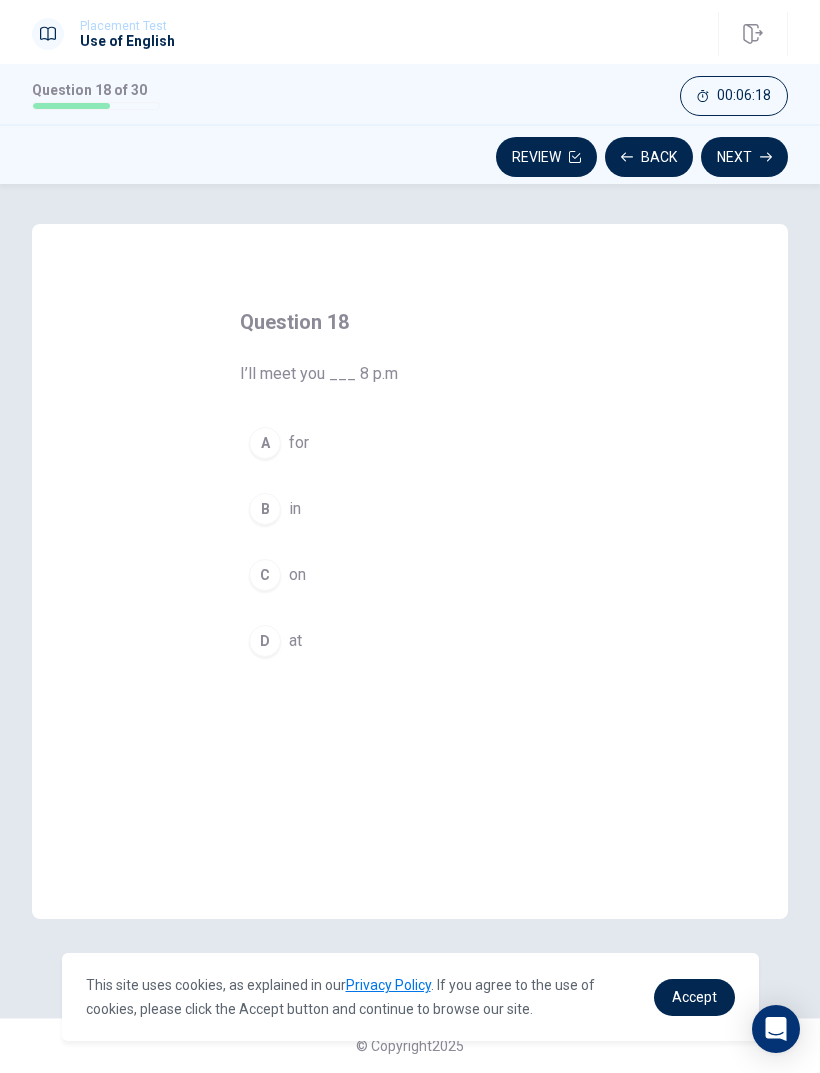 click on "D  at" at bounding box center [410, 641] 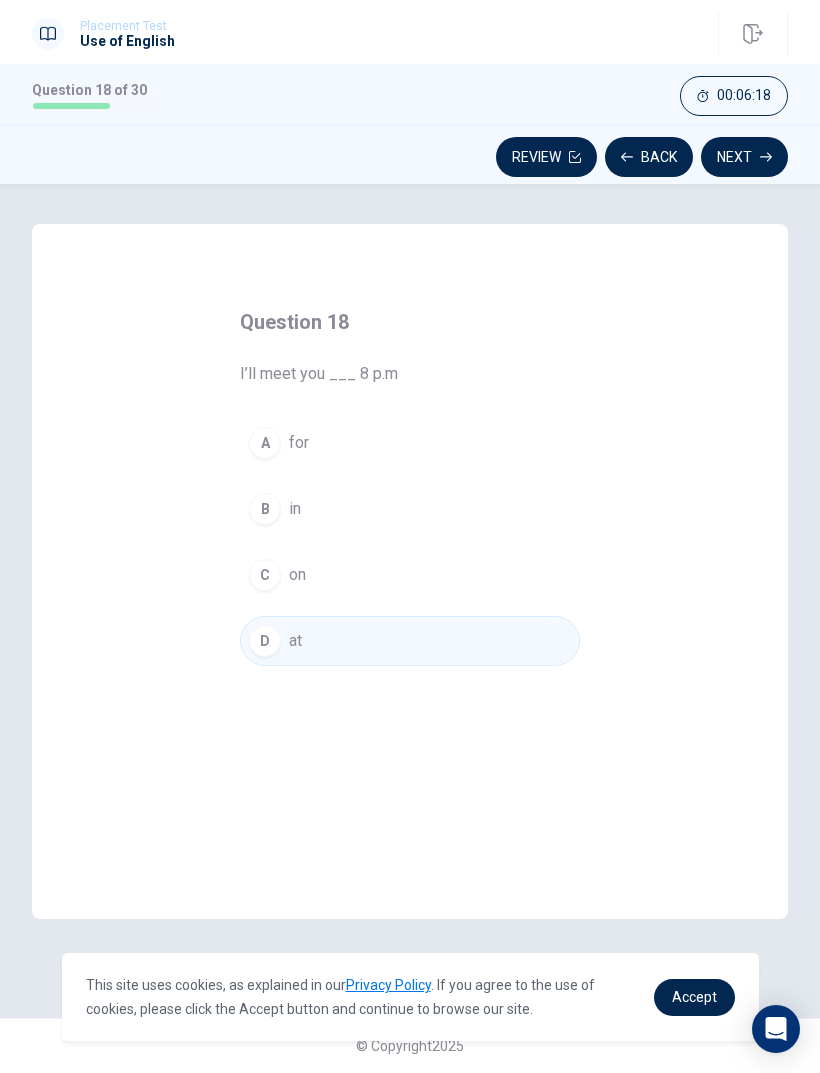 click on "Next" at bounding box center (744, 157) 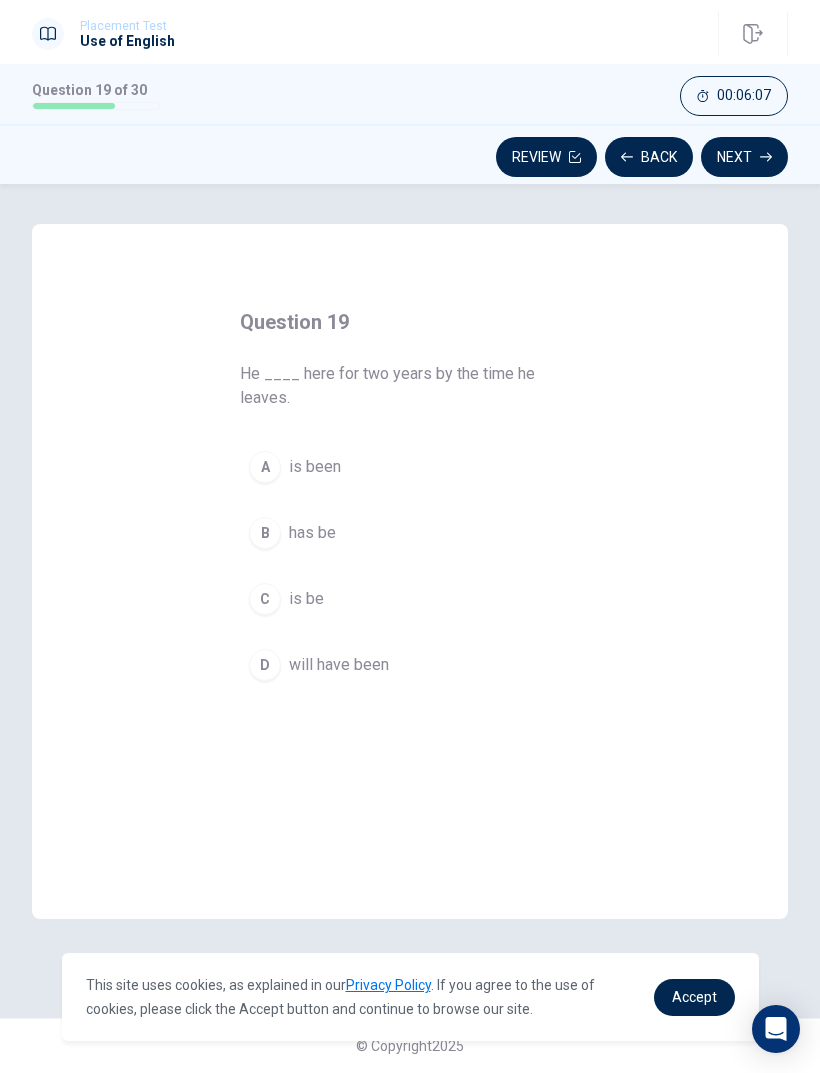click on "A is been" at bounding box center (410, 467) 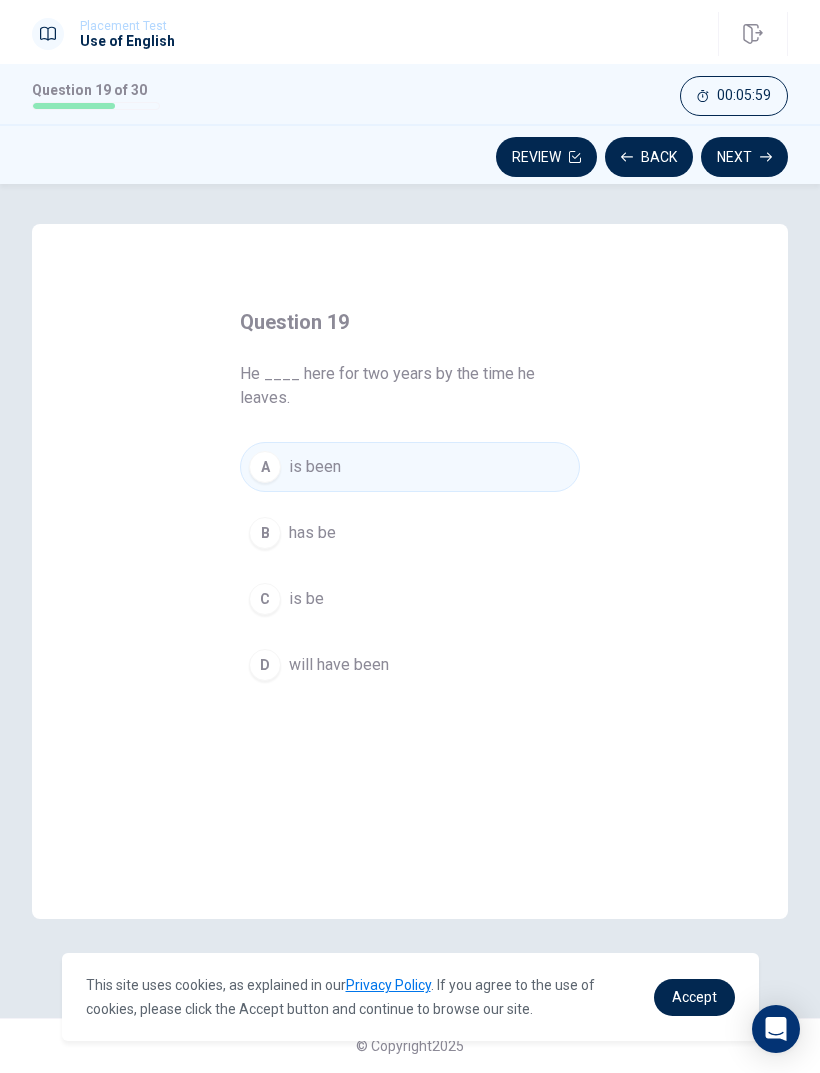 click on "Next" at bounding box center [744, 157] 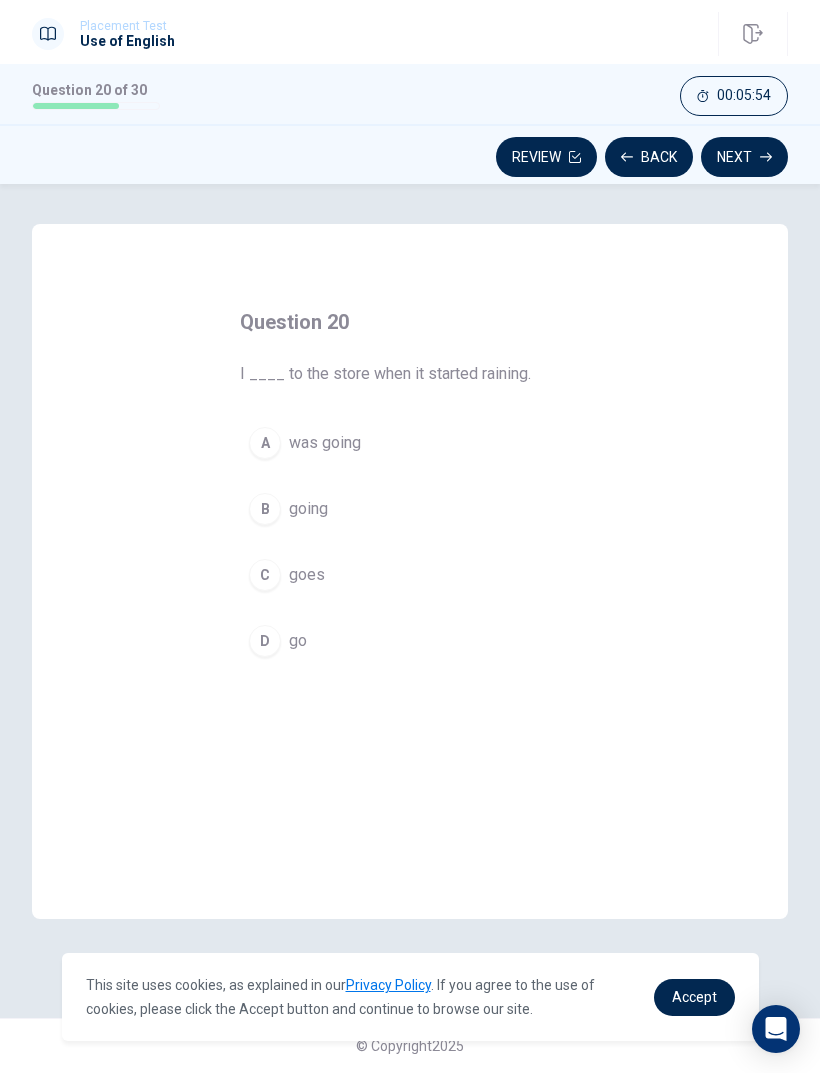 click on "A was going" at bounding box center [410, 443] 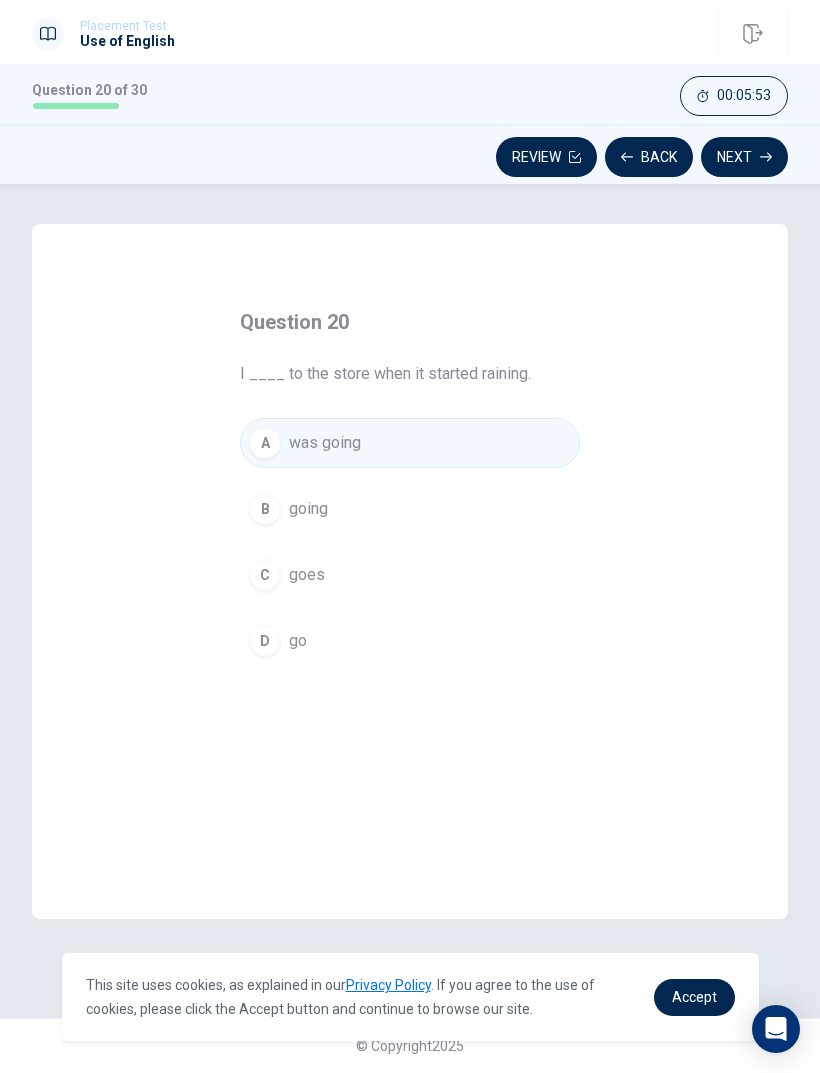 click on "B going" at bounding box center (410, 509) 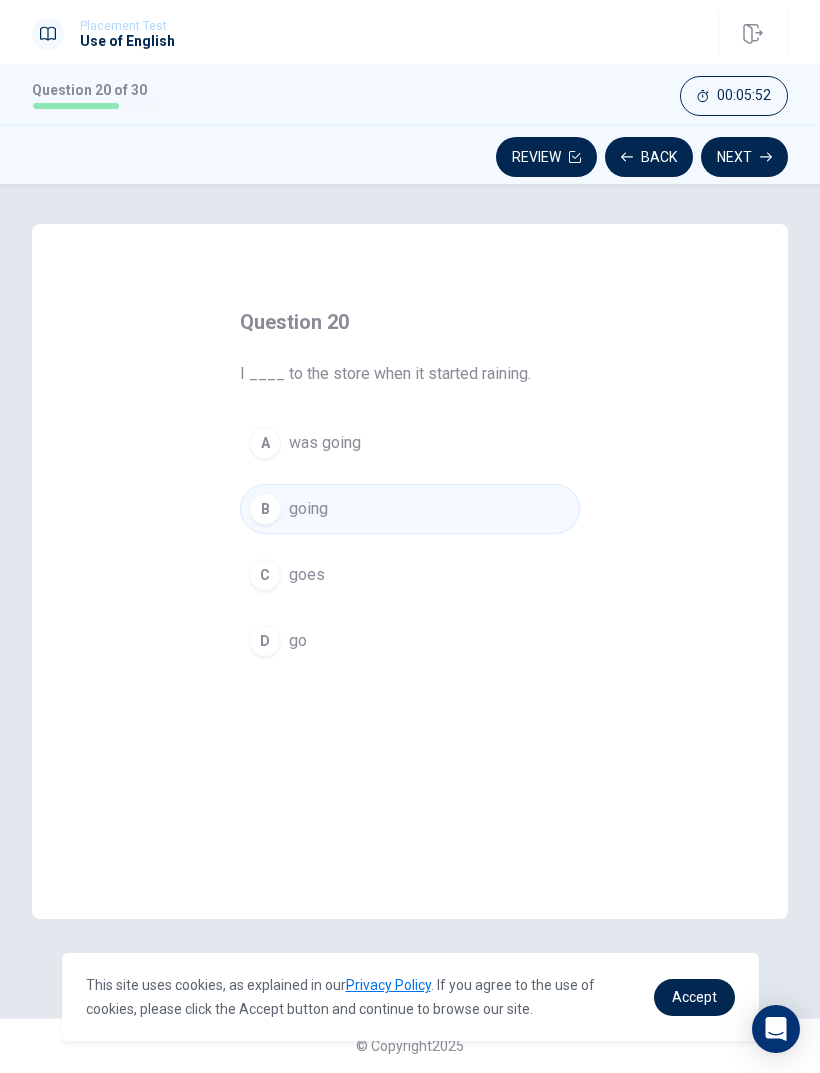 click on "C goes" at bounding box center [410, 575] 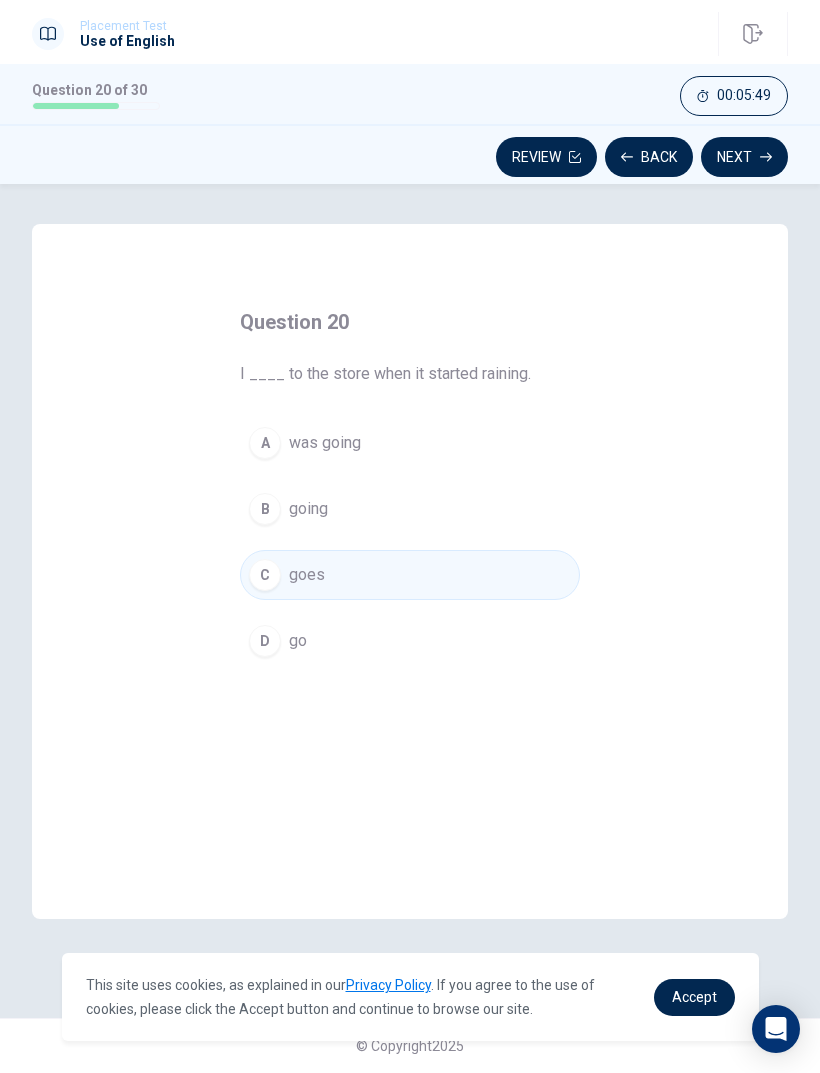 click on "A was going" at bounding box center [410, 443] 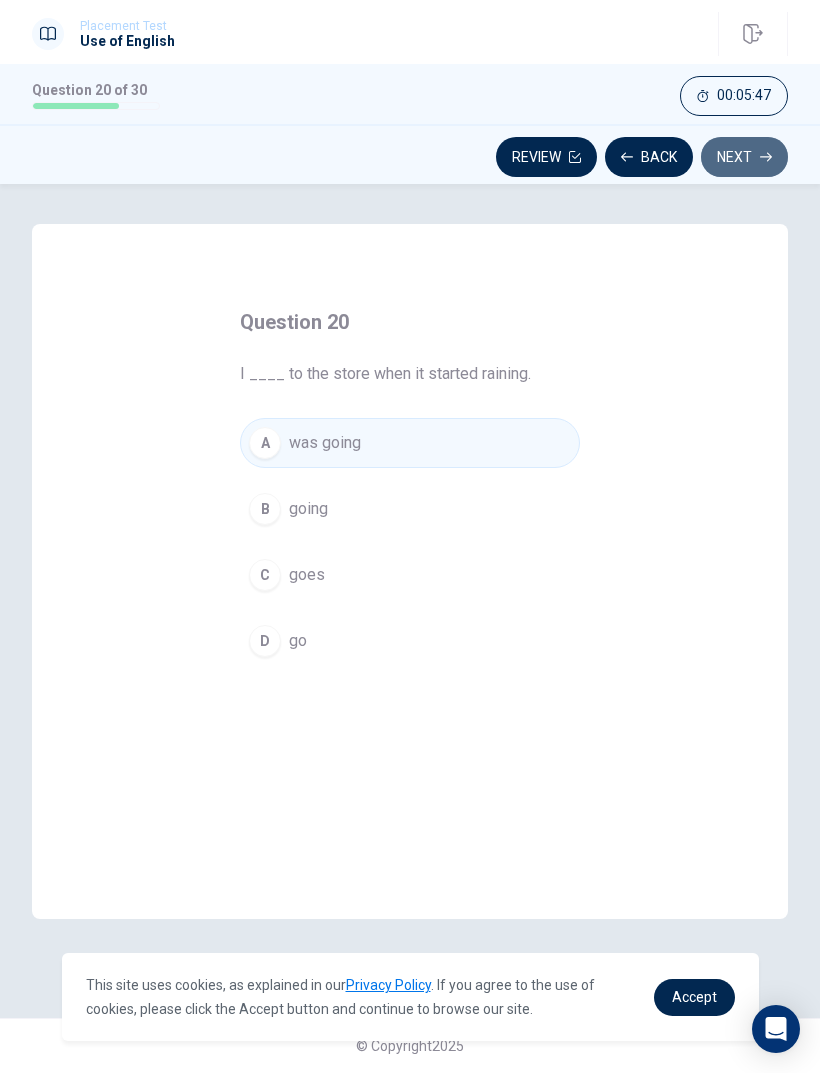 click on "Next" at bounding box center [744, 157] 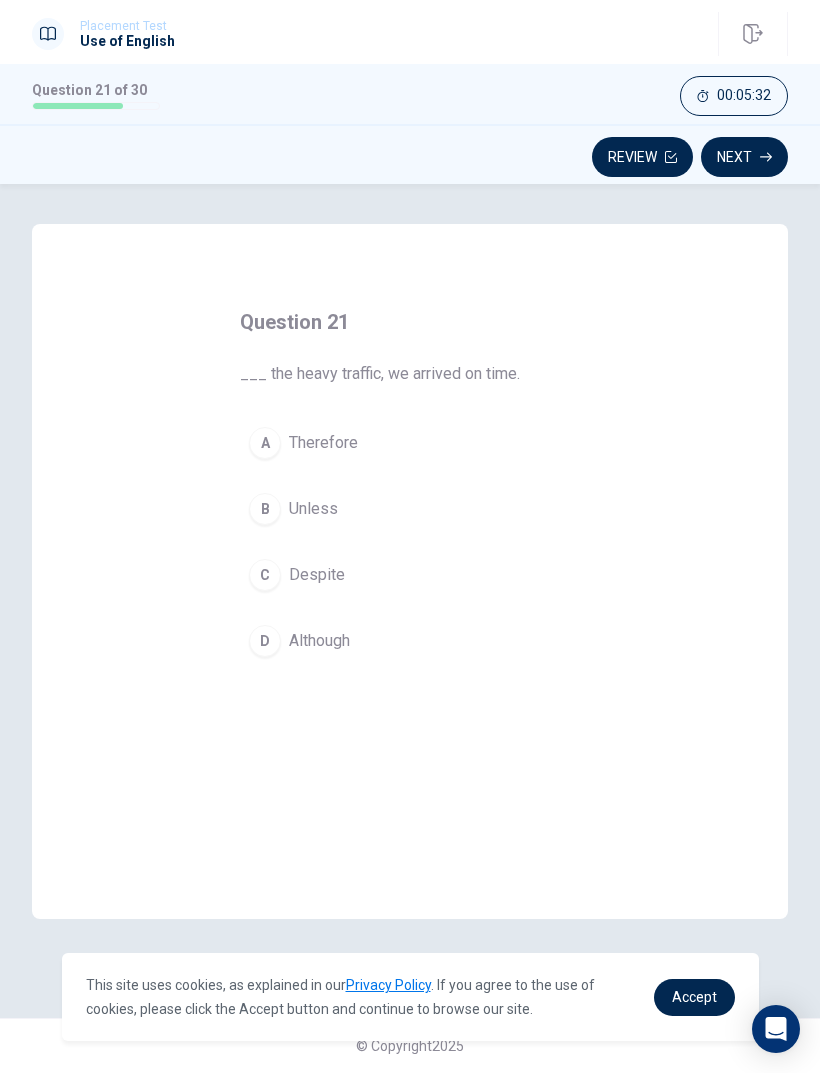 click on "D Although" at bounding box center (410, 641) 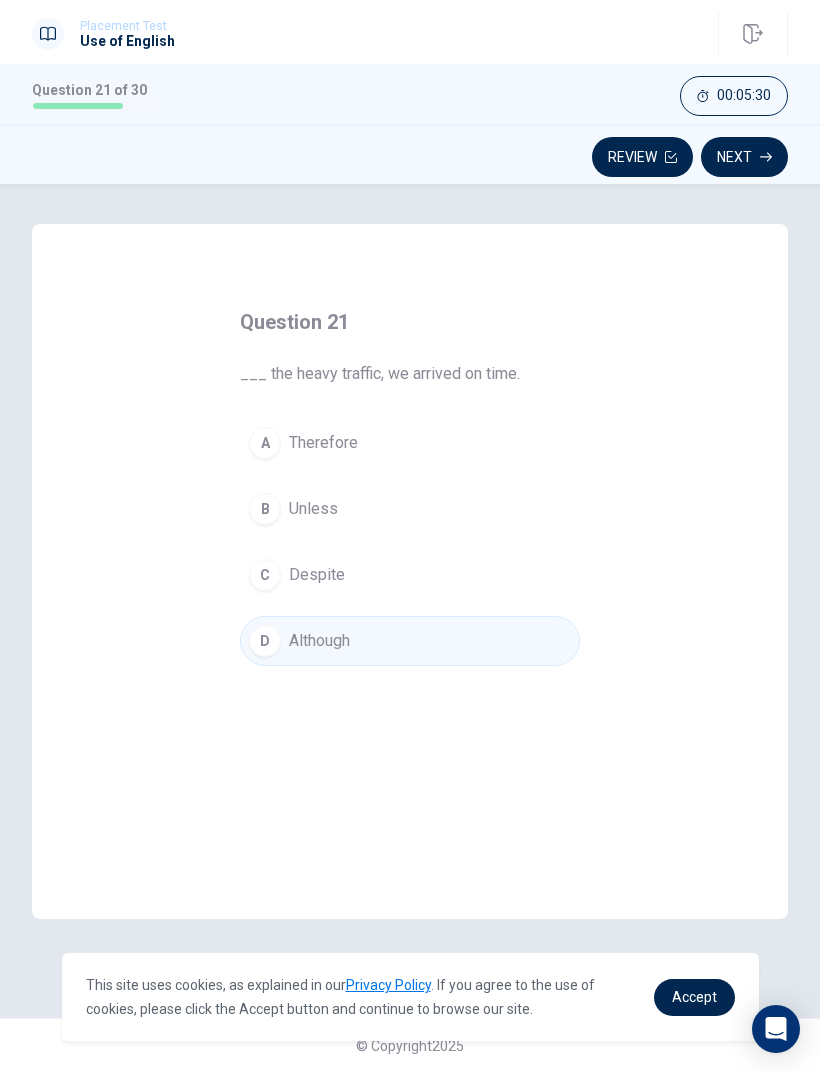 click on "Next" at bounding box center [744, 157] 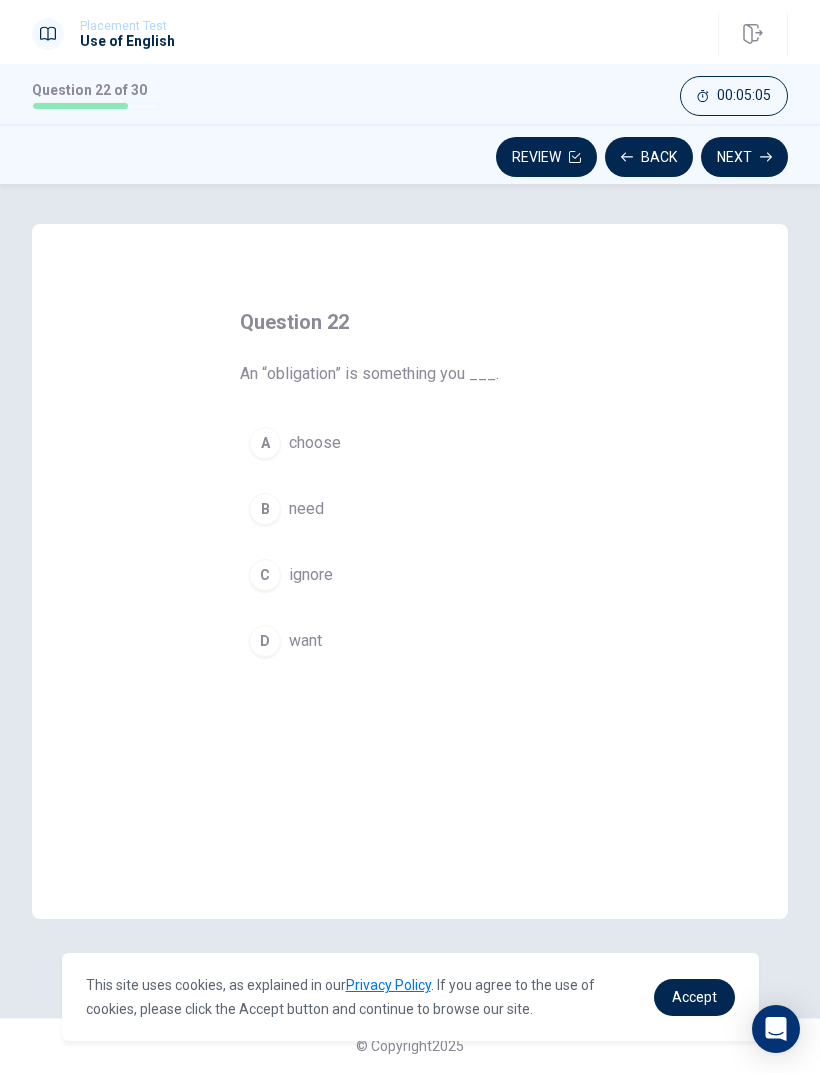 click on "B need" at bounding box center [410, 509] 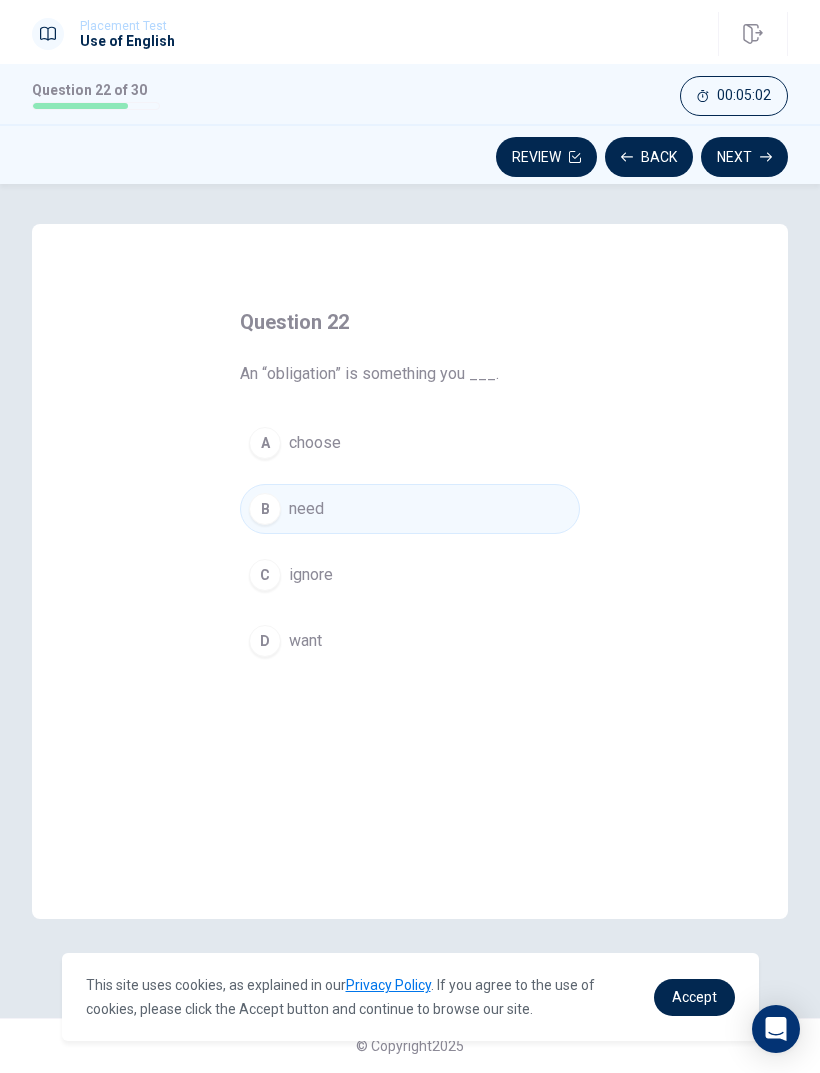 click on "Next" at bounding box center [744, 157] 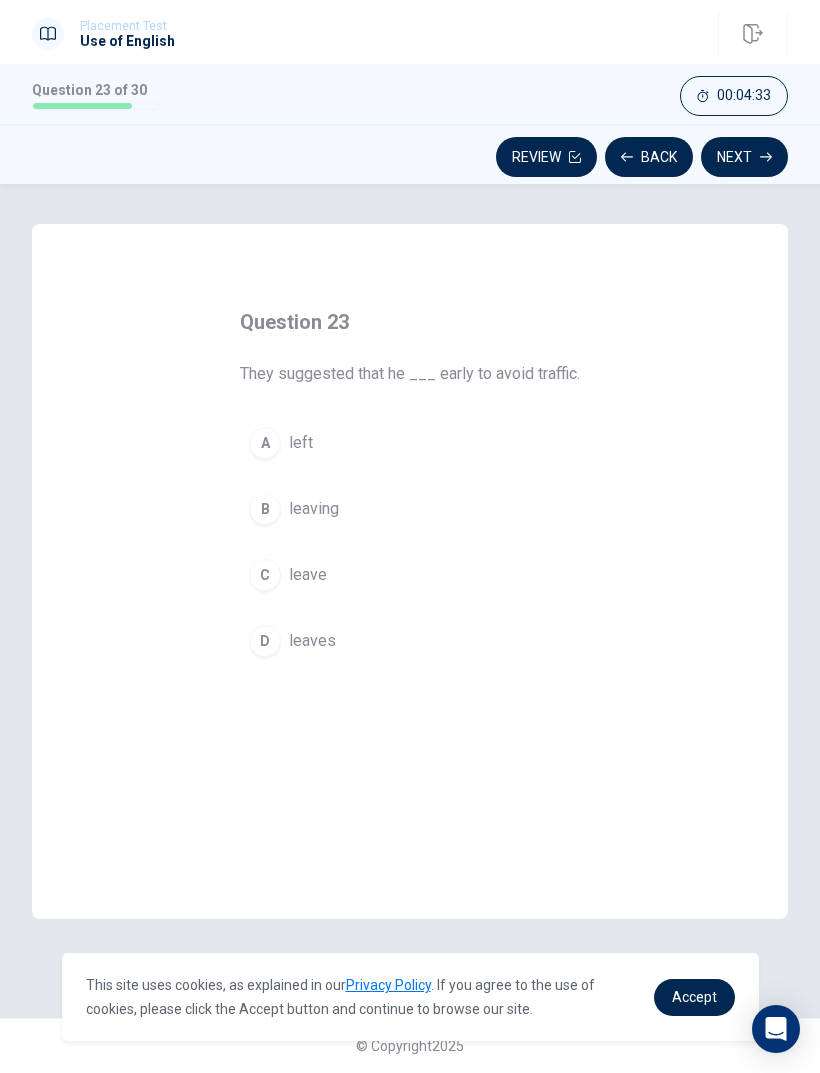 click on "D" at bounding box center (265, 641) 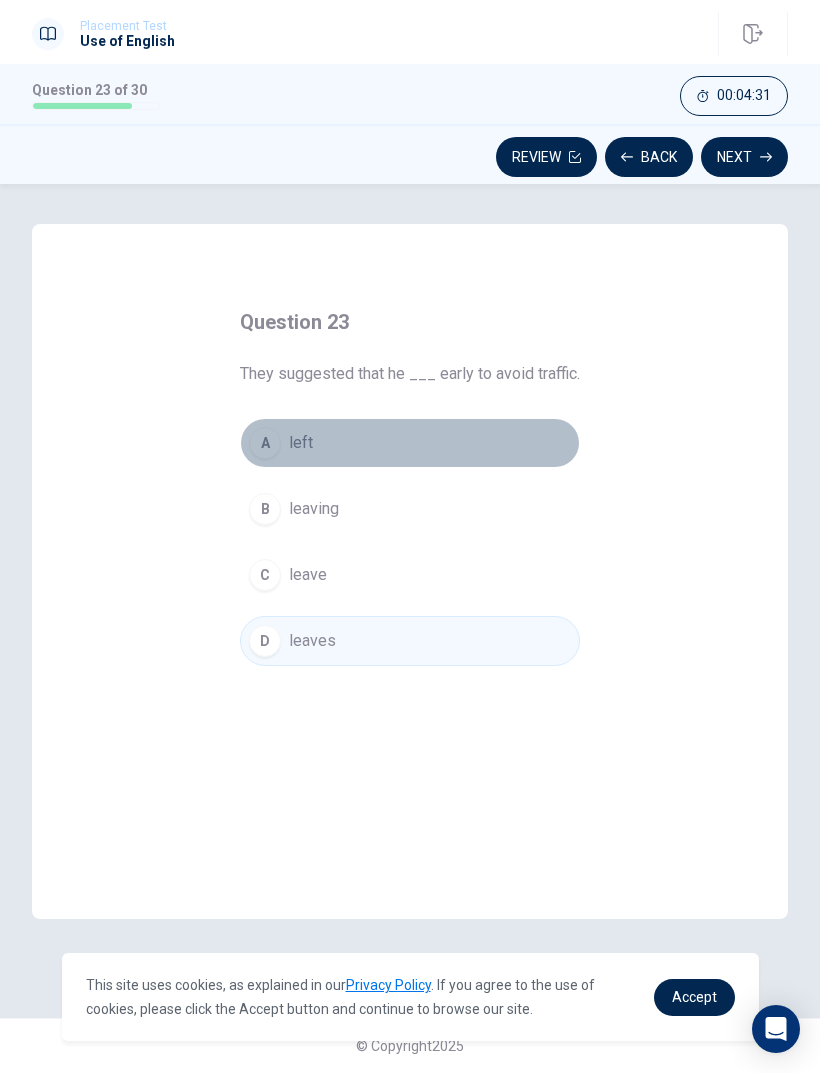 click on "A" at bounding box center [265, 443] 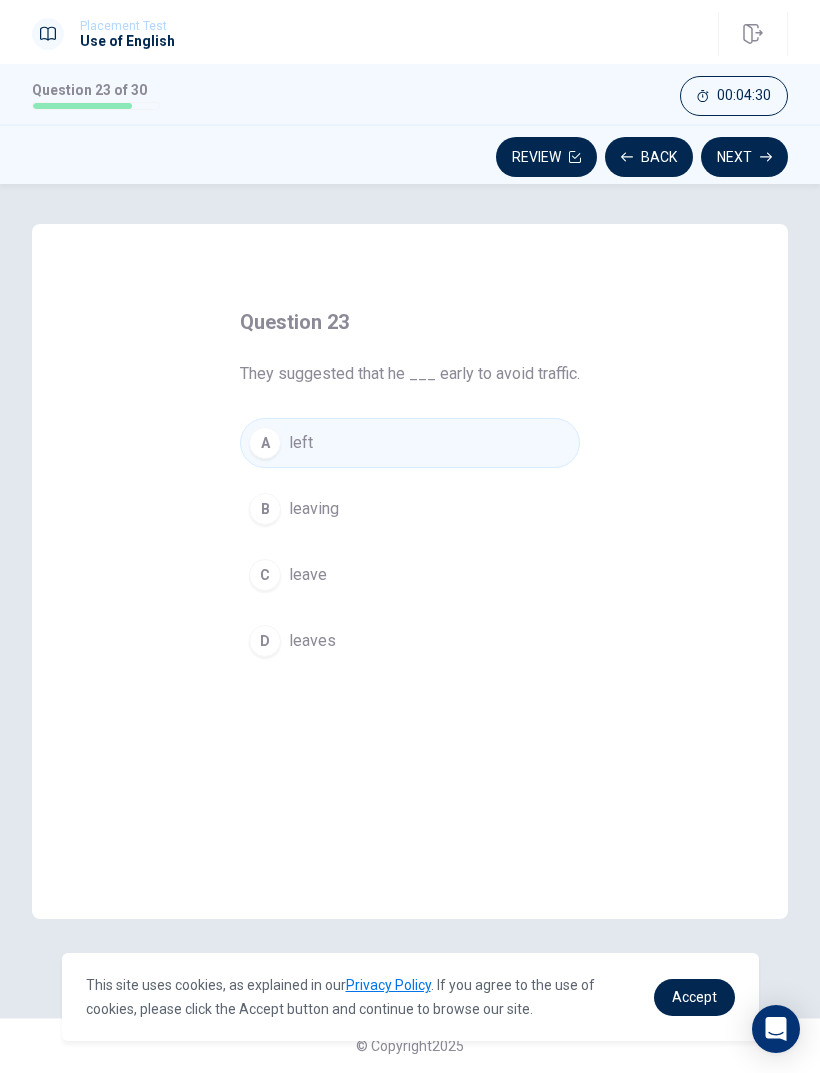 click on "A left B leaving C leave D leaves" at bounding box center (410, 542) 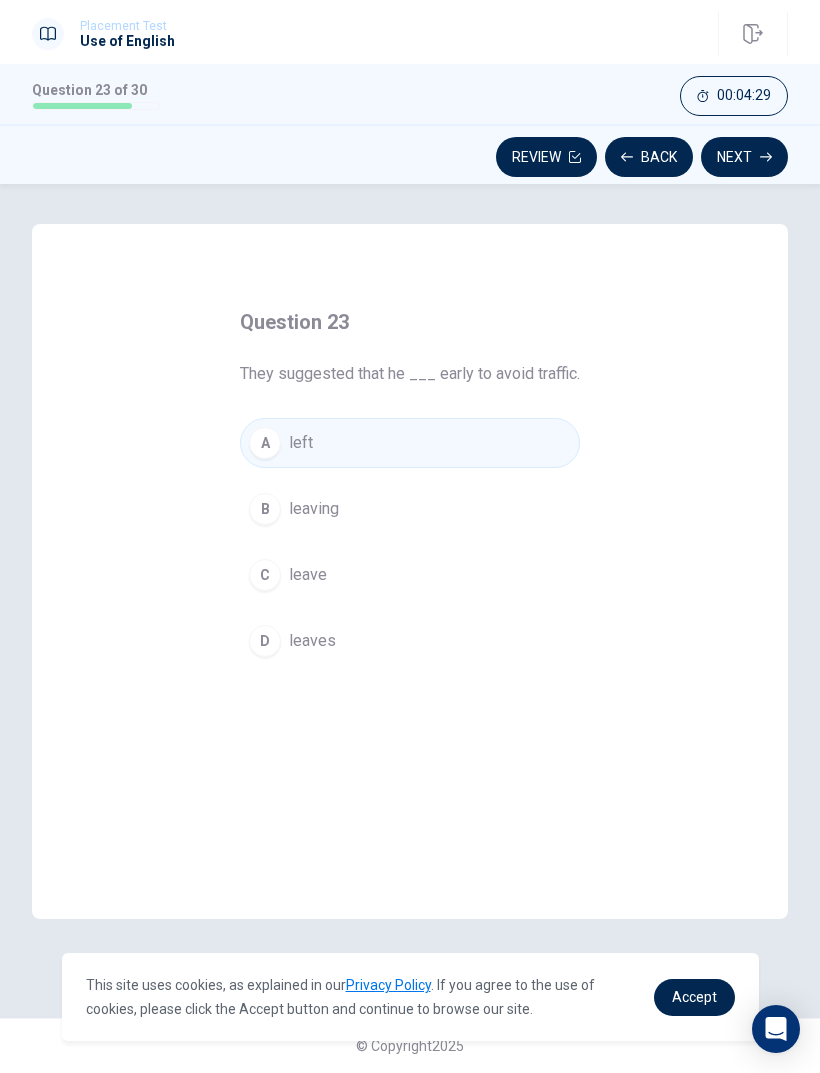 click on "D" at bounding box center [265, 641] 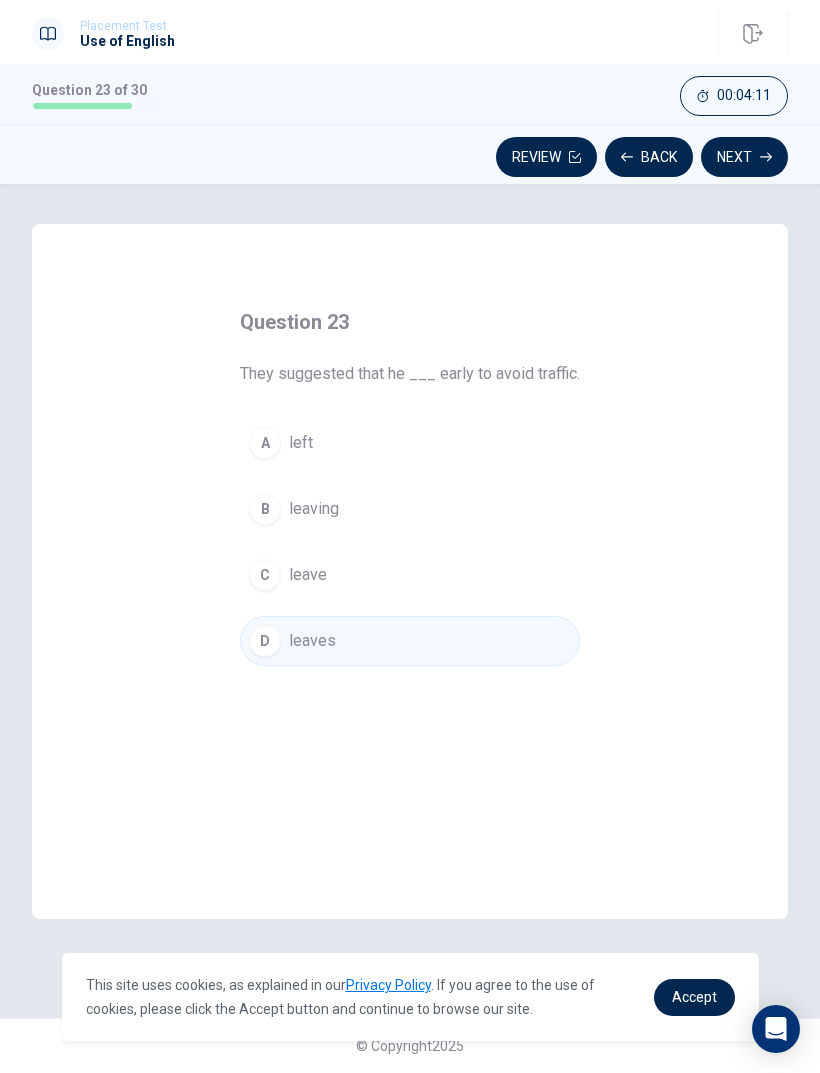 click on "C leave" at bounding box center (410, 575) 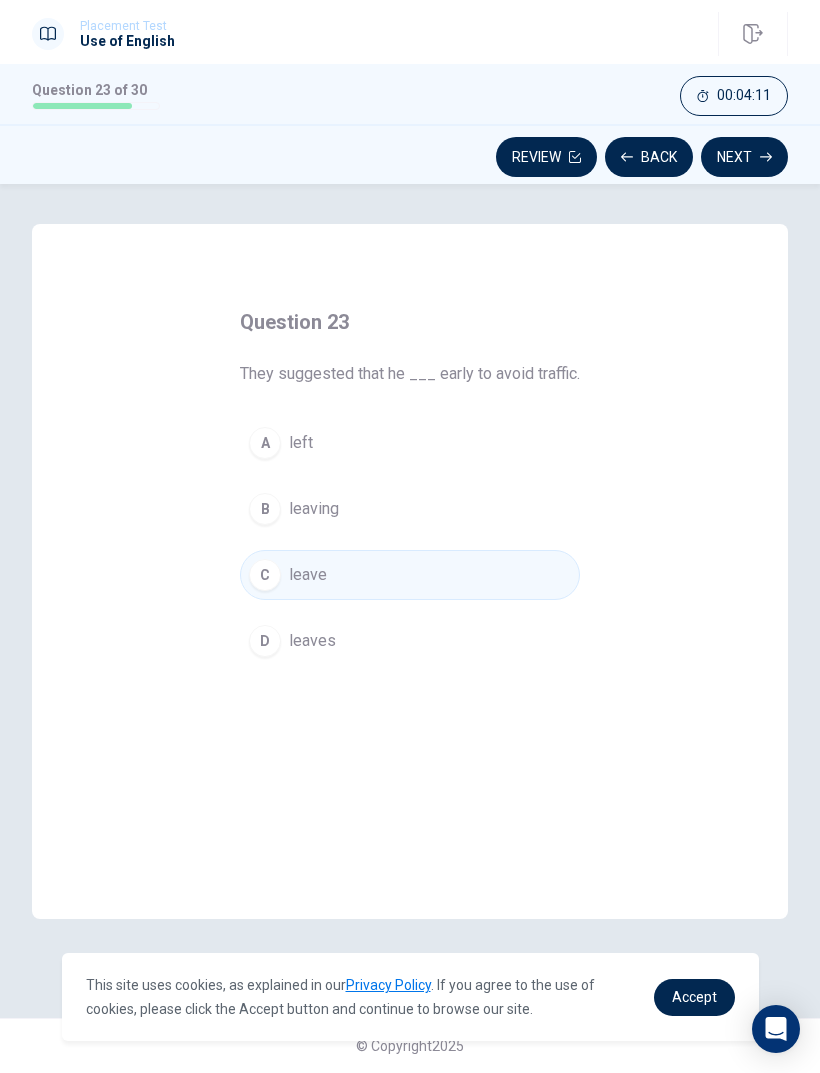 click on "B leaving" at bounding box center (410, 509) 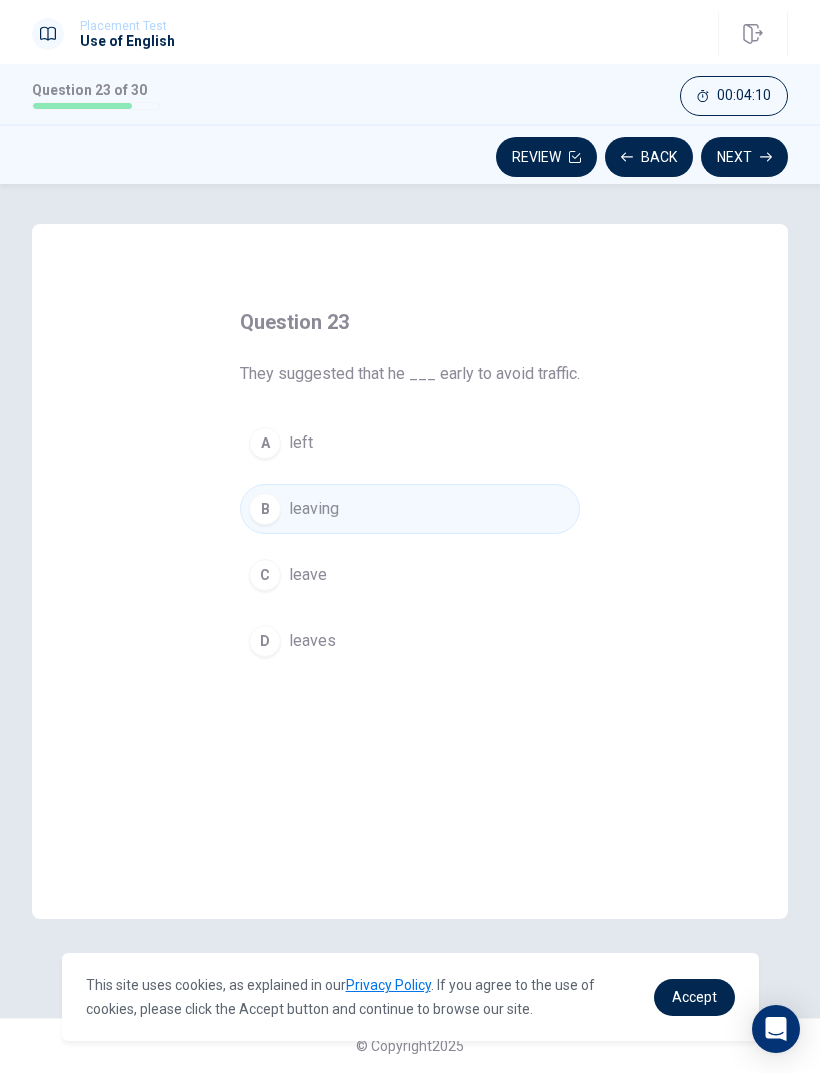 click on "D leaves" at bounding box center (410, 641) 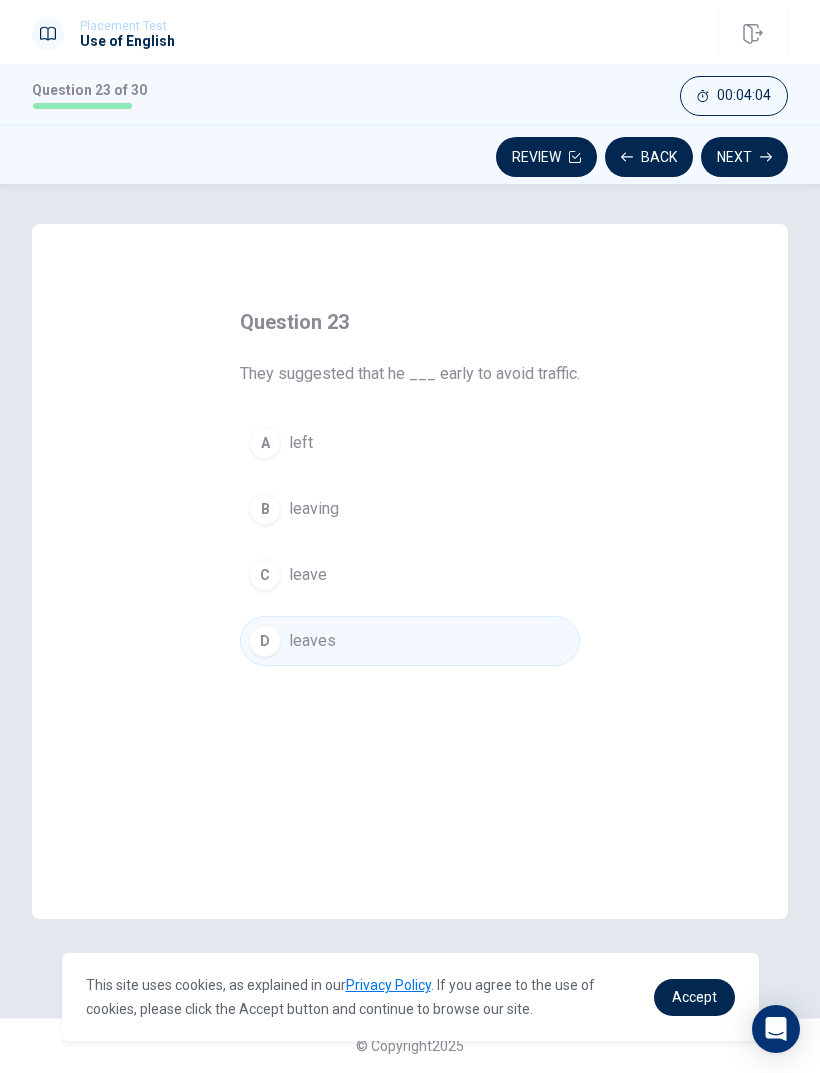 click on "C leave" at bounding box center (410, 575) 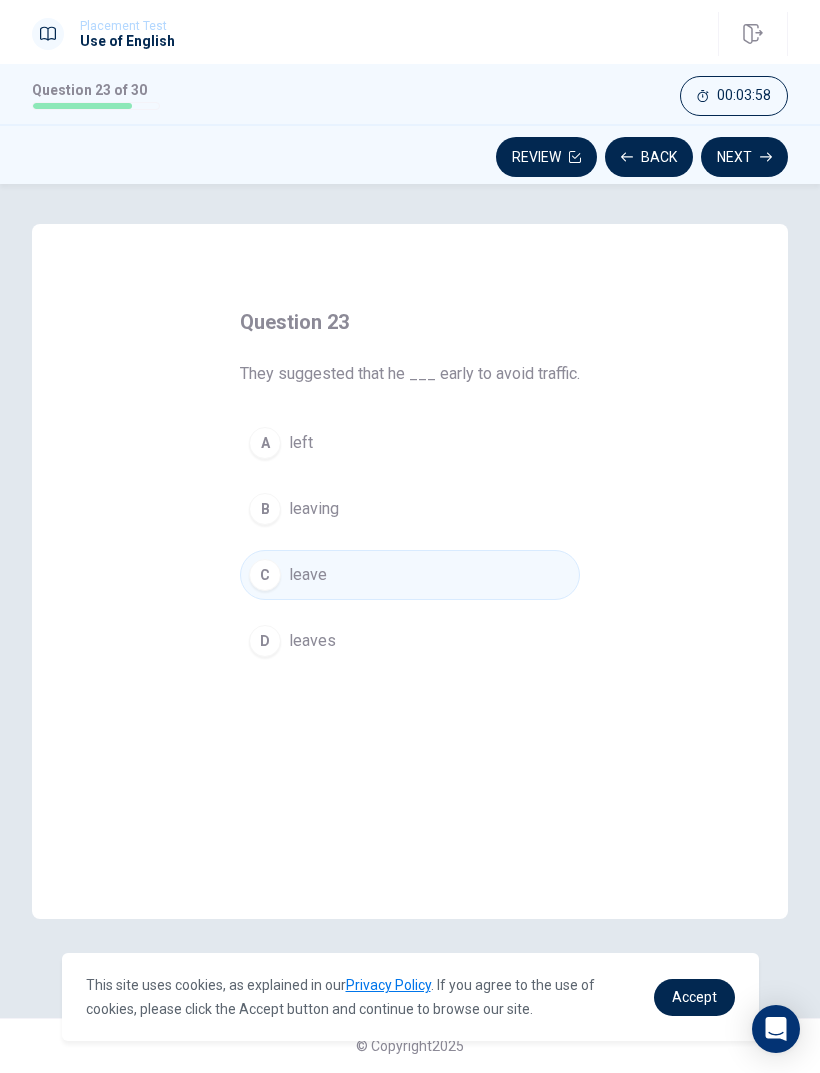 click on "Next" at bounding box center [744, 157] 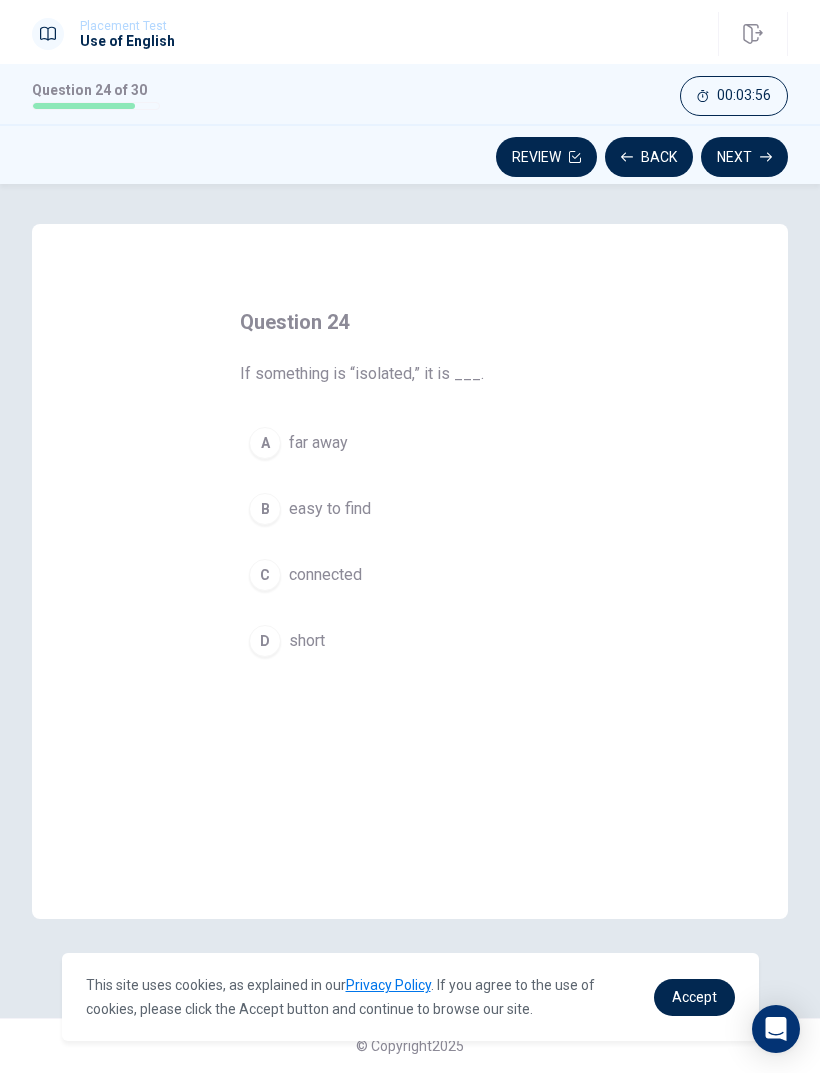 click on "A far away" at bounding box center (410, 443) 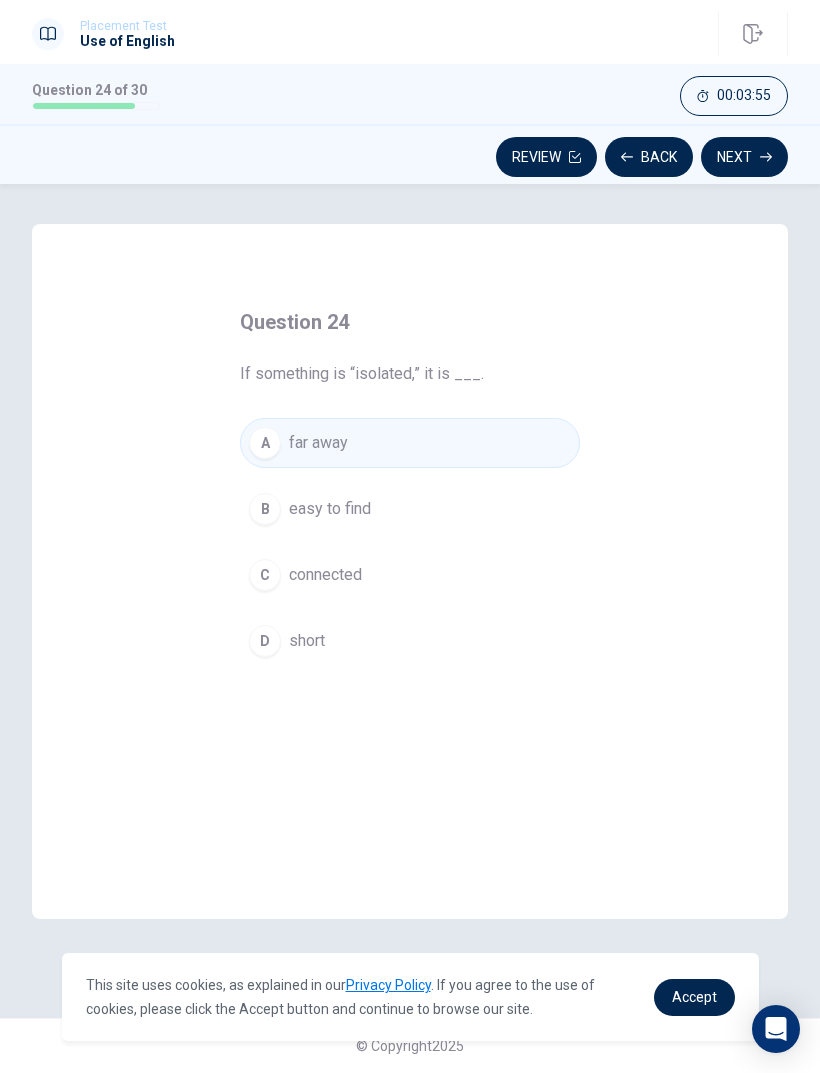 click on "Next" at bounding box center [744, 157] 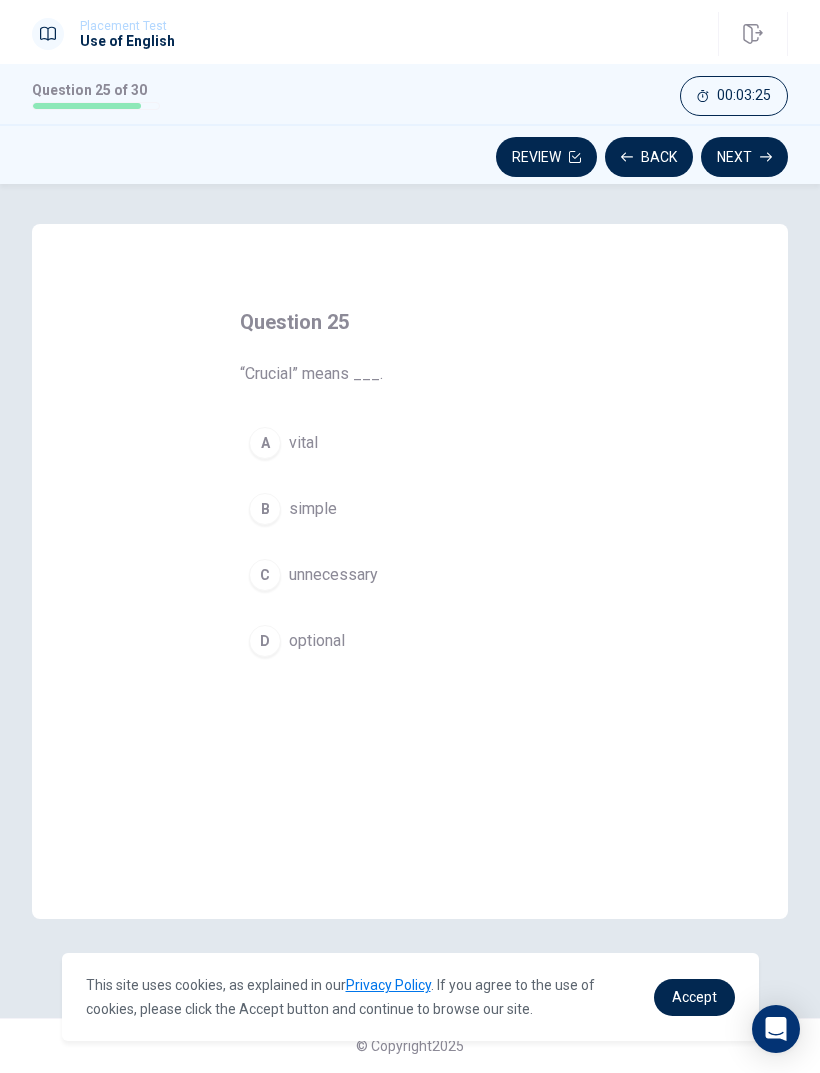 click on "A vital" at bounding box center (410, 443) 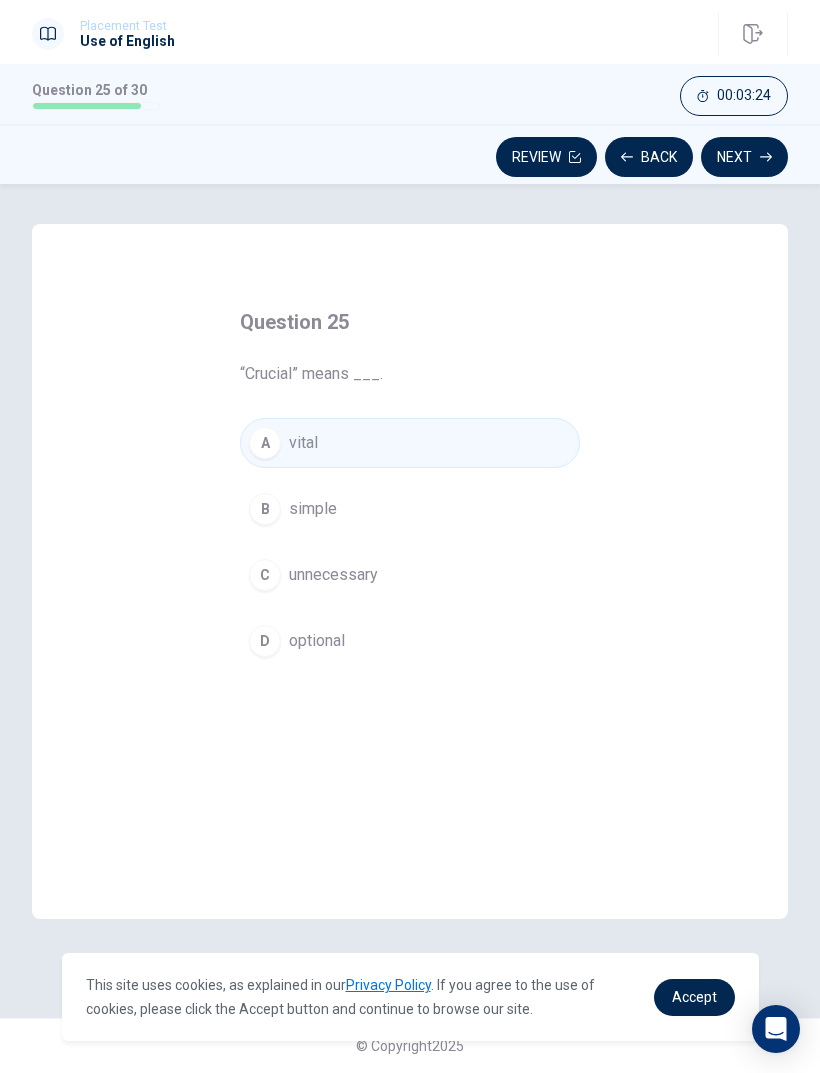 click on "Next" at bounding box center [744, 157] 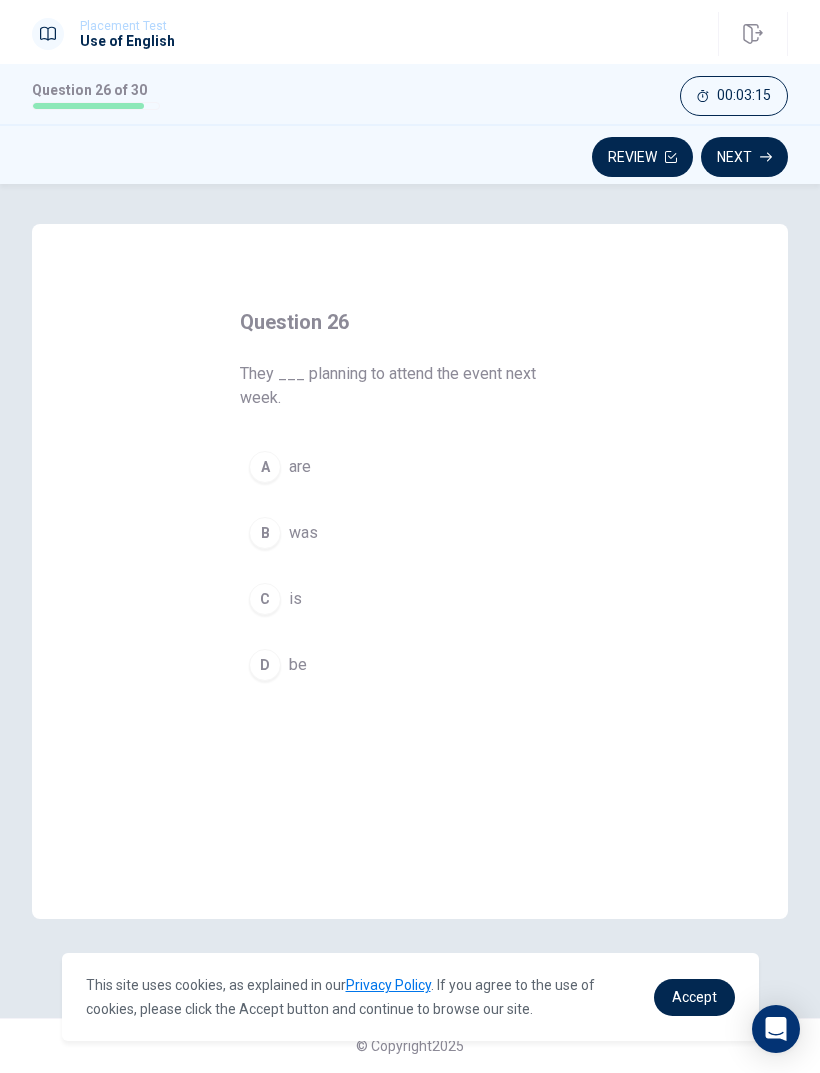click on "C is" at bounding box center (410, 599) 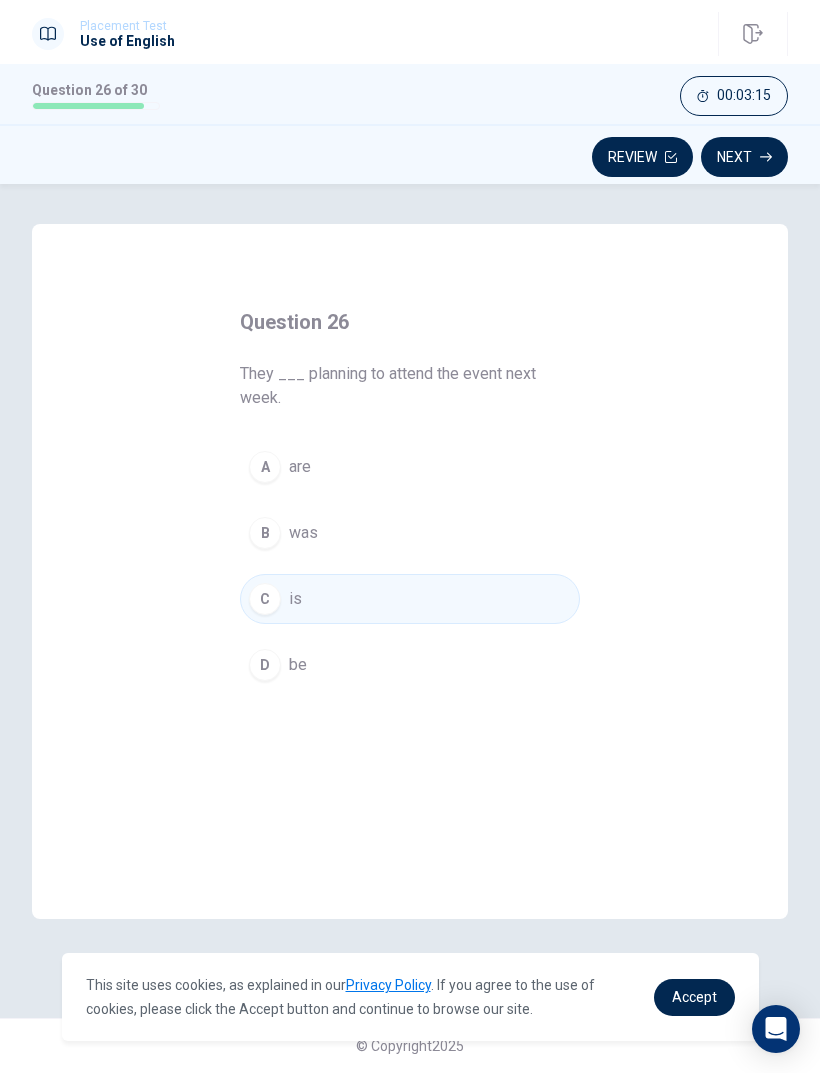 click on "A are" at bounding box center (410, 467) 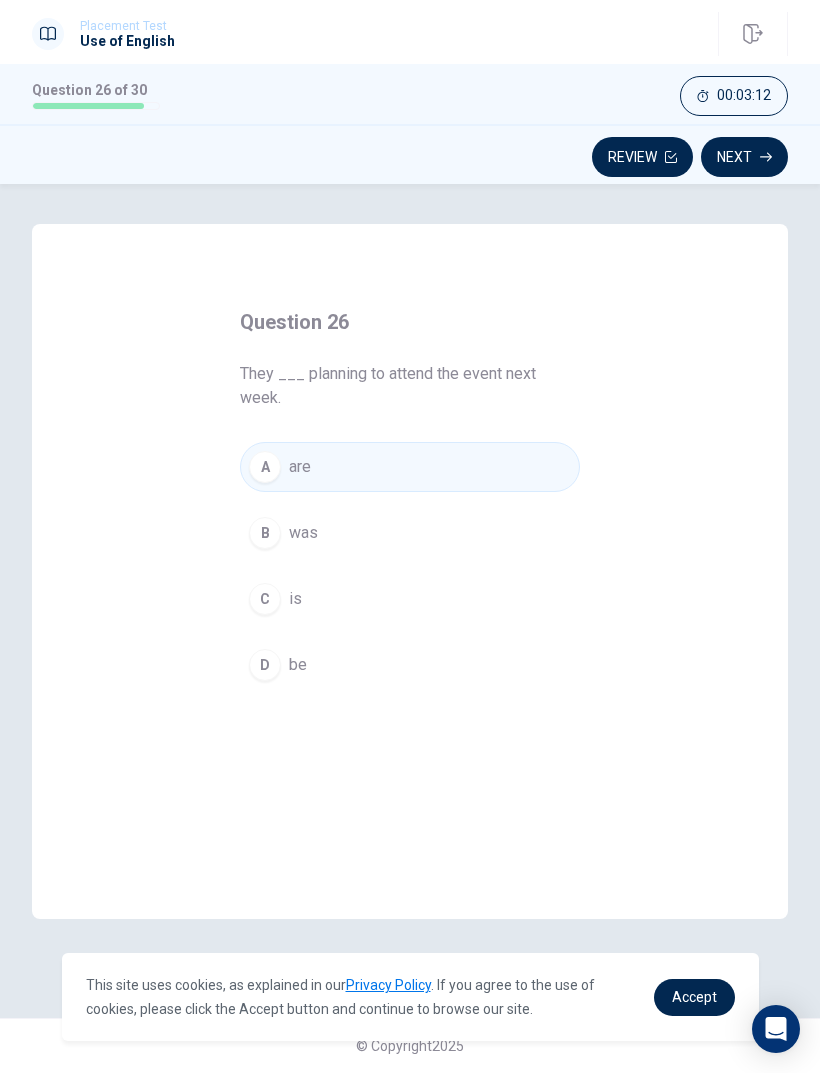 click on "Next" at bounding box center [744, 157] 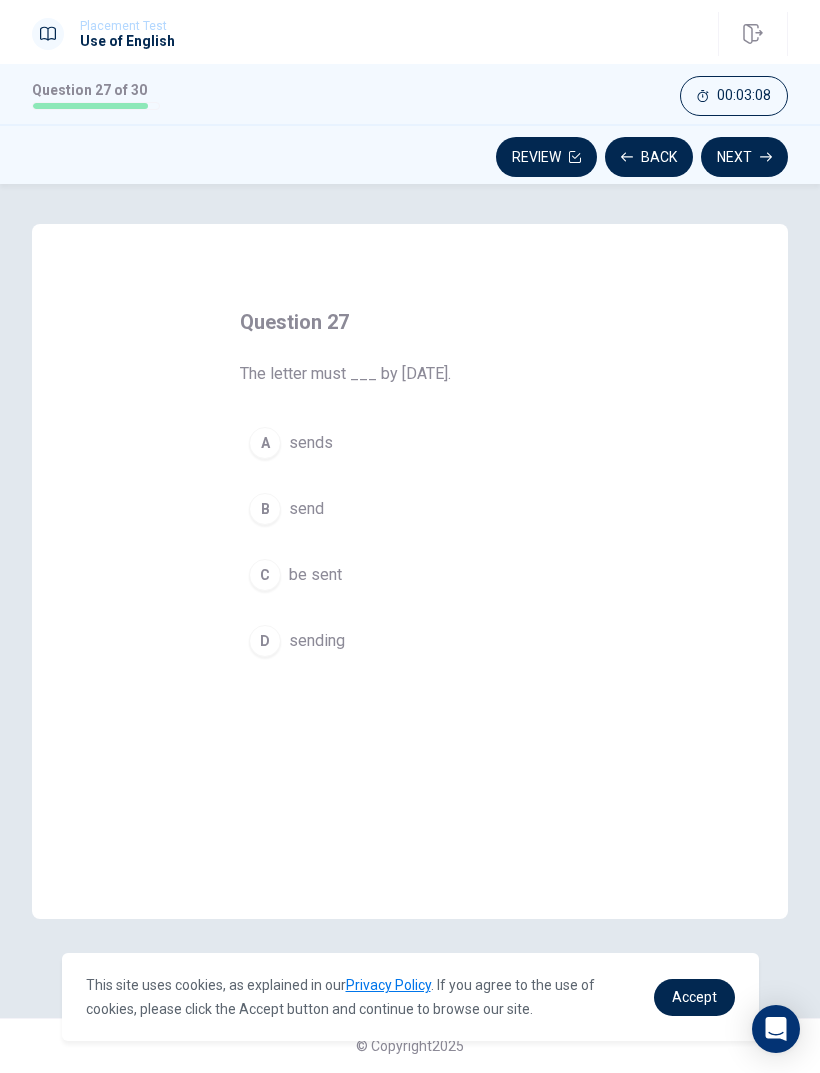 click on "B send" at bounding box center (410, 509) 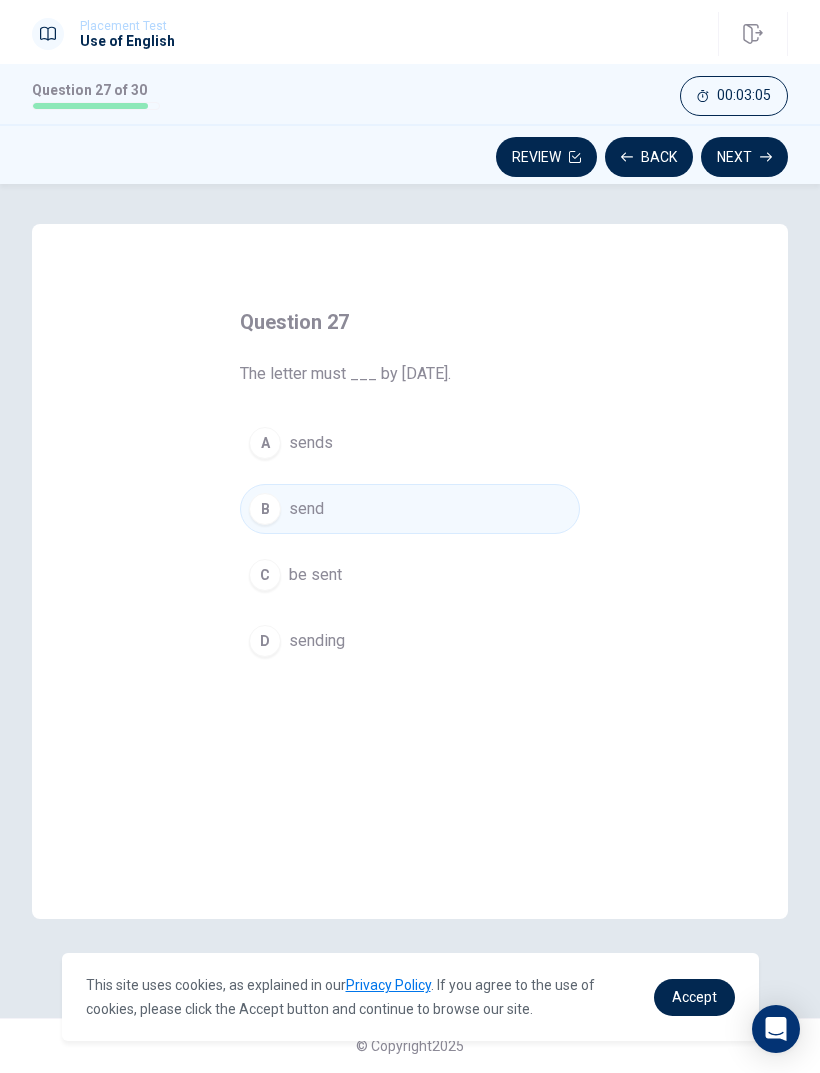 click on "C be sent" at bounding box center [410, 575] 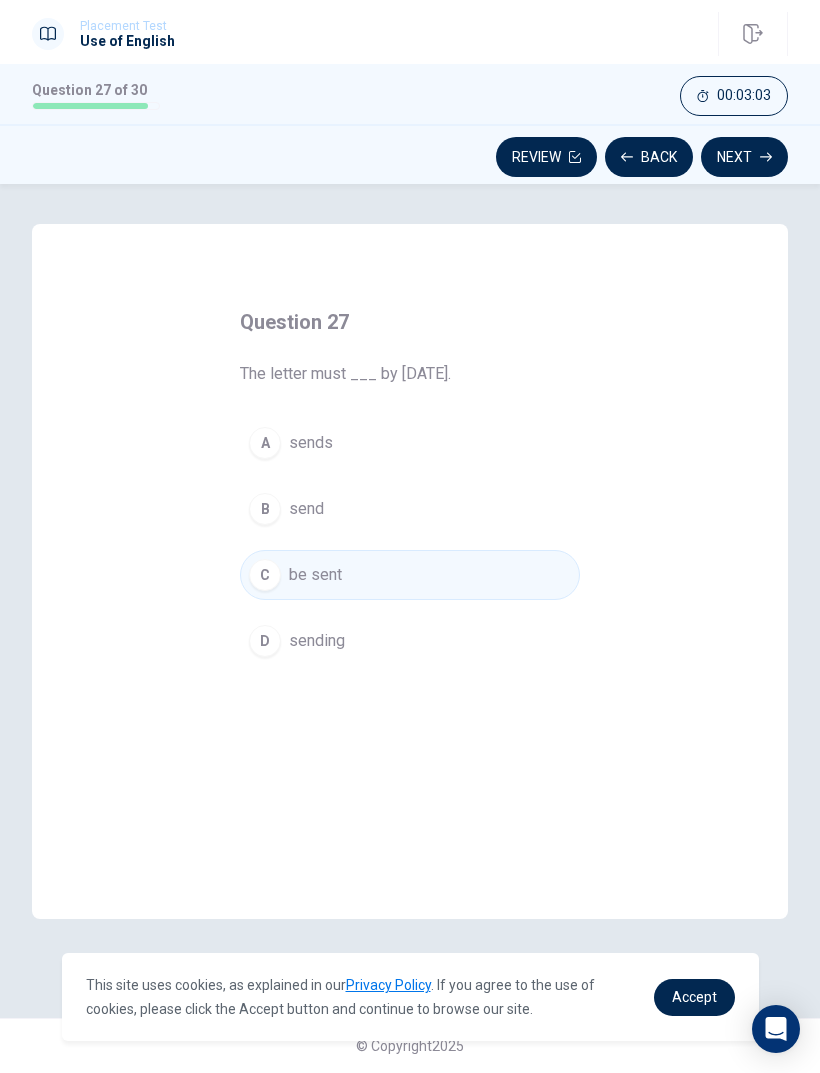 click on "Next" at bounding box center [744, 157] 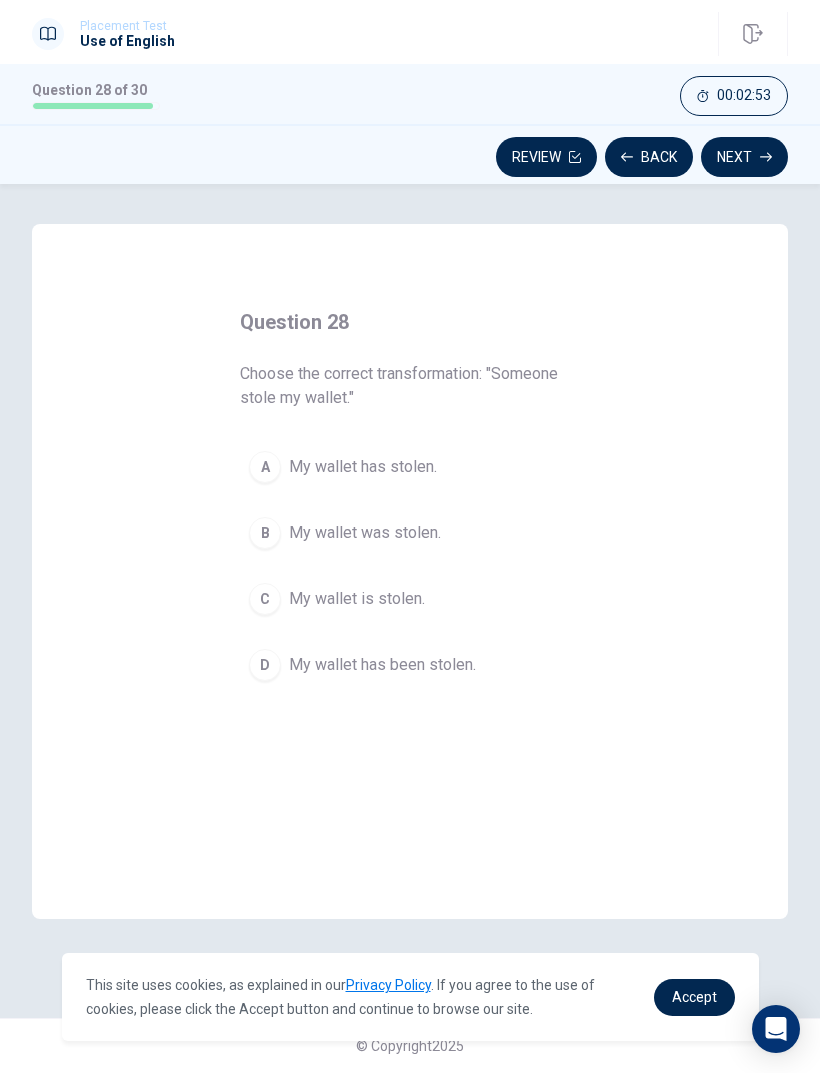 click on "A My wallet has stolen." at bounding box center (410, 467) 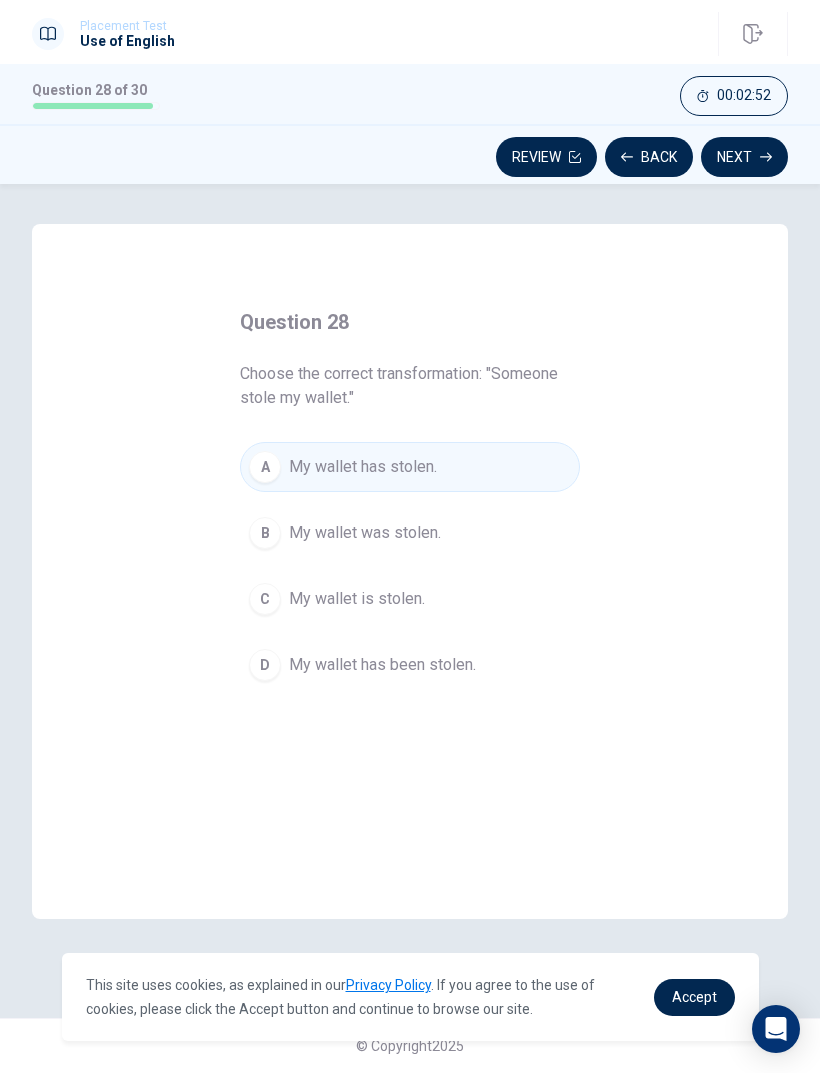 click on "B My wallet was stolen." at bounding box center [410, 533] 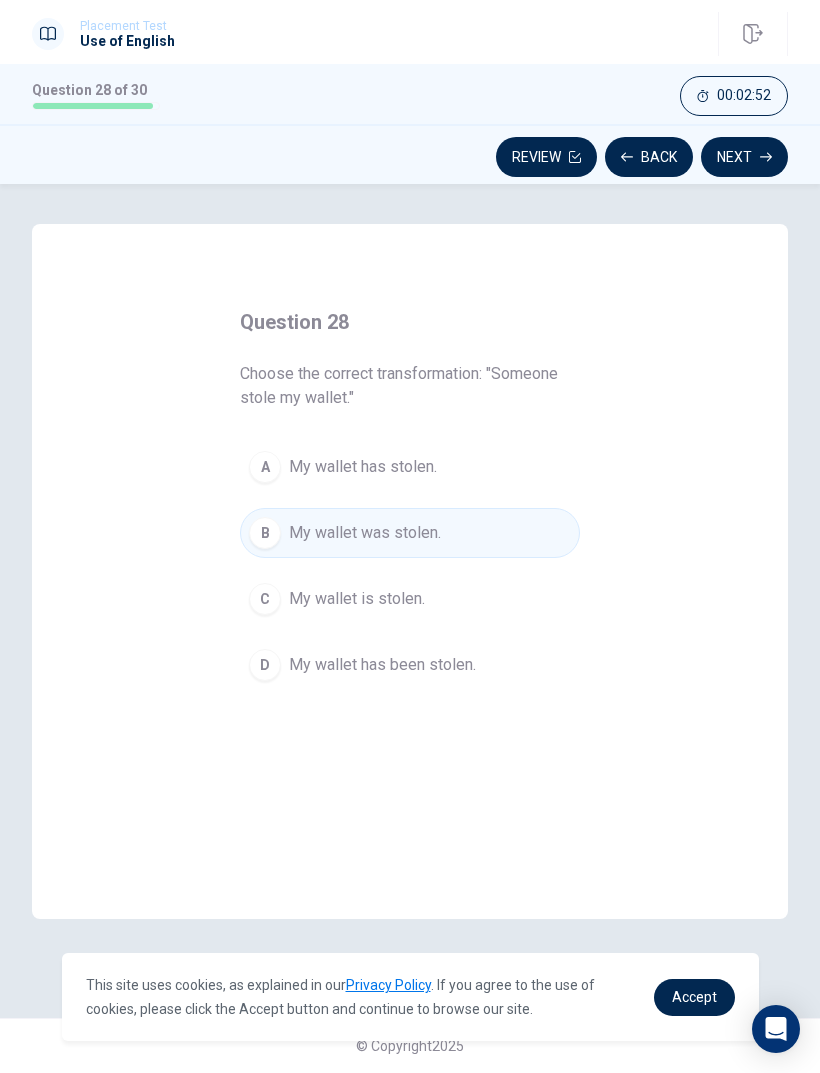 click on "C My wallet is stolen." at bounding box center [410, 599] 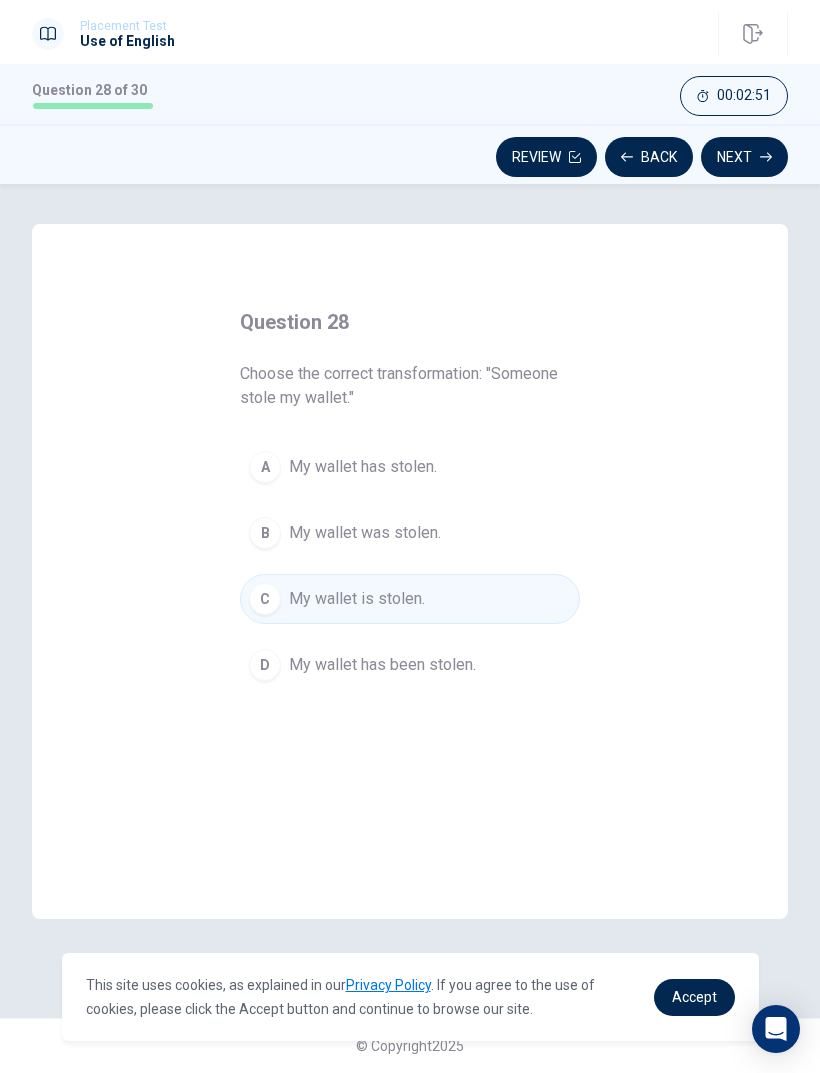 click on "My wallet has been stolen." at bounding box center [382, 665] 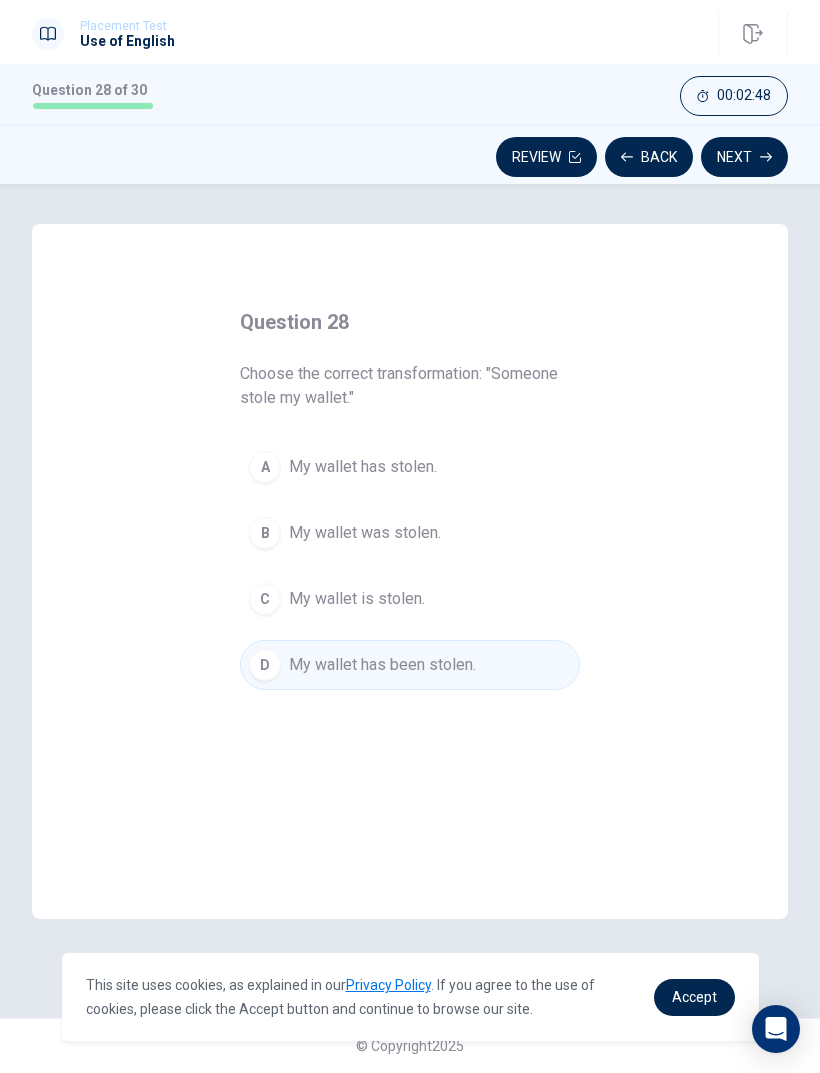 click on "Next" at bounding box center [744, 157] 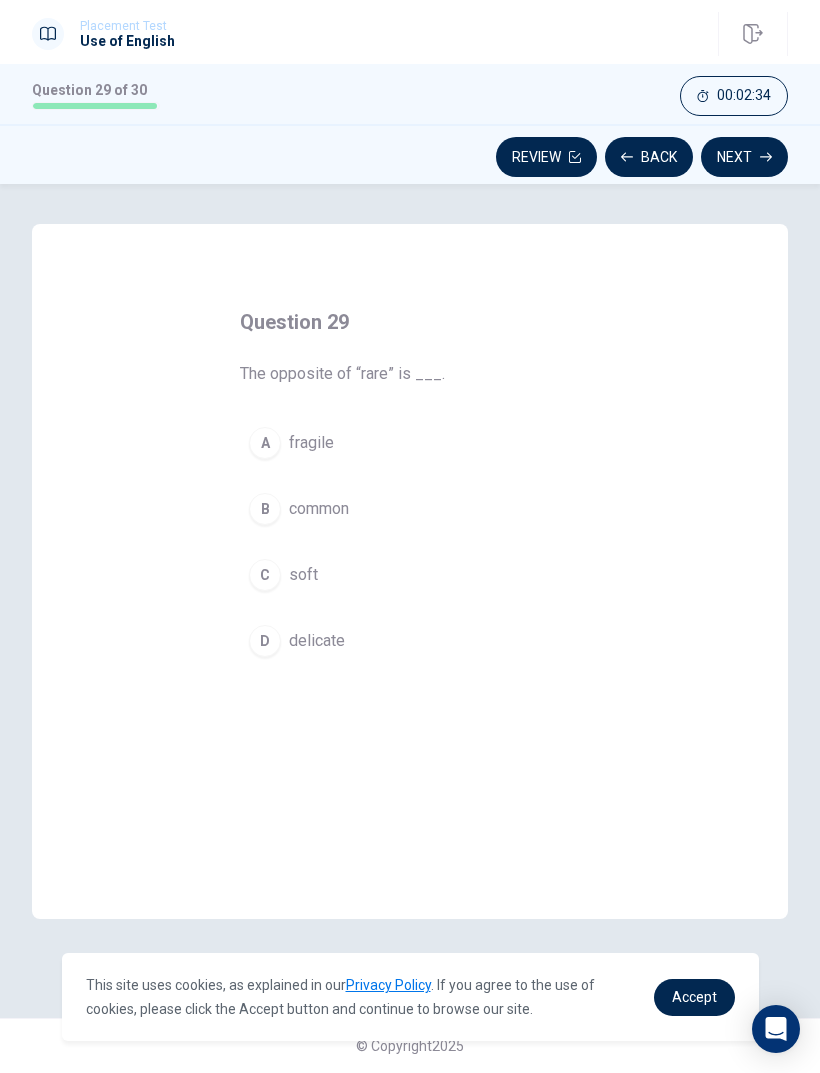 click on "common" at bounding box center [319, 509] 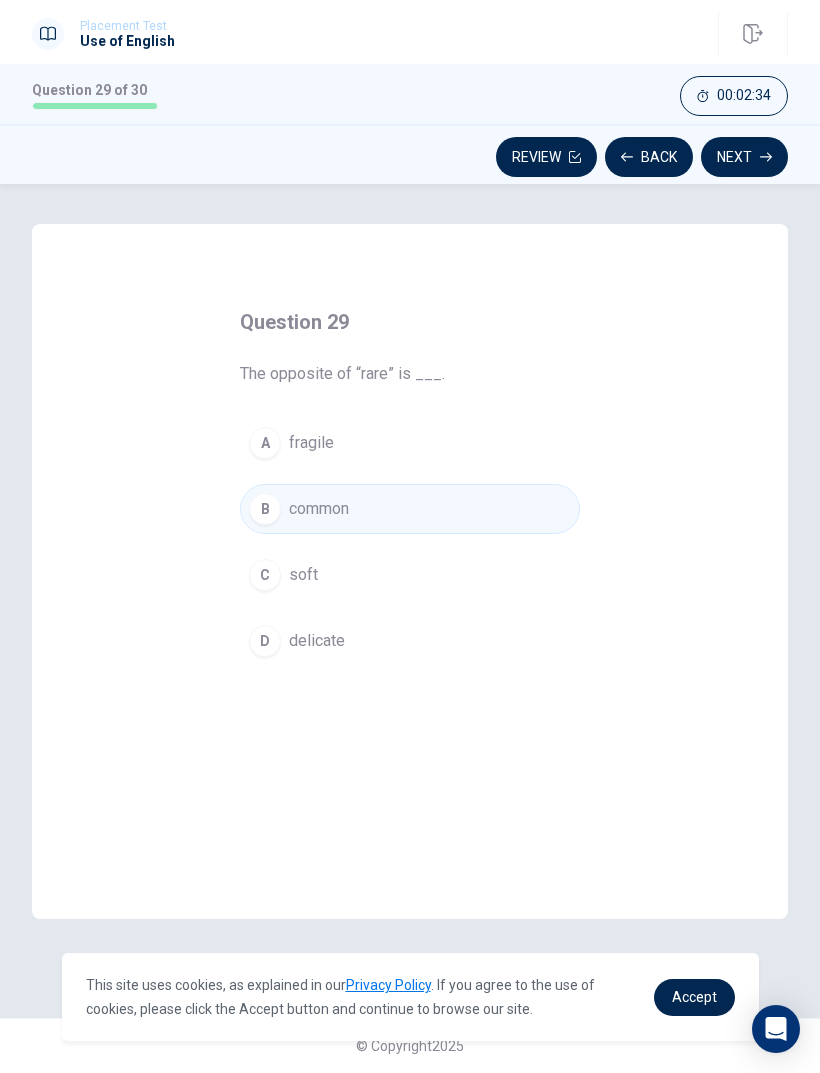 click on "Next" at bounding box center [744, 157] 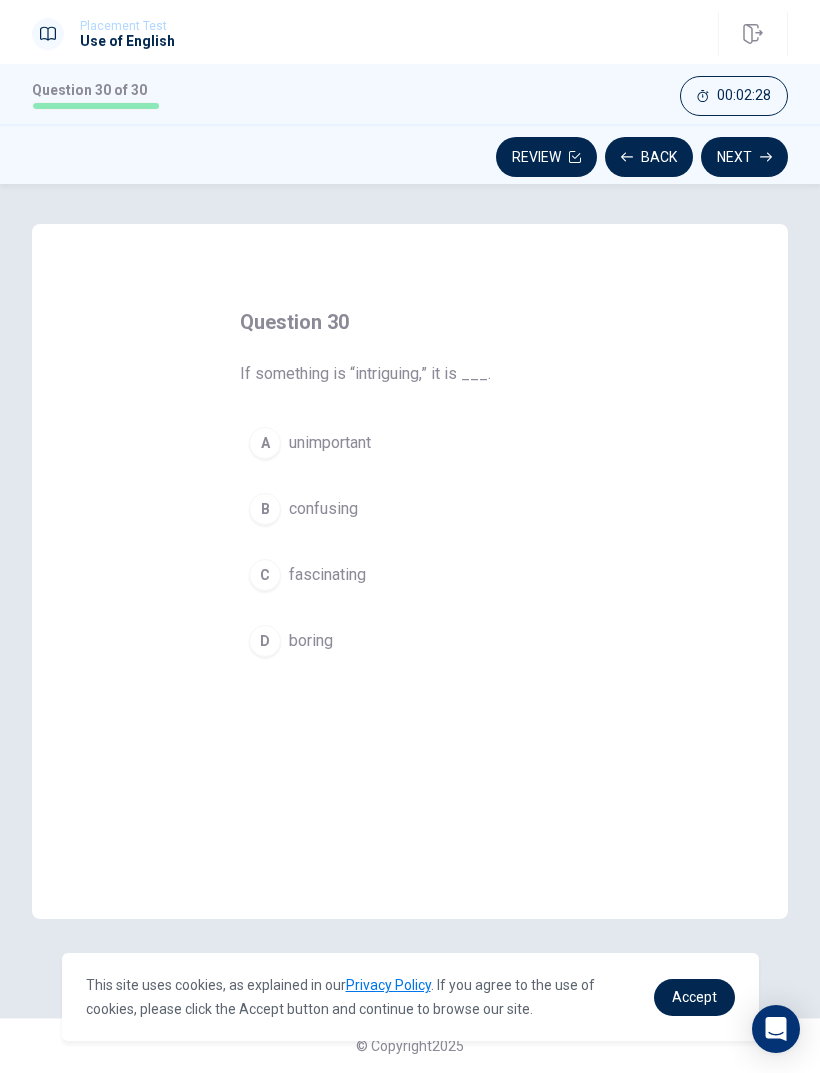 click on "fascinating" at bounding box center [327, 575] 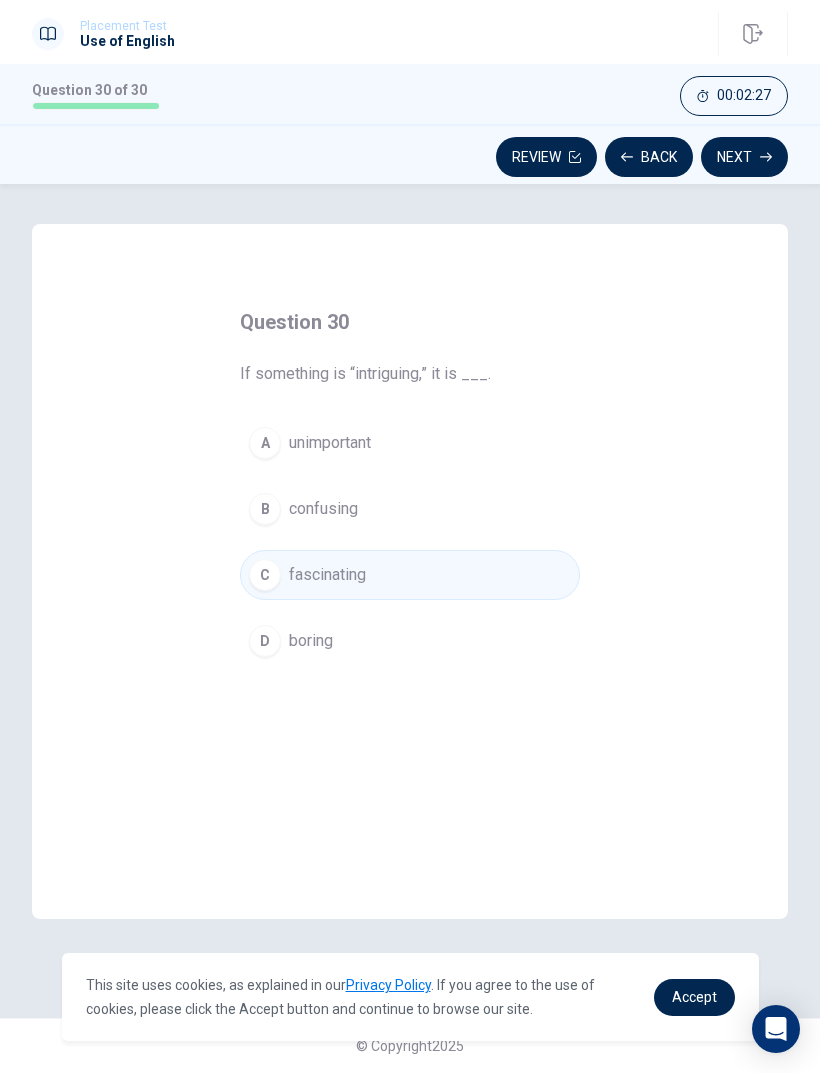 click on "B confusing" at bounding box center (410, 509) 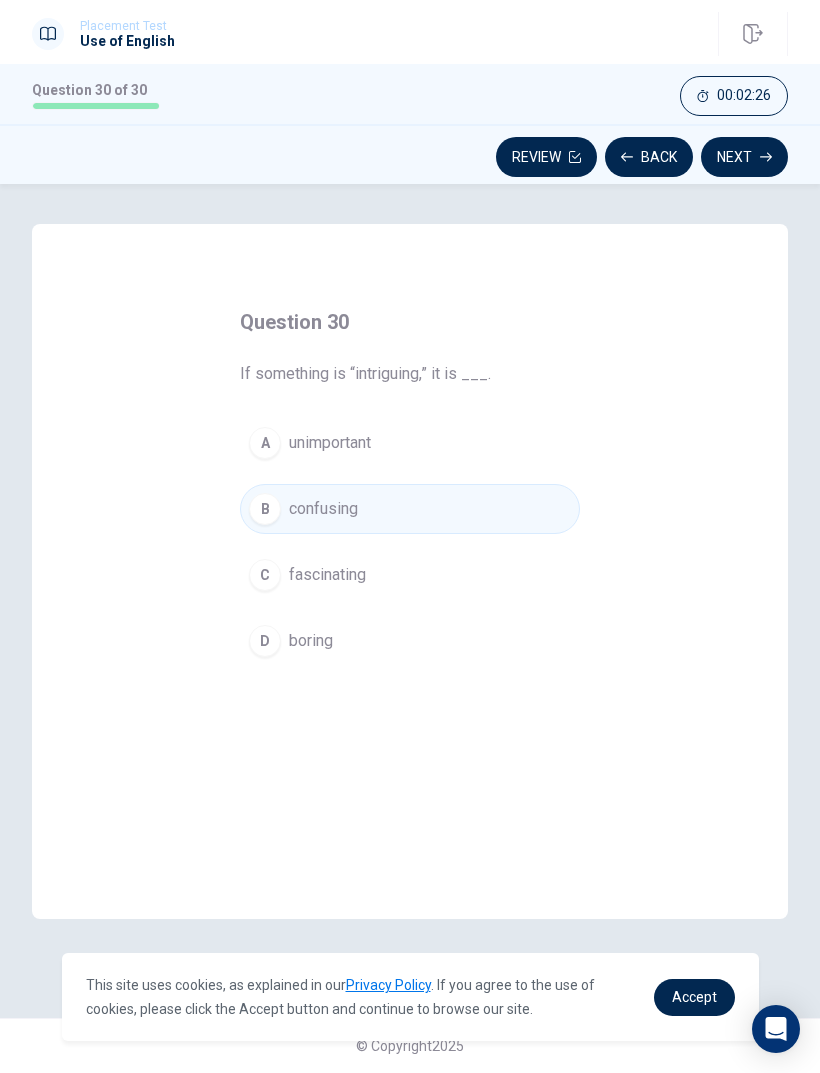 click on "Next" at bounding box center [744, 157] 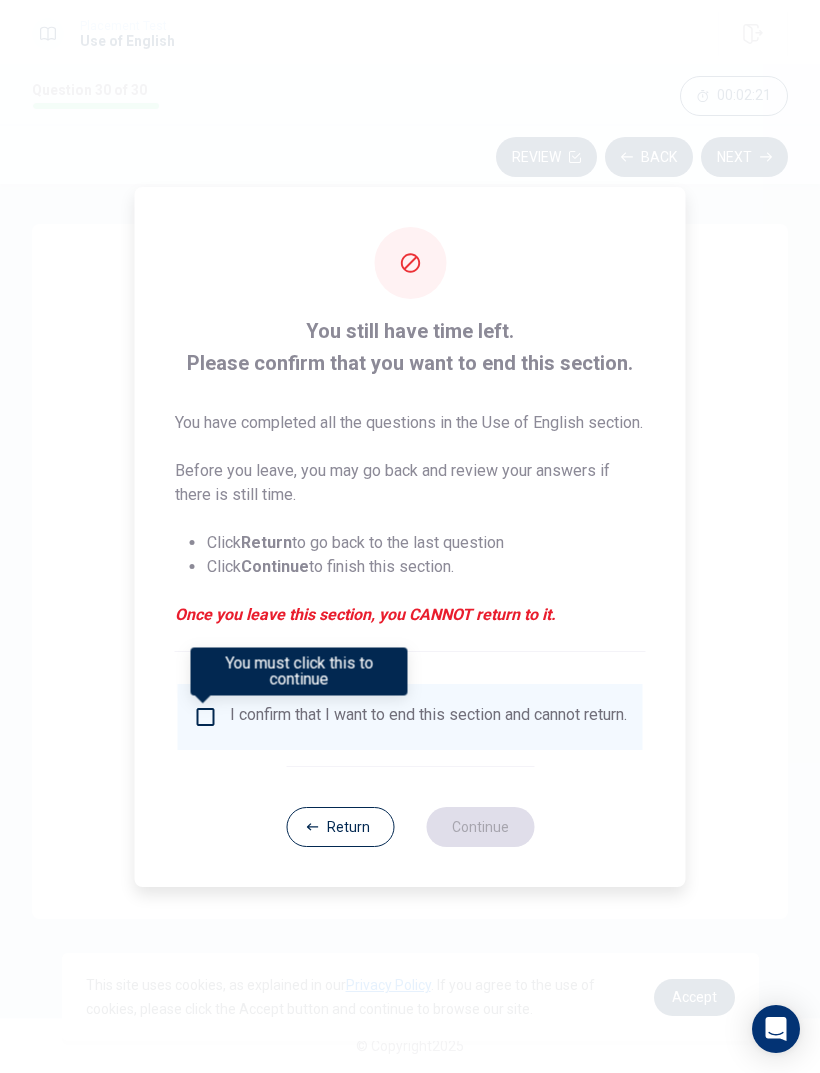 click at bounding box center (206, 717) 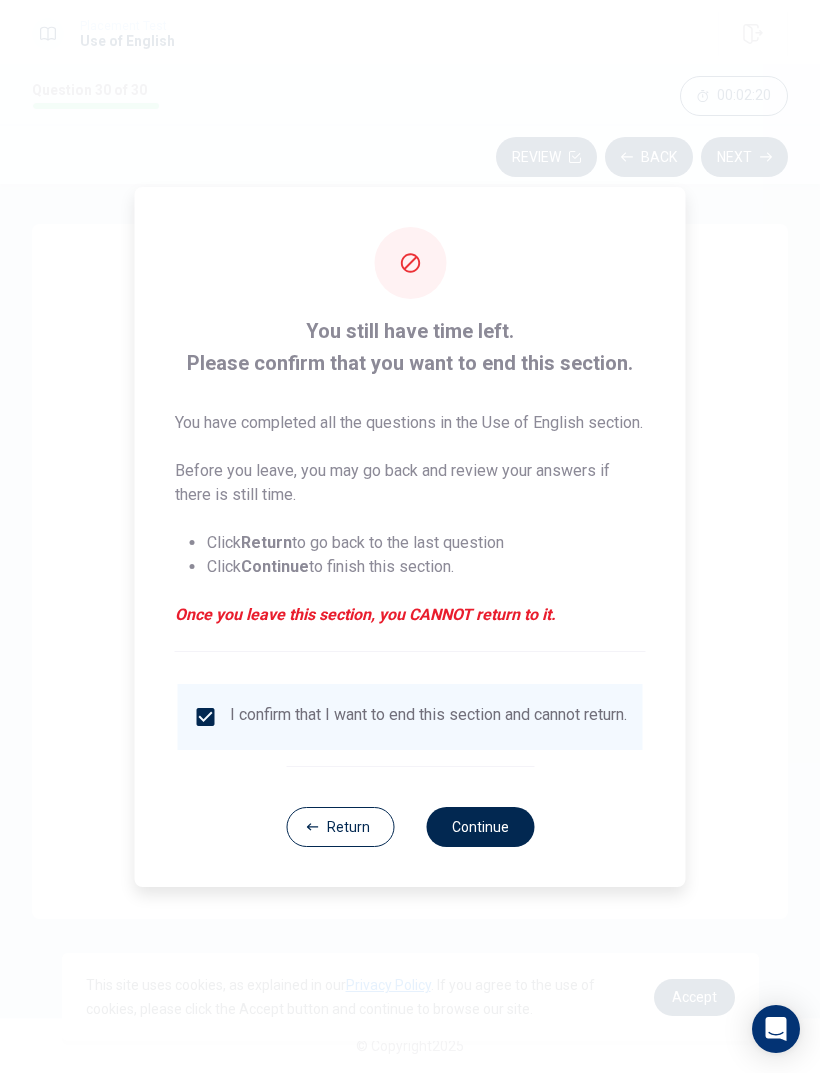 click on "Continue" at bounding box center (480, 827) 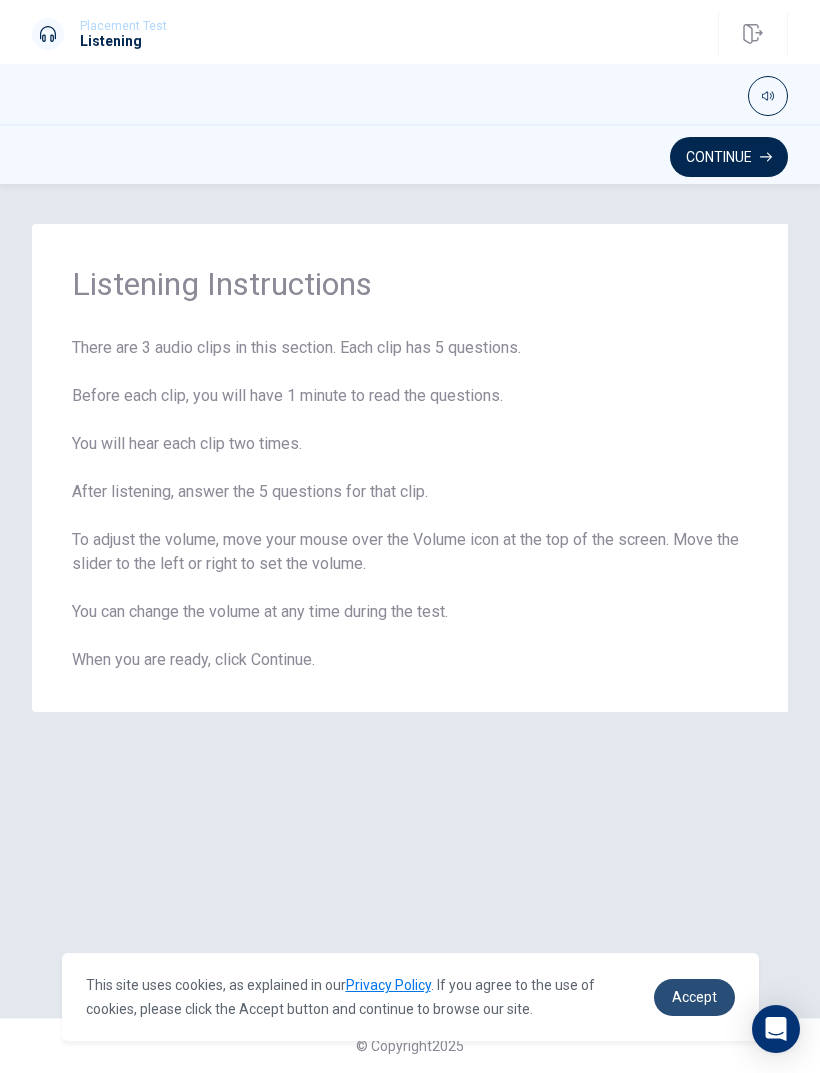 click on "Accept" at bounding box center [694, 997] 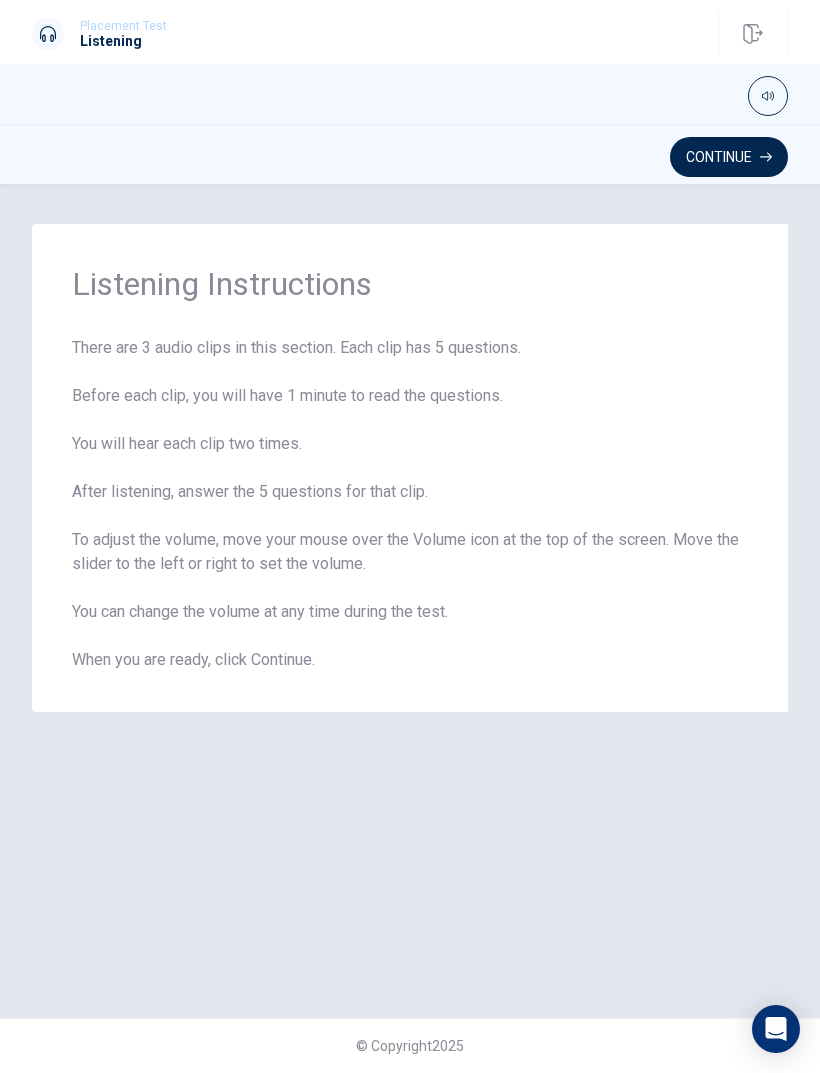 click 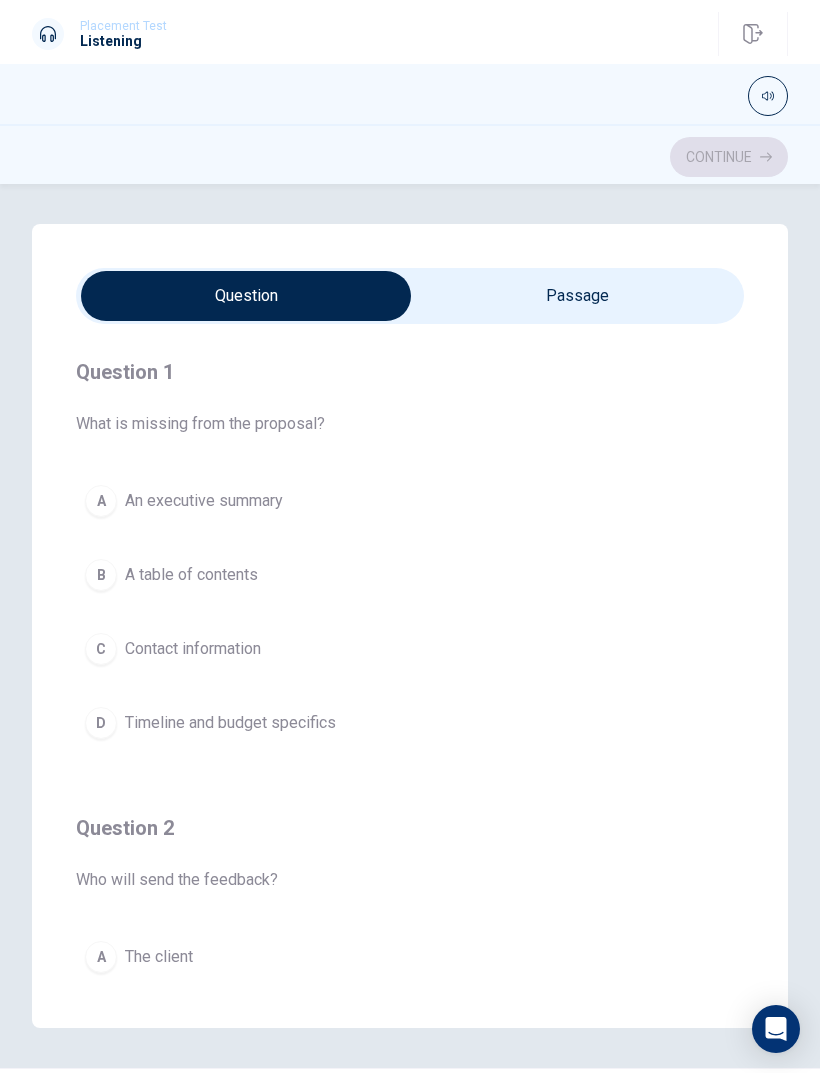 click at bounding box center (768, 96) 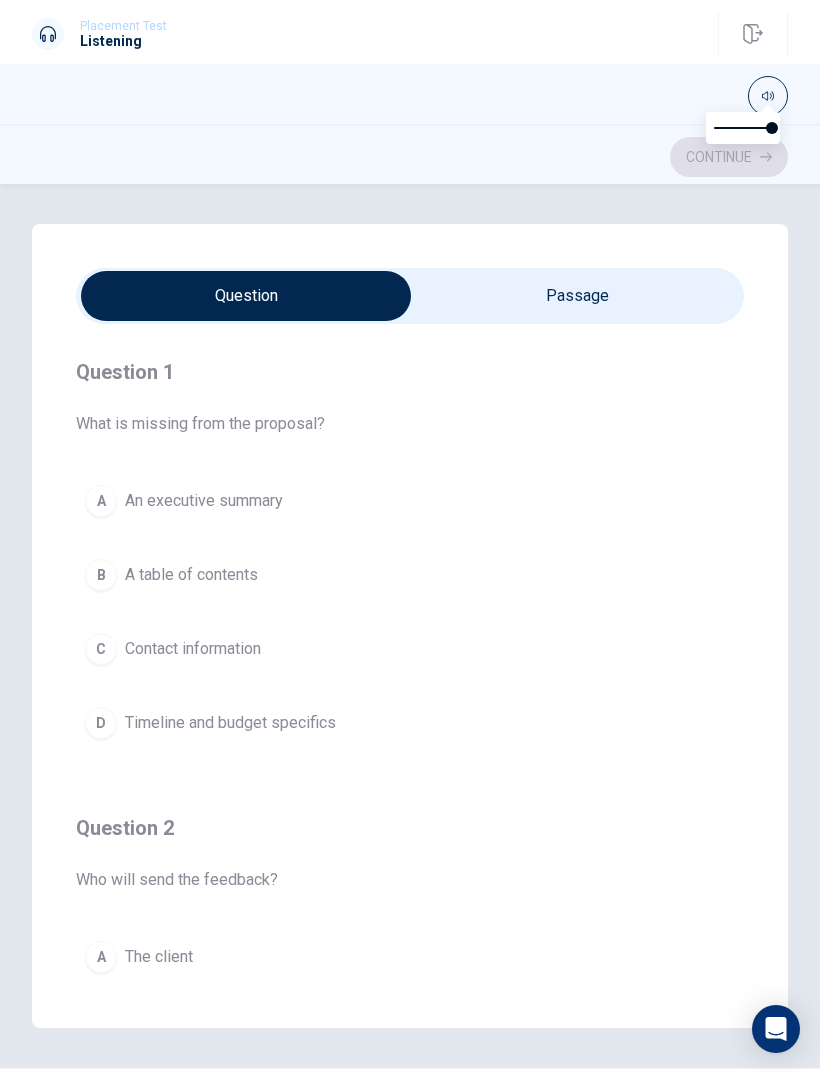 click at bounding box center (768, 96) 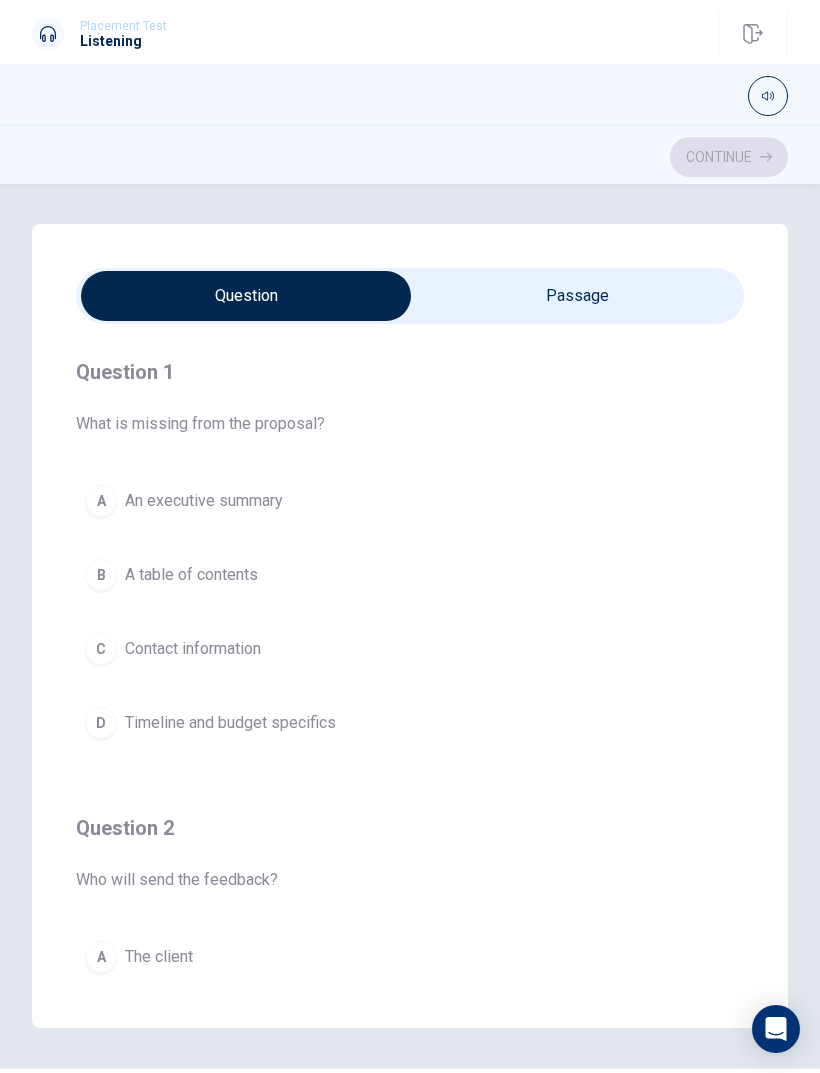 type on "1" 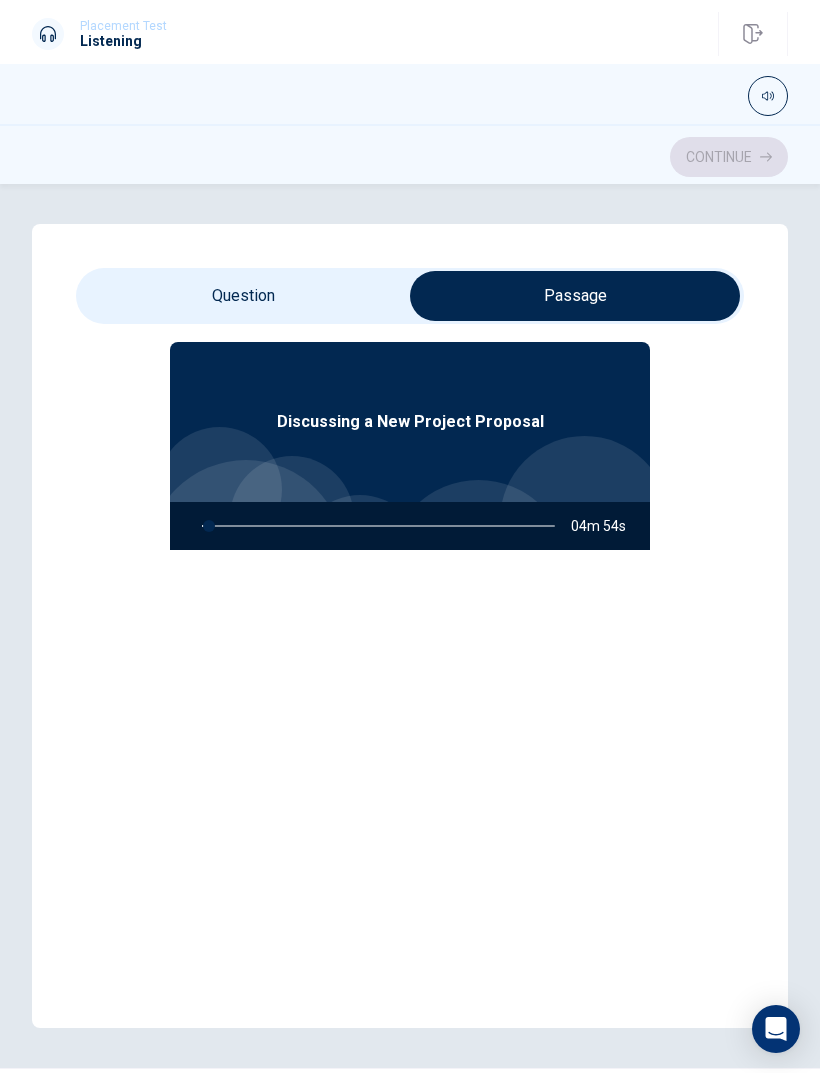 scroll, scrollTop: 77, scrollLeft: 0, axis: vertical 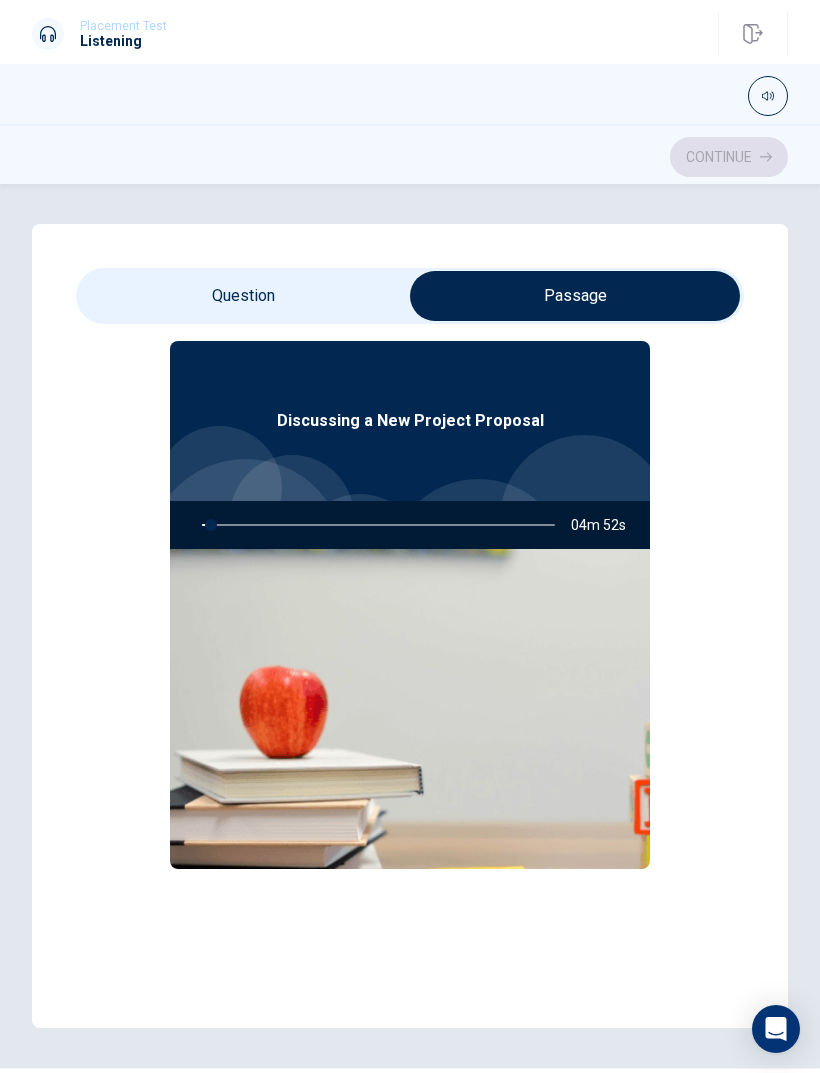 type on "3" 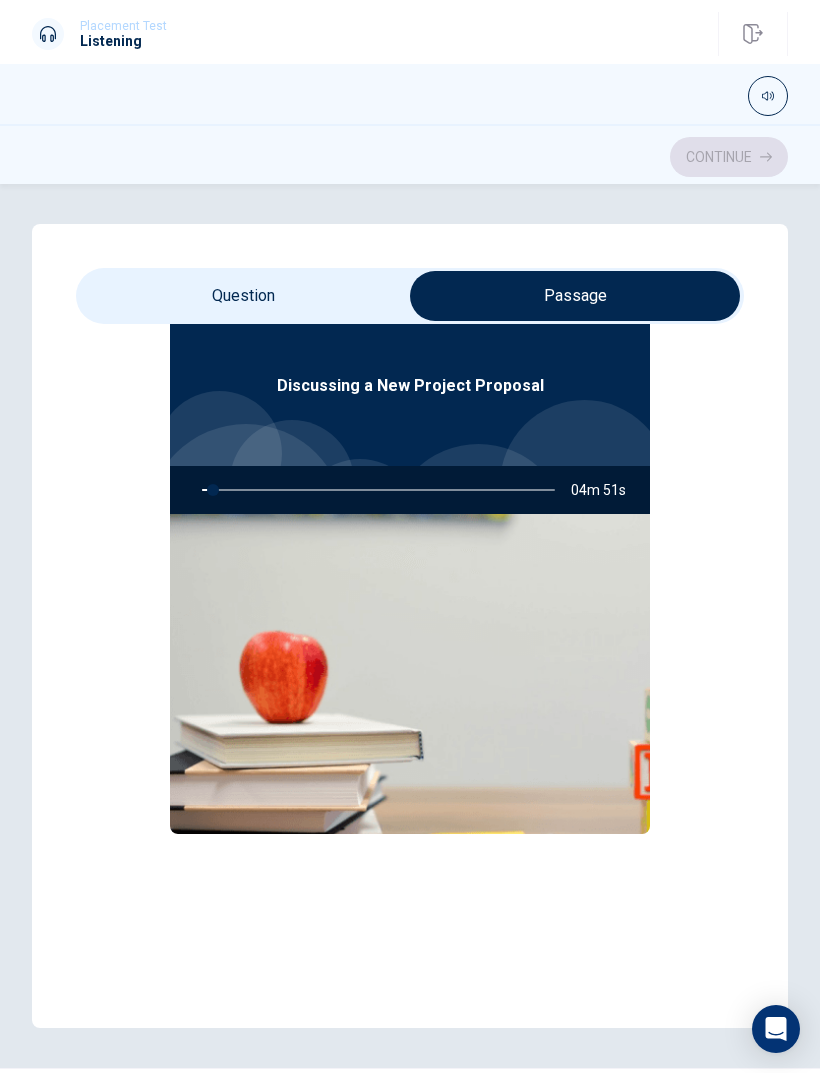 click at bounding box center (575, 296) 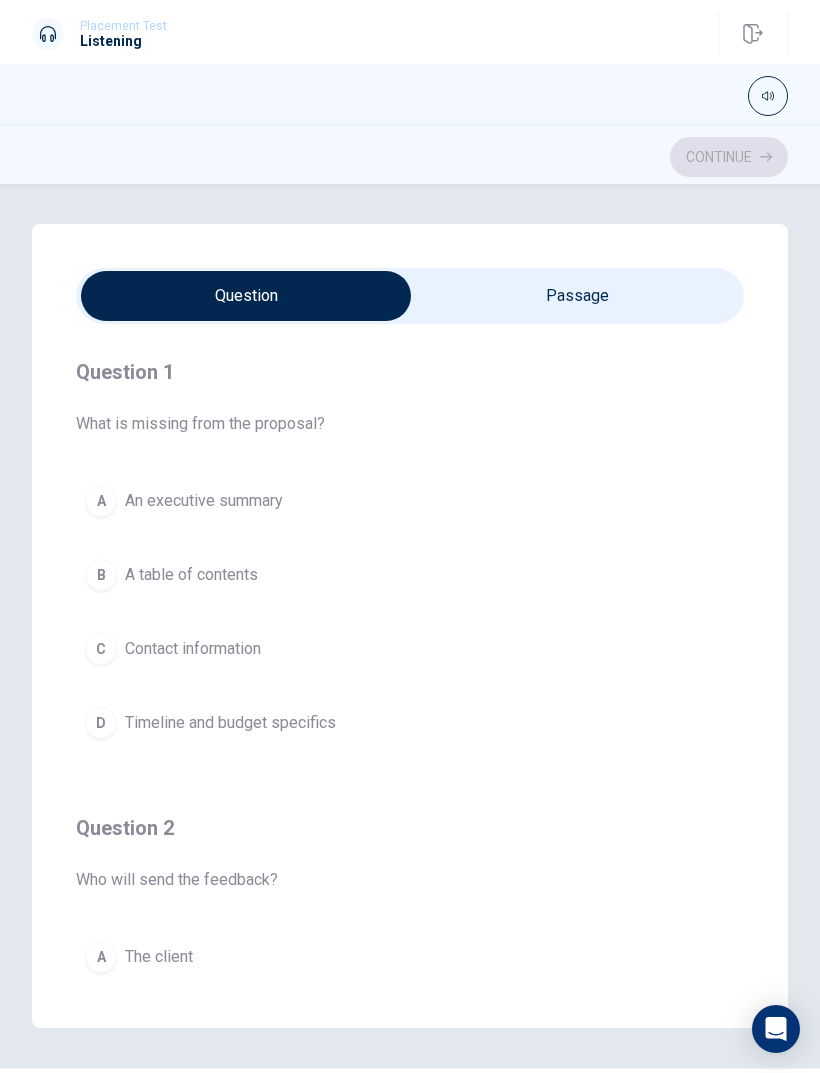 scroll, scrollTop: 0, scrollLeft: 0, axis: both 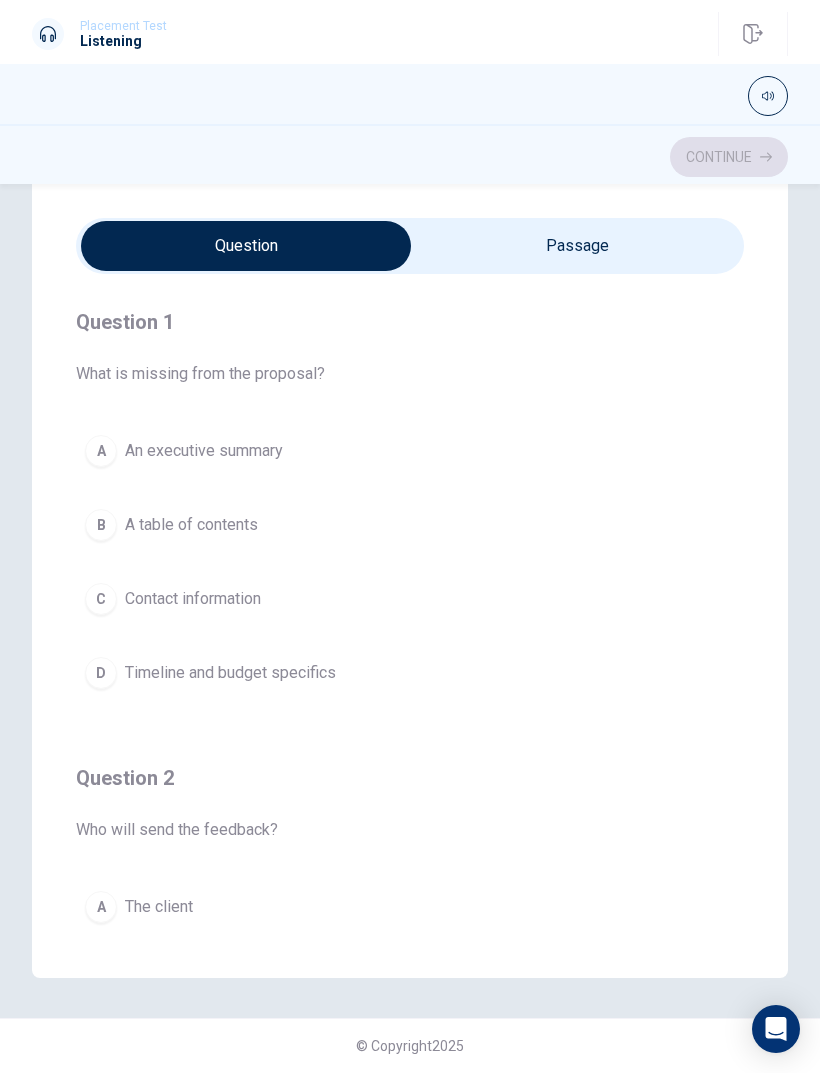 click on "C" at bounding box center [101, 599] 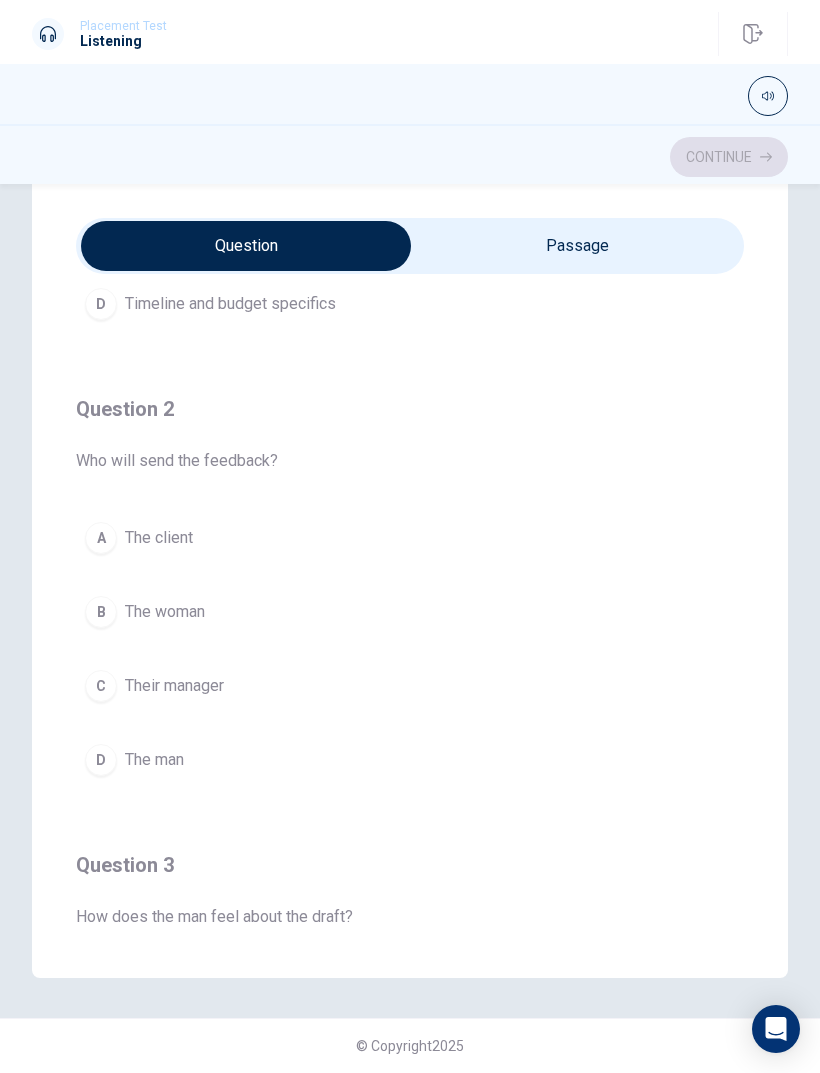 scroll, scrollTop: 370, scrollLeft: 0, axis: vertical 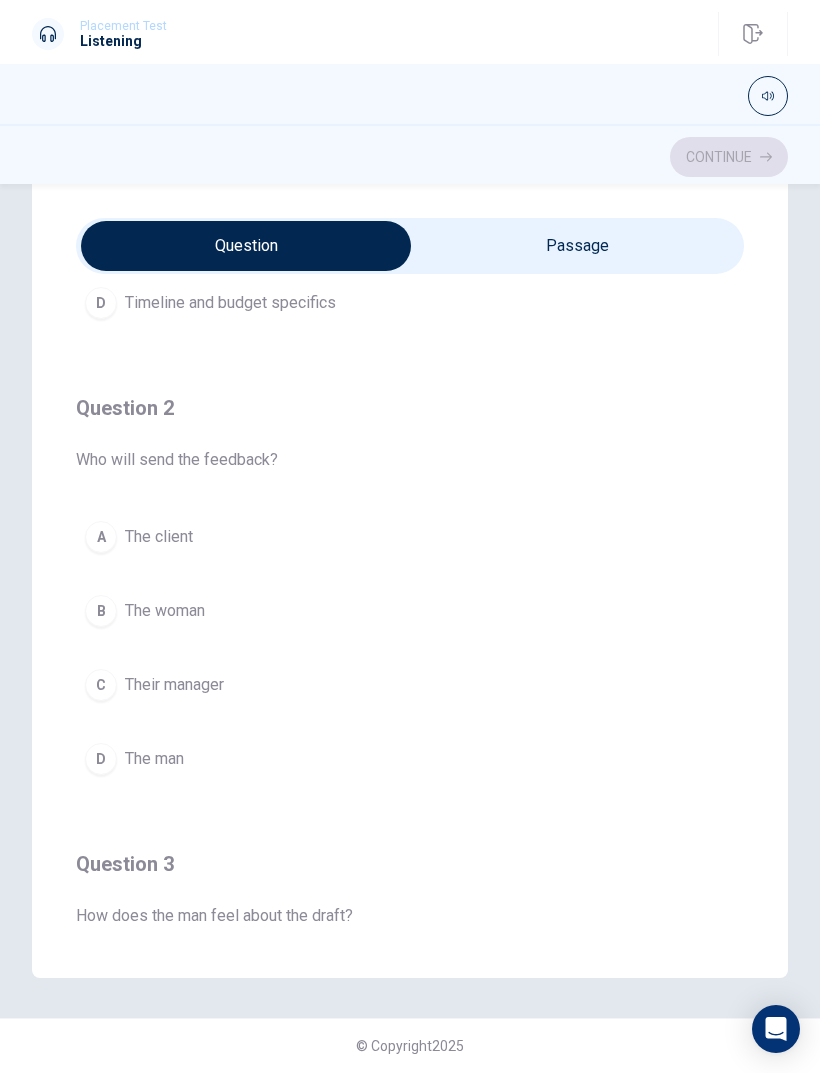 click on "C Their manager" at bounding box center (410, 685) 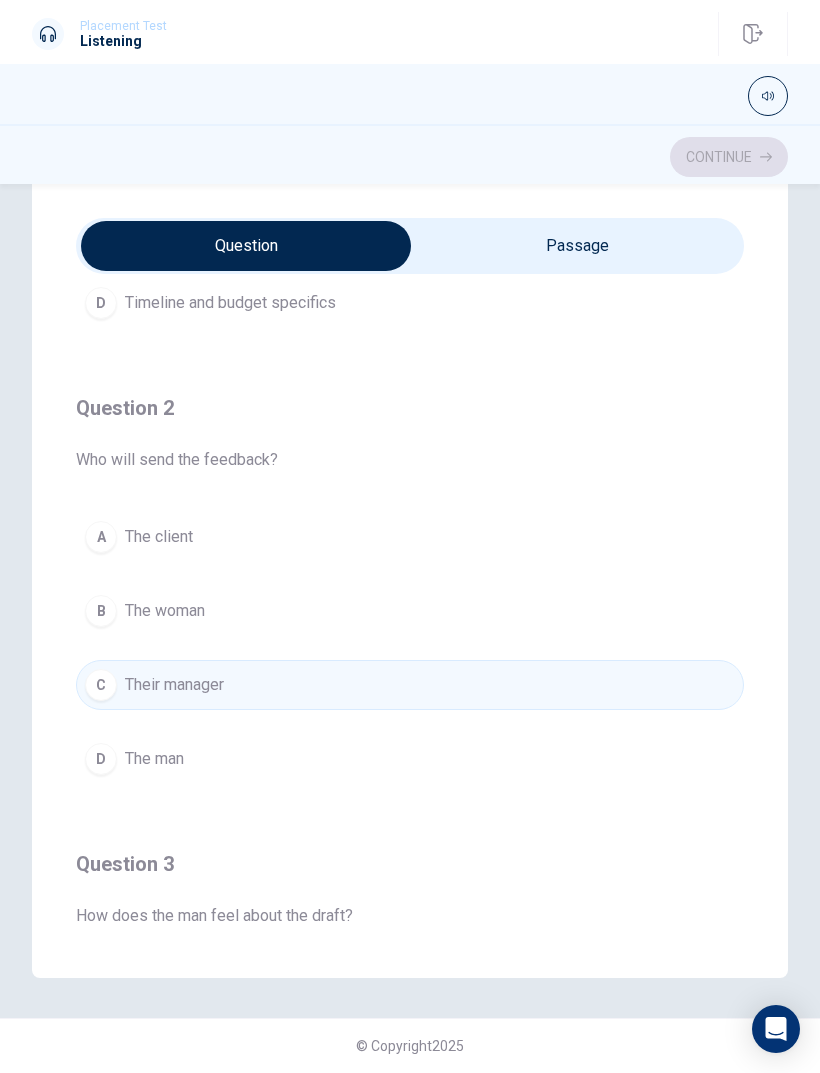 click on "B The woman" at bounding box center (410, 611) 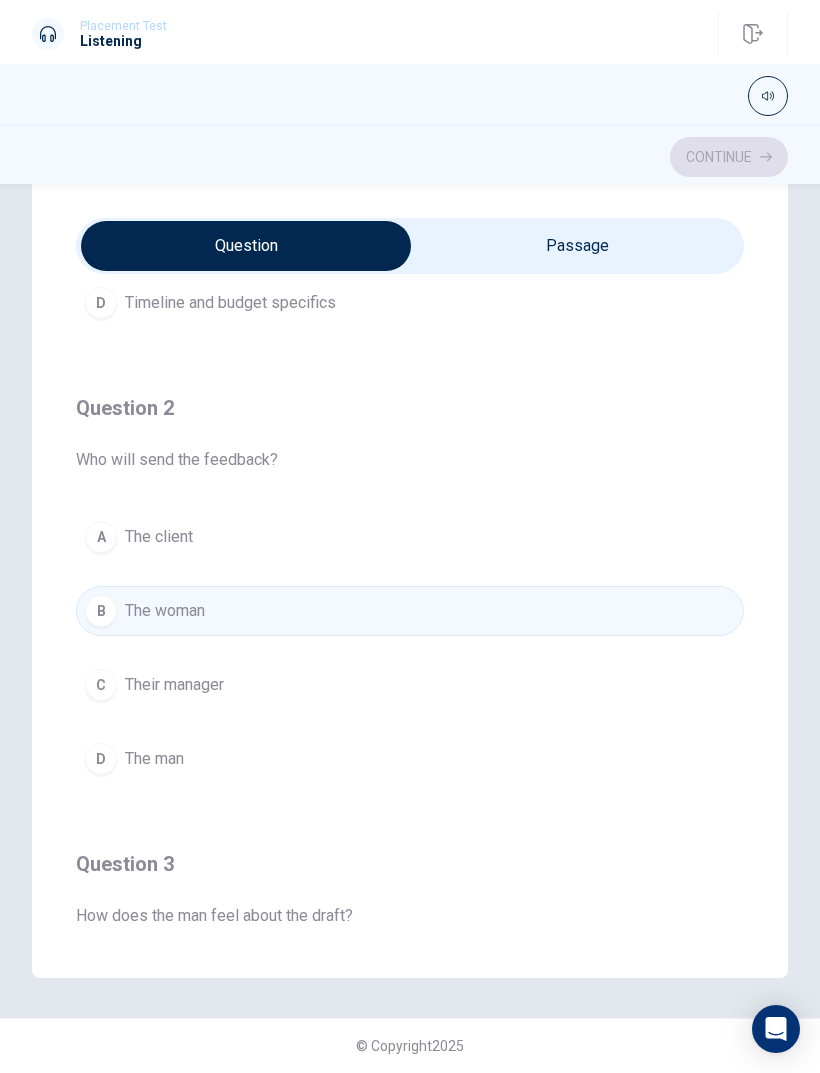 click on "C" at bounding box center (101, 685) 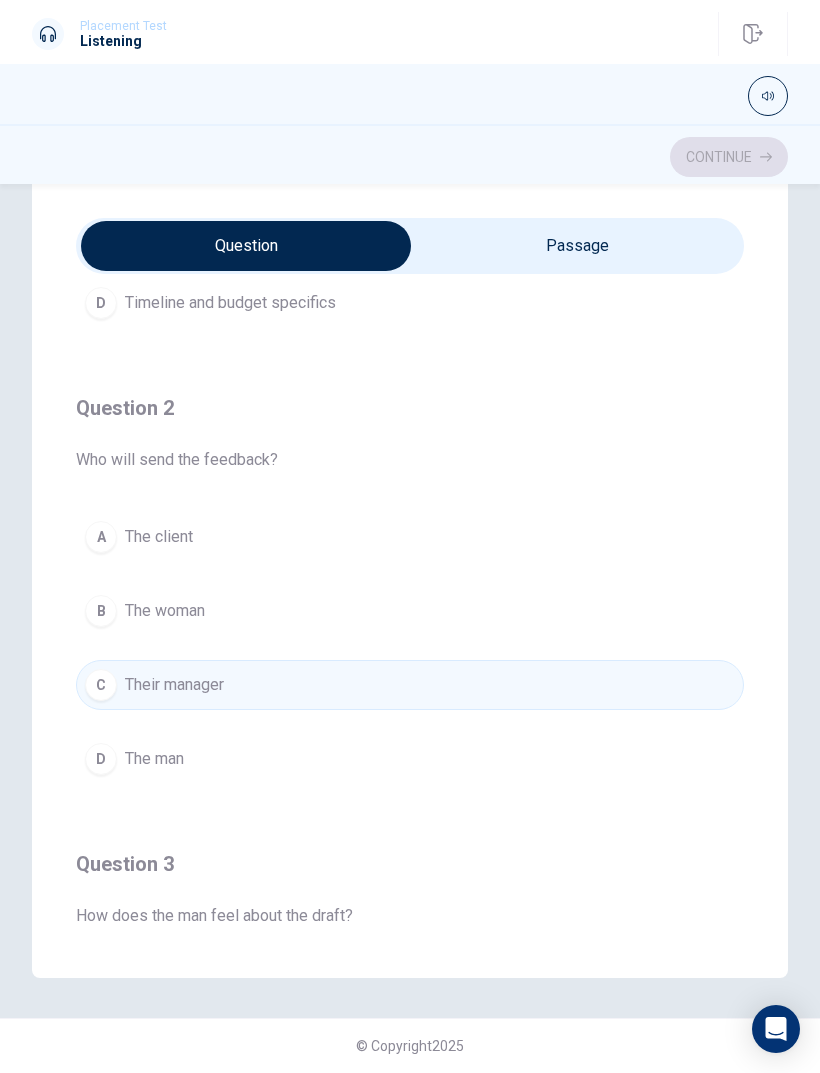 click on "B" at bounding box center [101, 611] 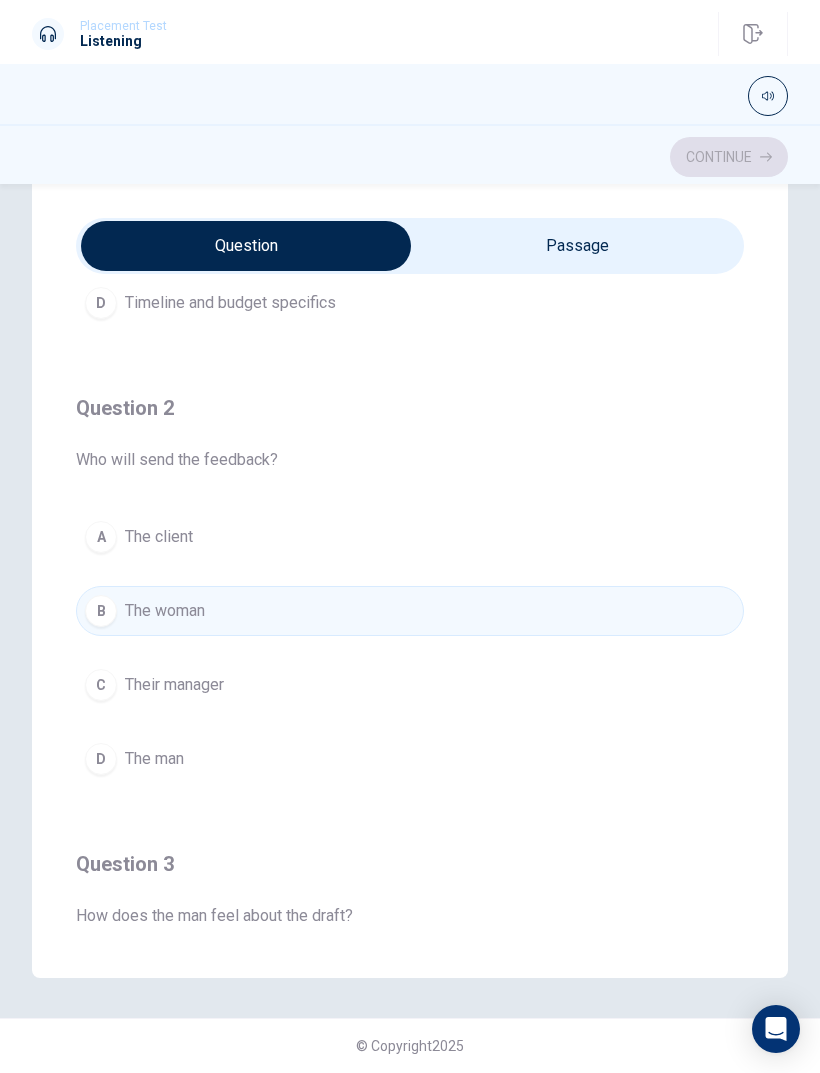 click on "C Their manager" at bounding box center [410, 685] 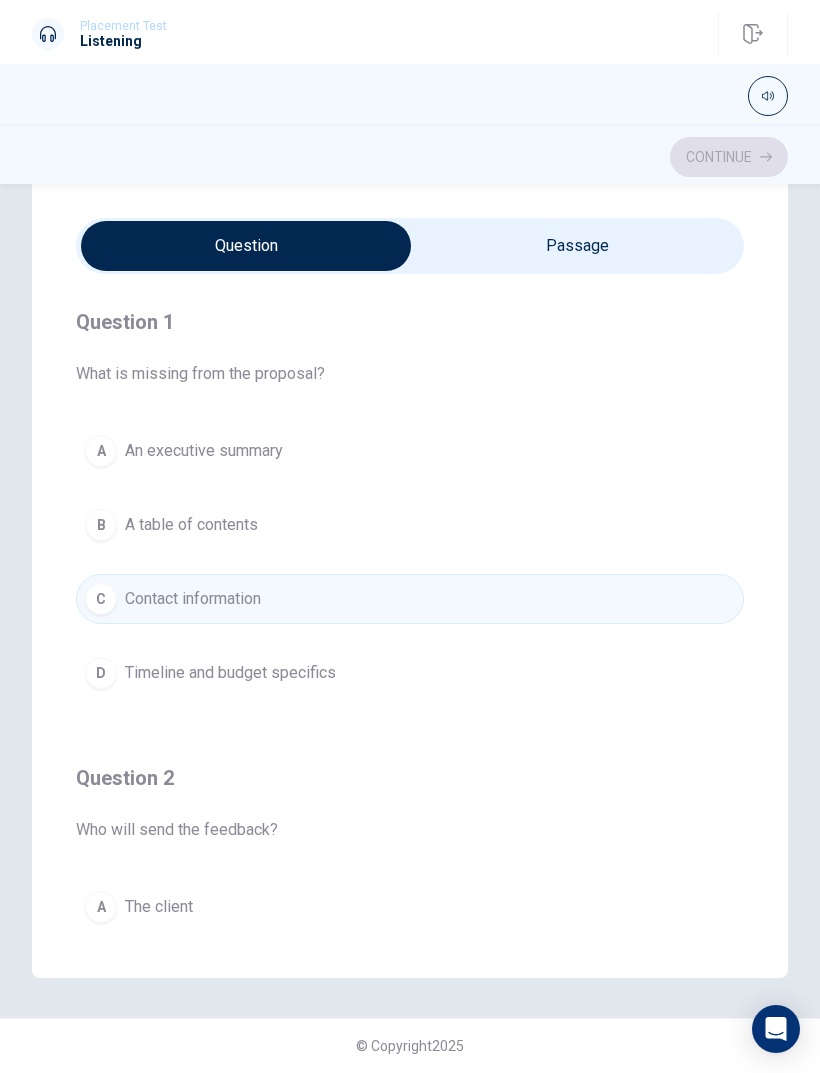 scroll, scrollTop: 0, scrollLeft: 0, axis: both 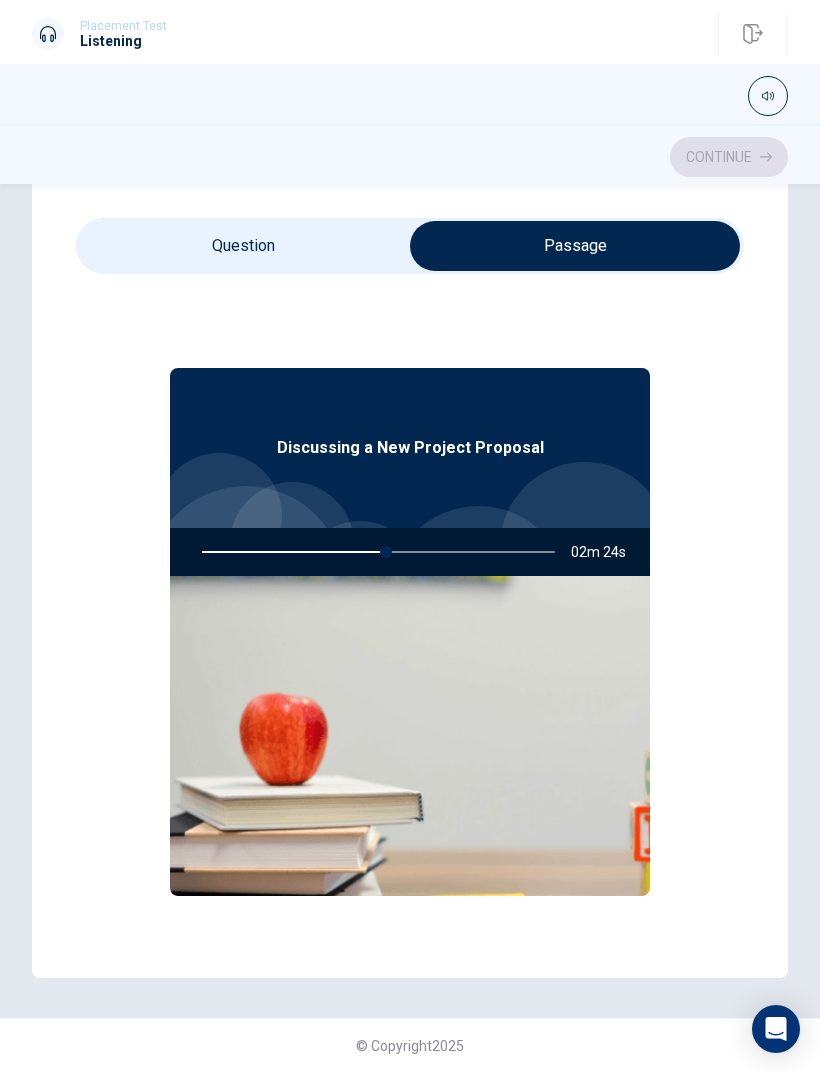 click on "Question Passage Question 1 What is missing from the proposal? A An executive summary B A table of contents C Contact information D Timeline and budget specifics Question 2 Who will send the feedback? A The [PERSON_NAME] The woman C Their manager D The man Question 3 How does the man feel about the draft? A He is impressed [PERSON_NAME] thinks it’s detailed C He agrees it’s vague D He is confused Question 4 What do they decide to do about the draft? A Approve it immediately B Ignore it C Request a complete rewrite D Provide feedback for revision Question 5 What document did the woman receive? A A project proposal draft B A meeting agenda C A financial statement D A report Discussing a New Project Proposal 02m 24s" at bounding box center [410, 576] 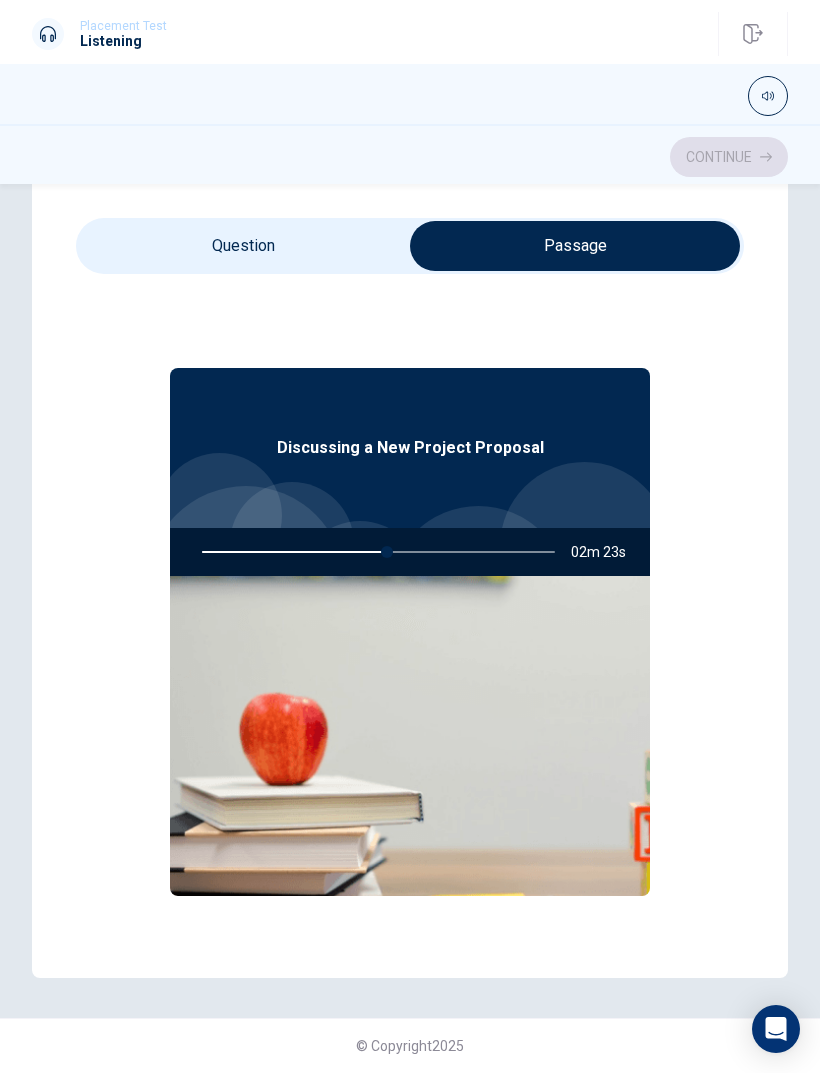 click at bounding box center [575, 246] 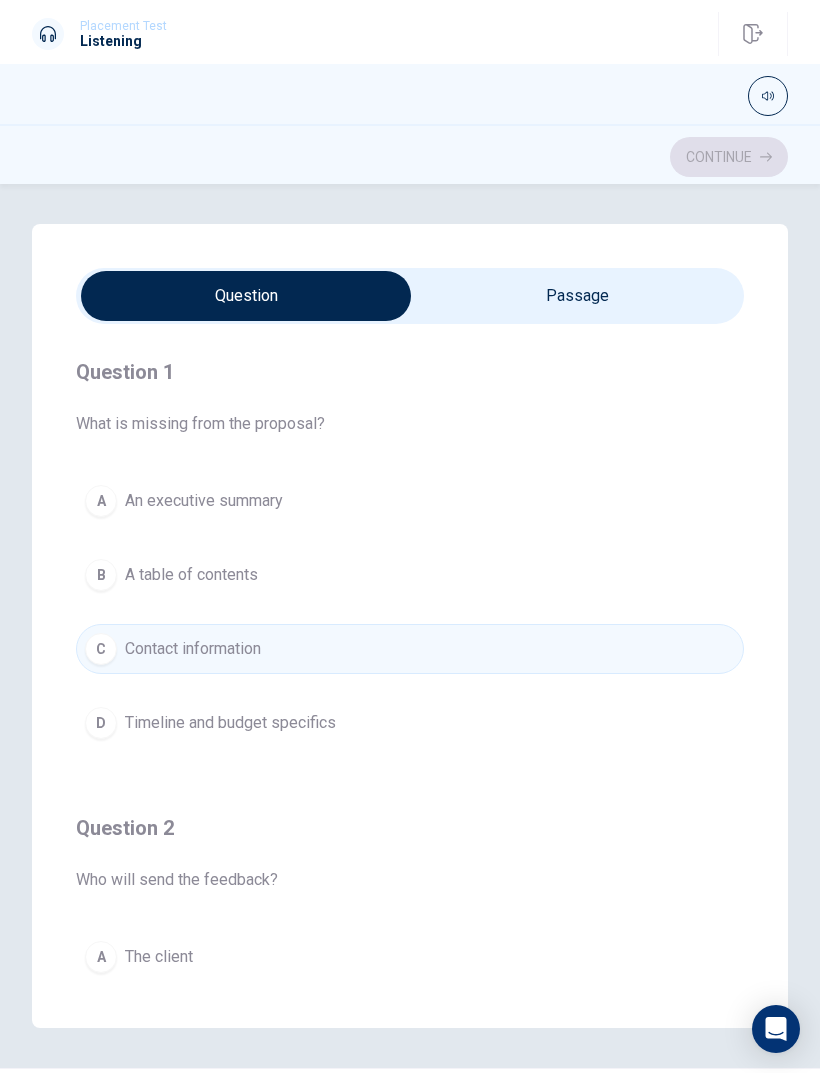scroll, scrollTop: 0, scrollLeft: 0, axis: both 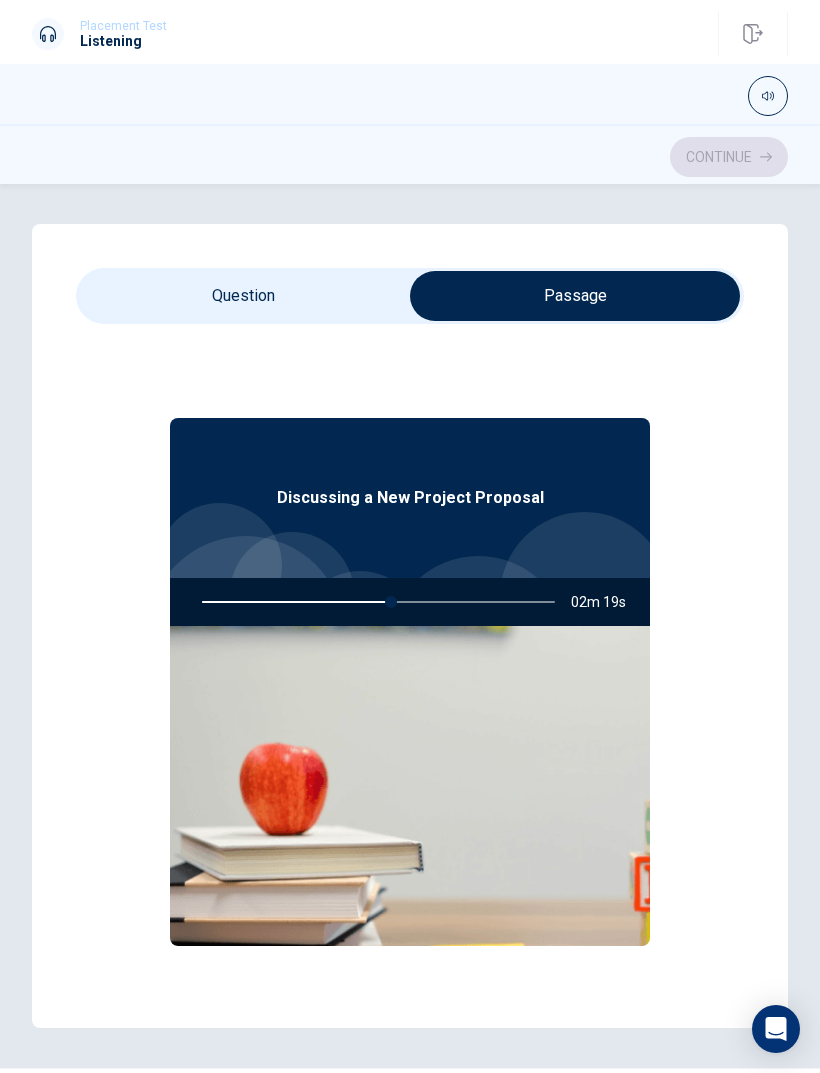 type on "54" 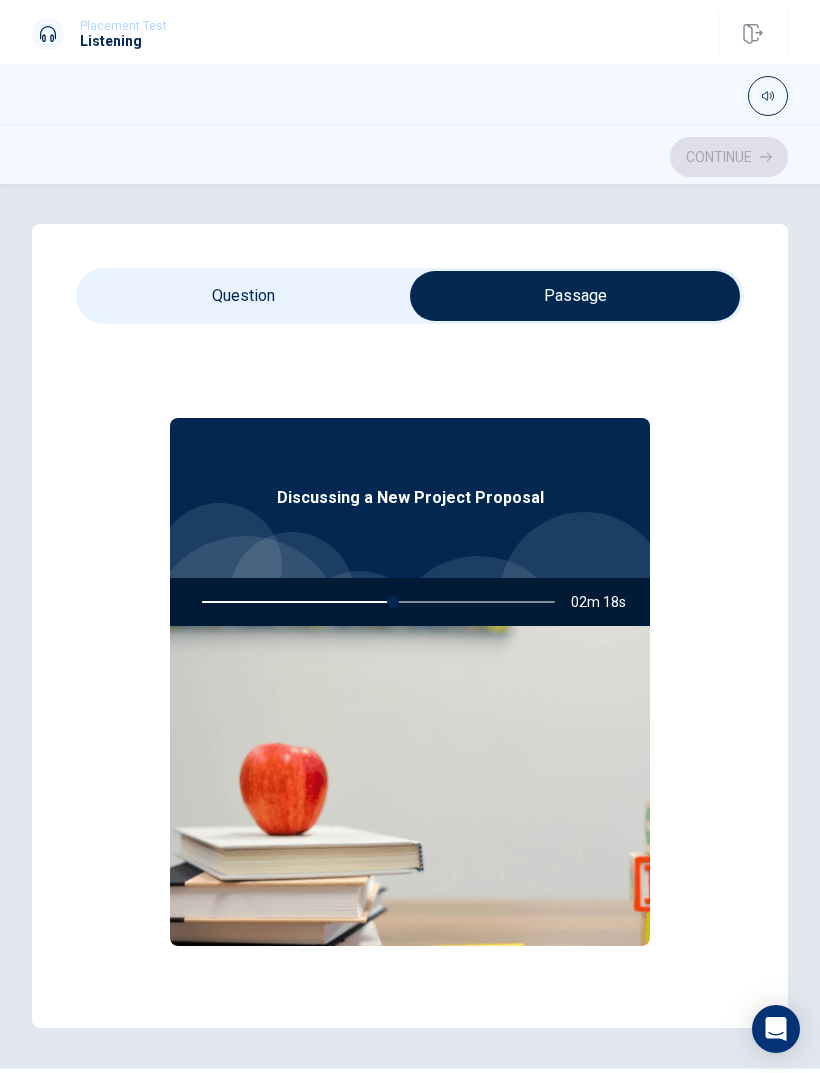 click at bounding box center [575, 296] 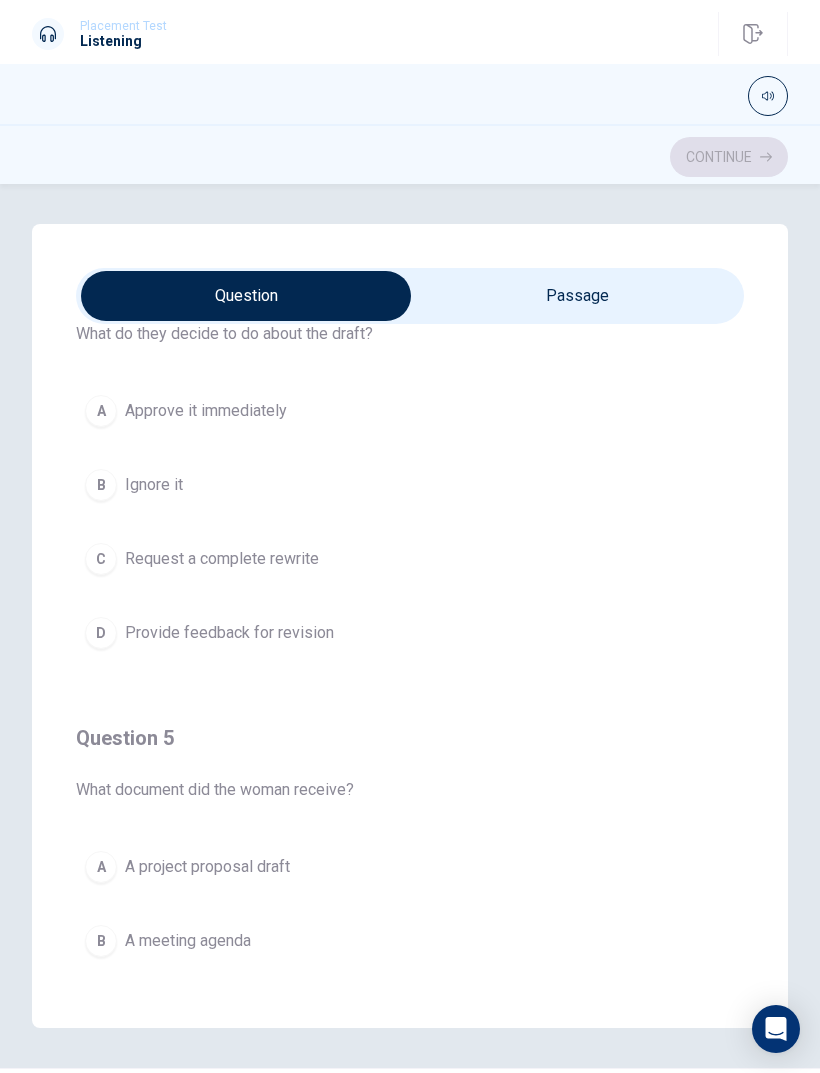 scroll, scrollTop: 1494, scrollLeft: 0, axis: vertical 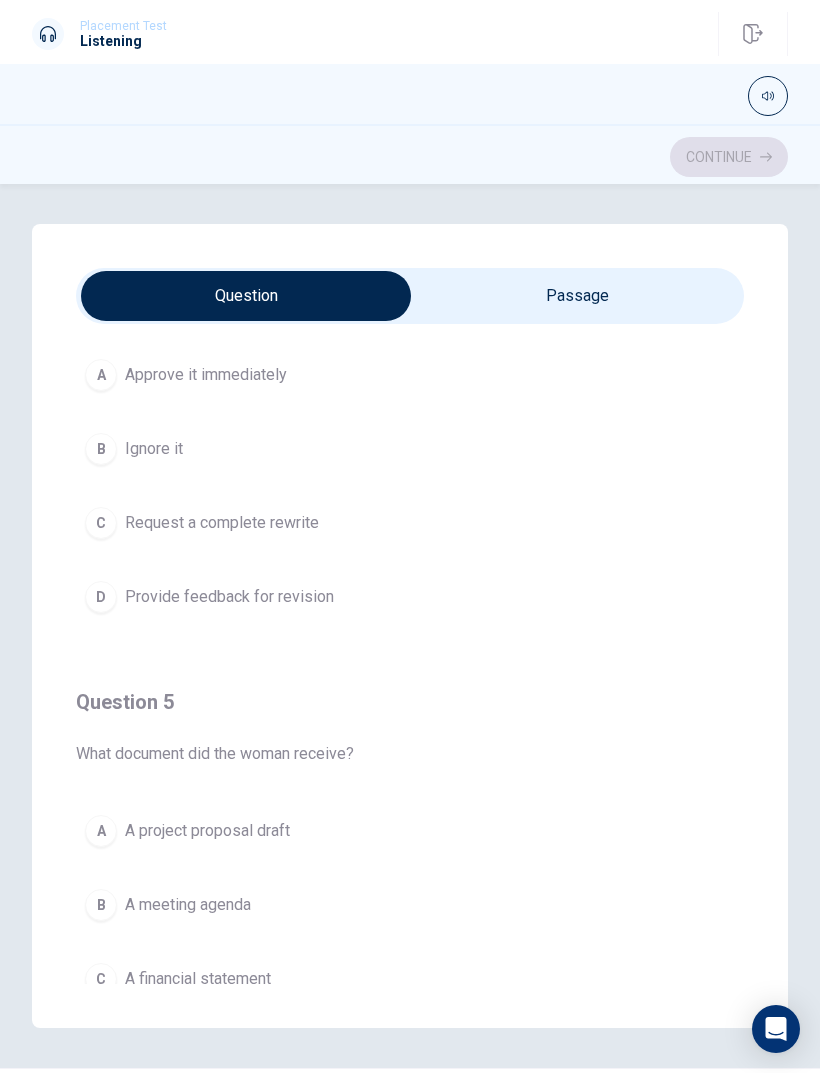 click 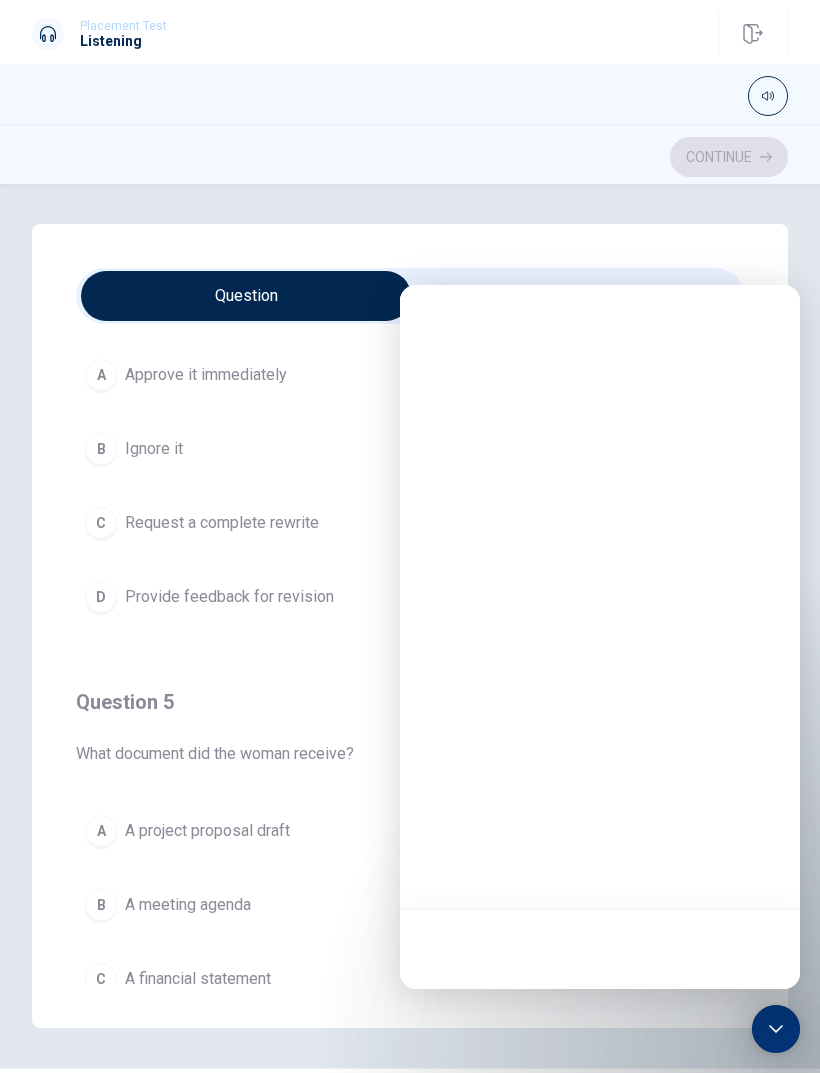 scroll, scrollTop: 0, scrollLeft: 0, axis: both 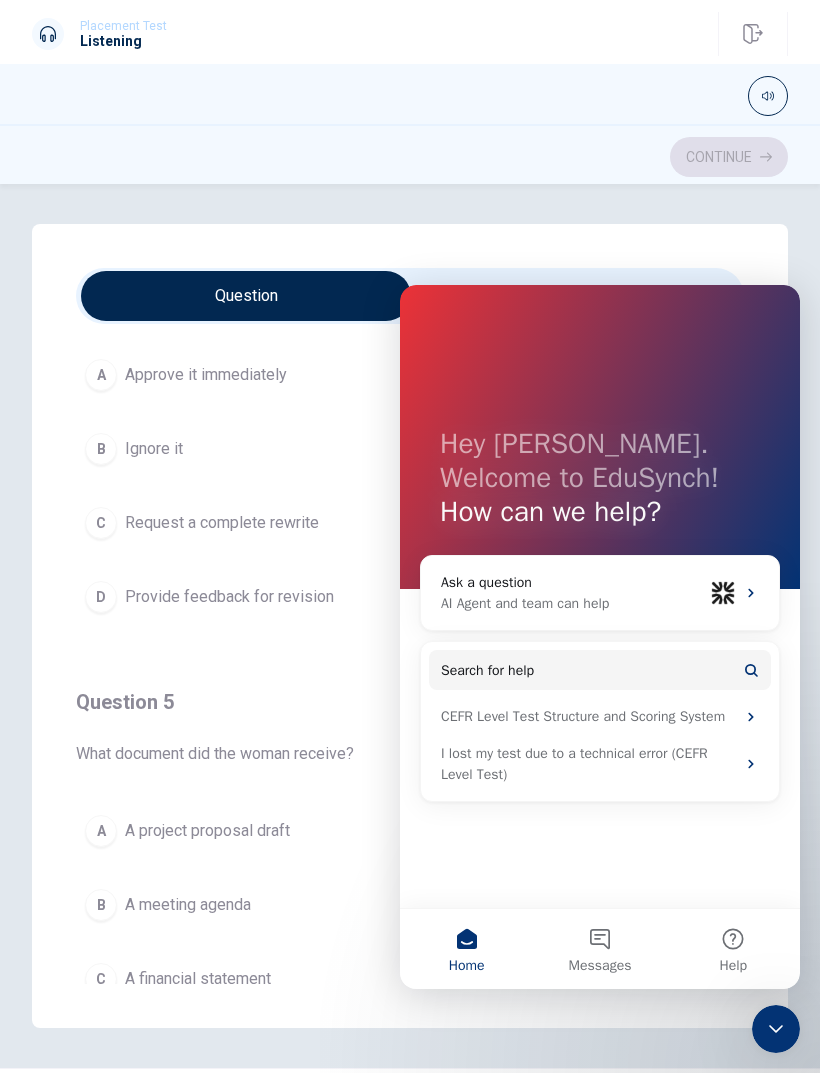 click on "Question 5" at bounding box center (410, 702) 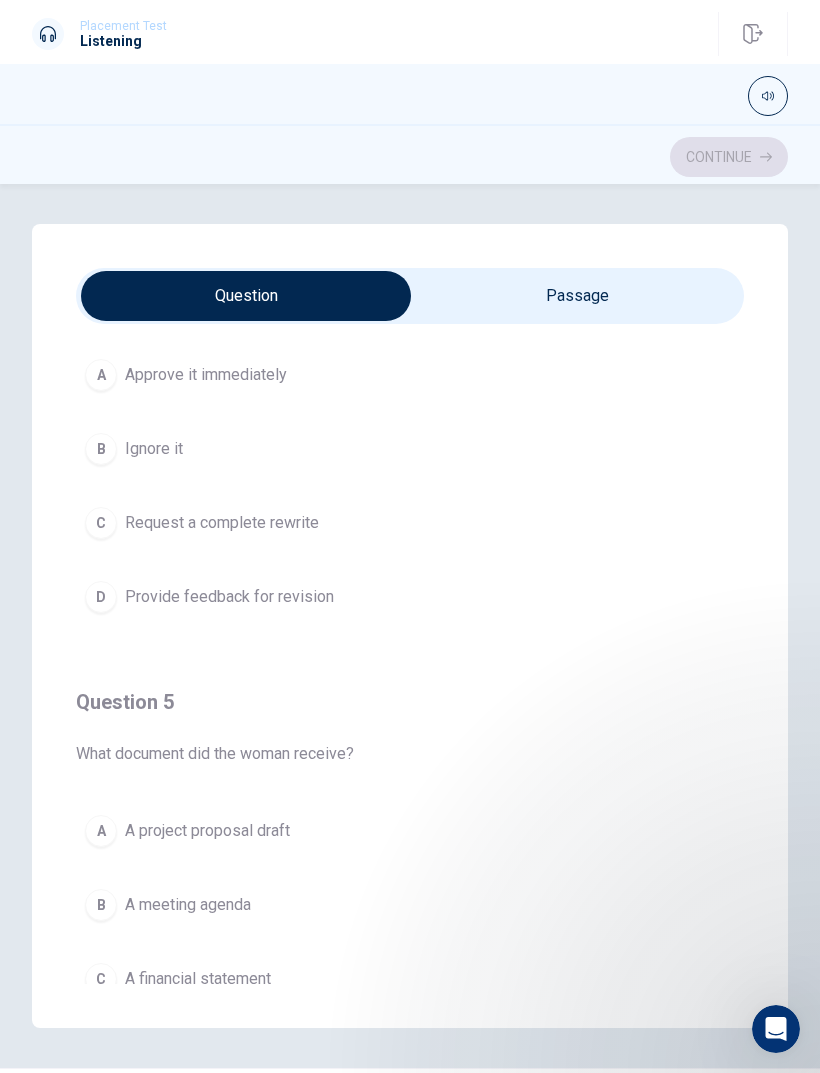 type on "58" 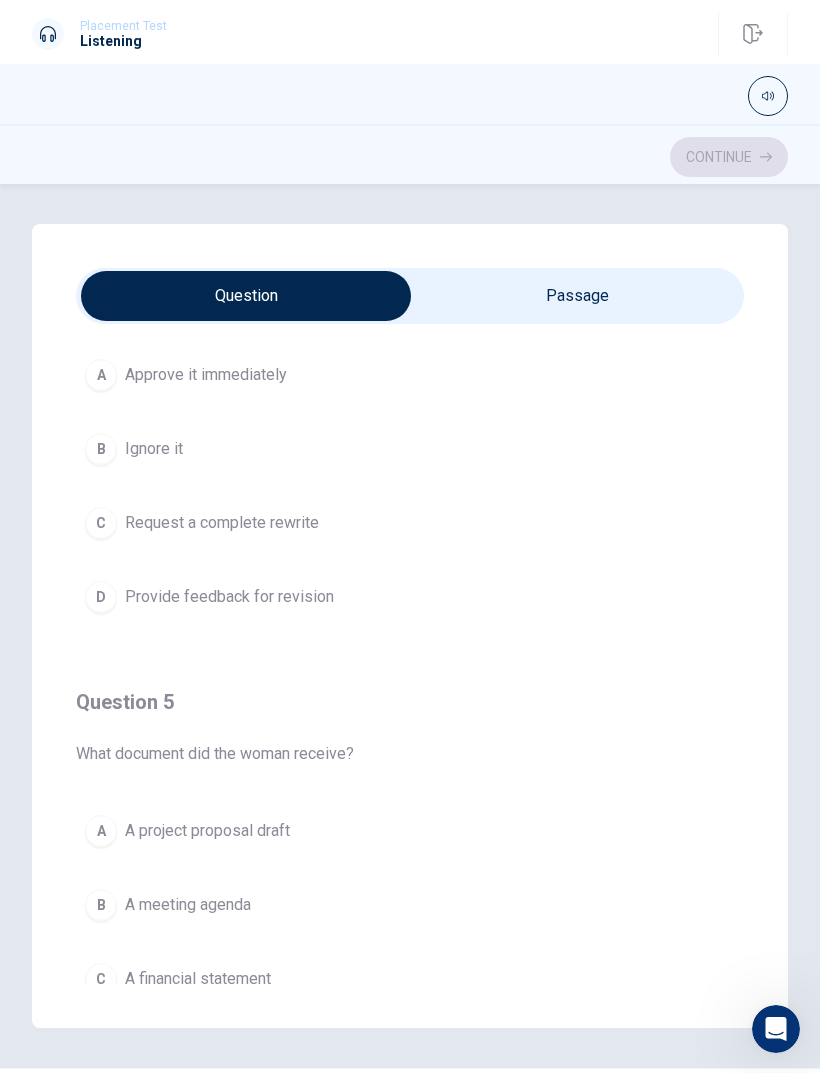 click at bounding box center [246, 296] 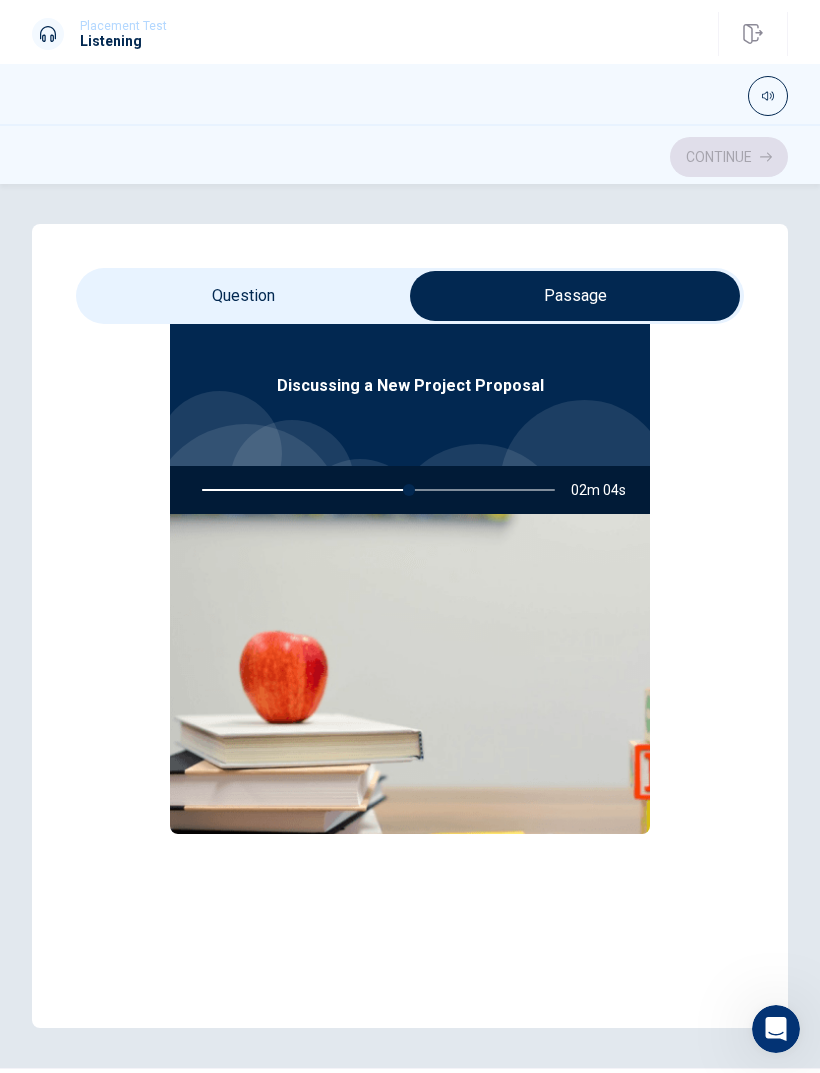 click at bounding box center [374, 490] 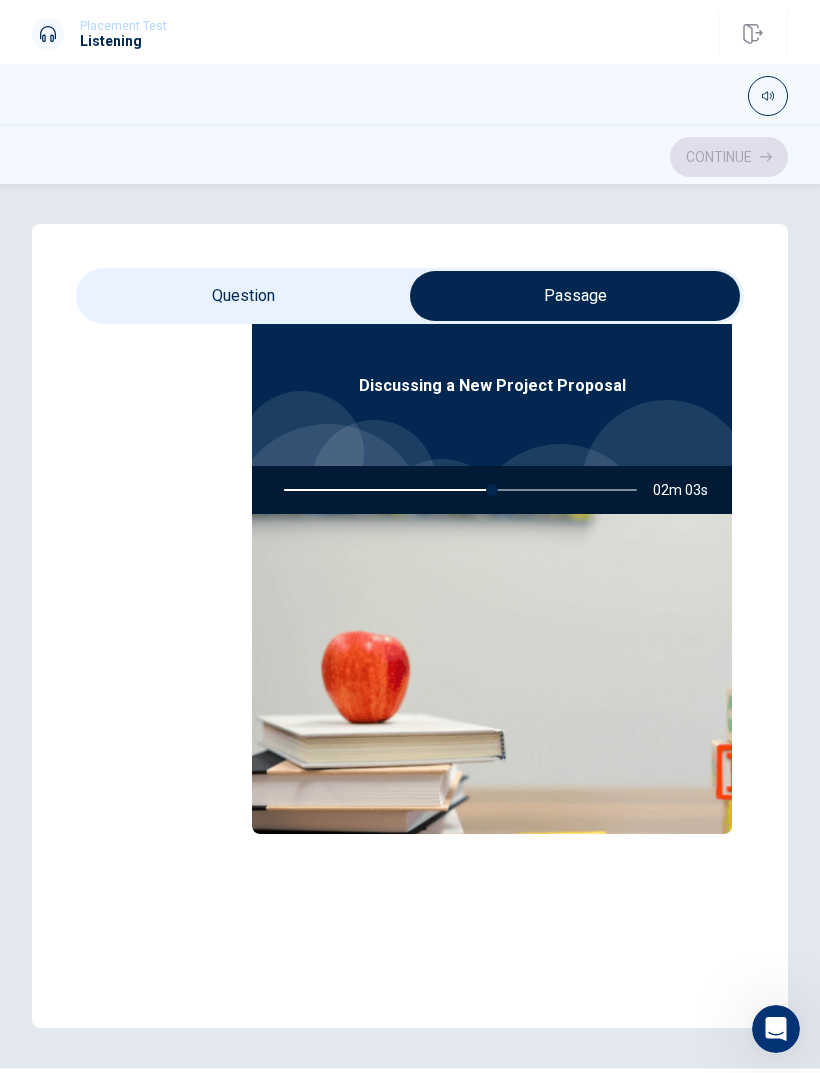 checkbox on "false" 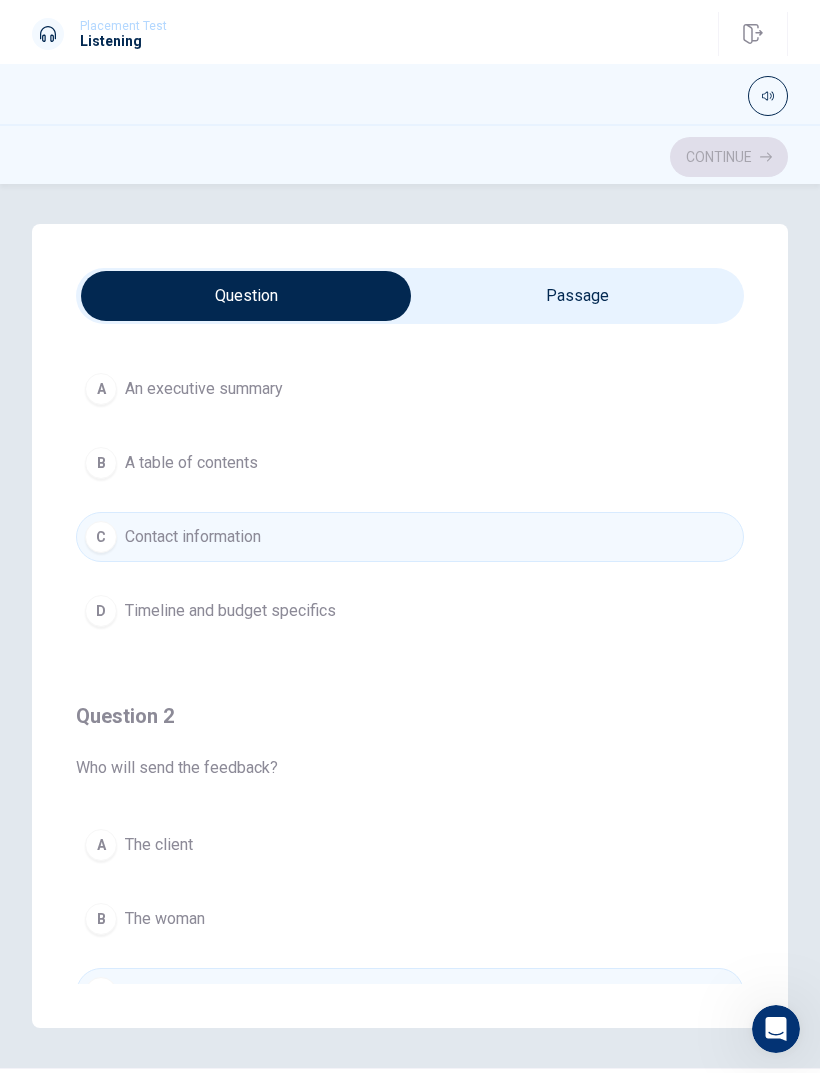 type on "60" 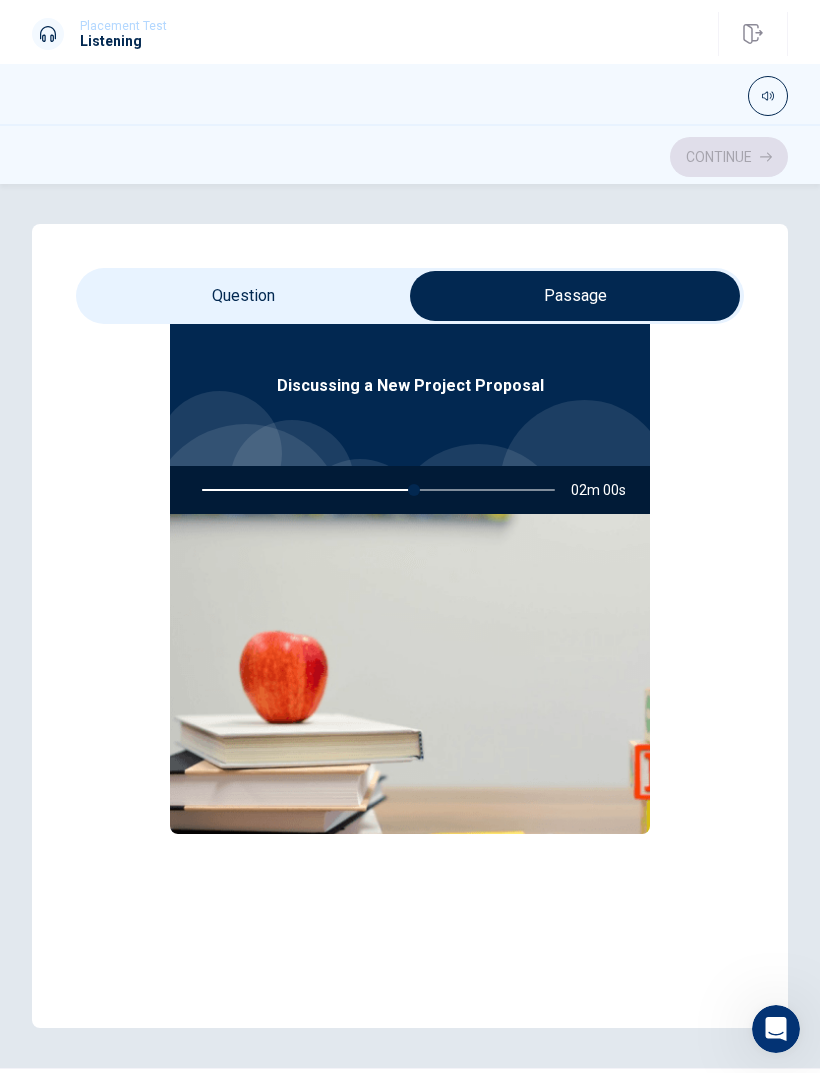 type on "60" 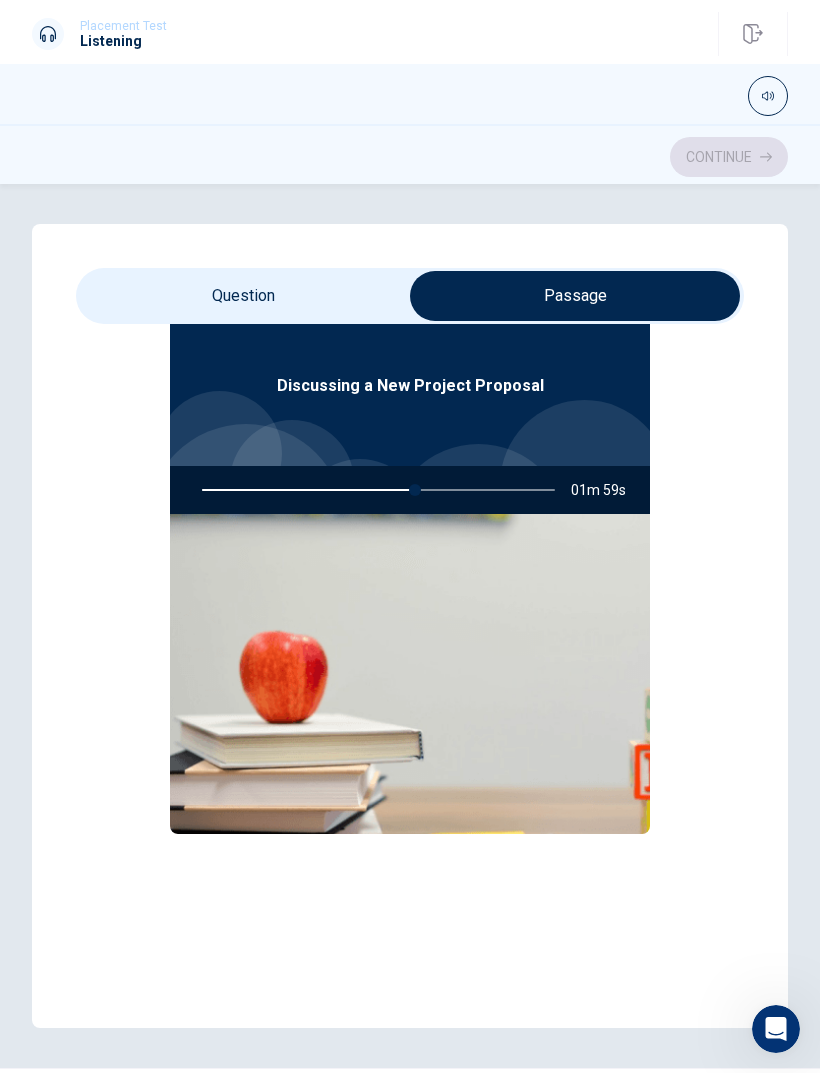 click at bounding box center (575, 296) 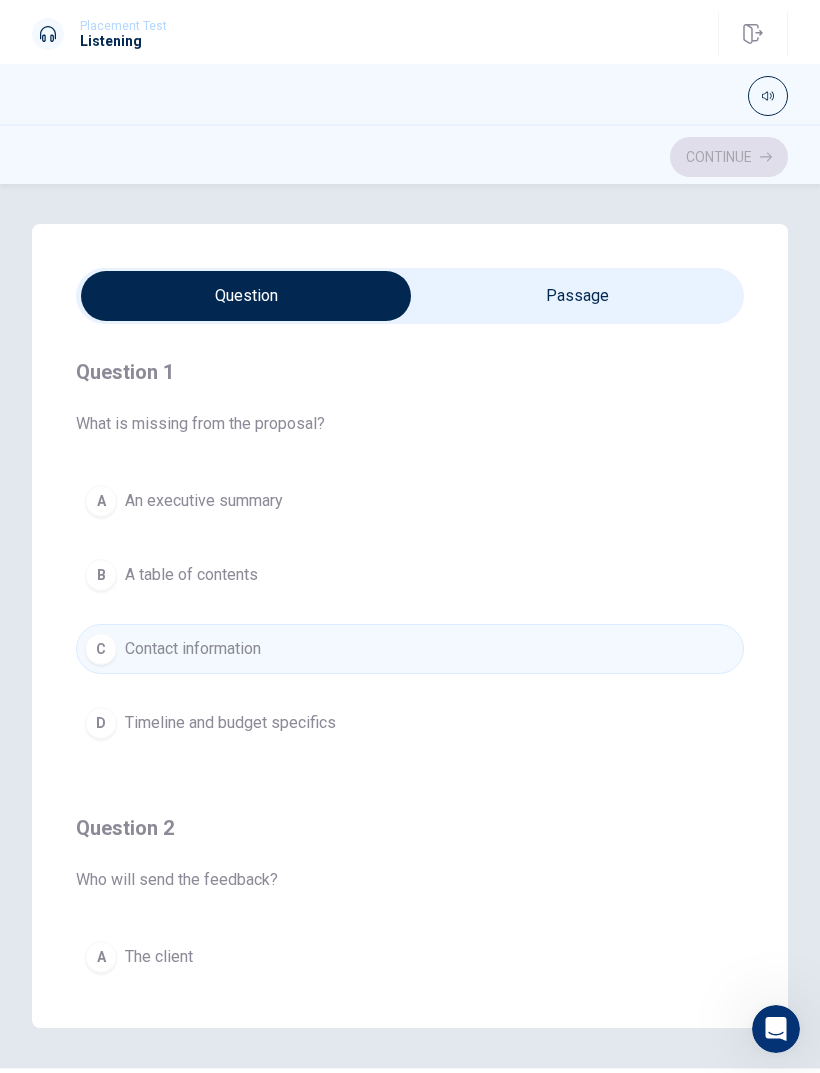 scroll, scrollTop: -5, scrollLeft: 0, axis: vertical 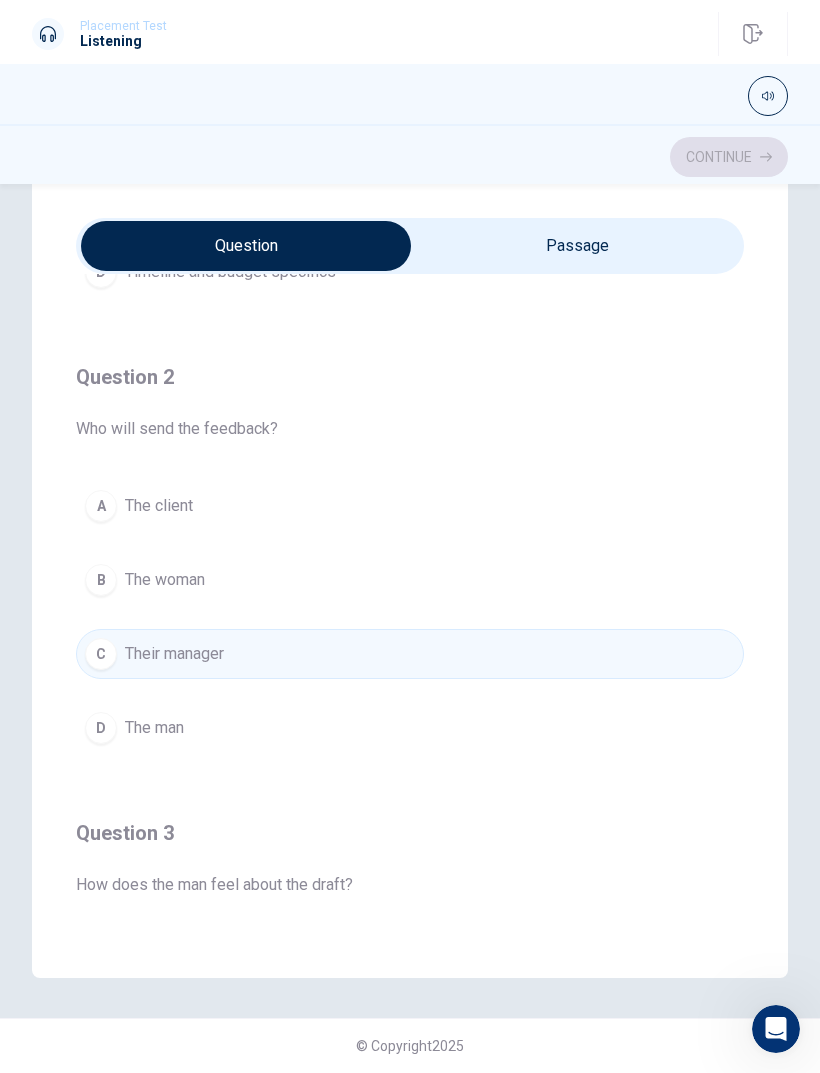 click on "C Their manager" at bounding box center [410, 654] 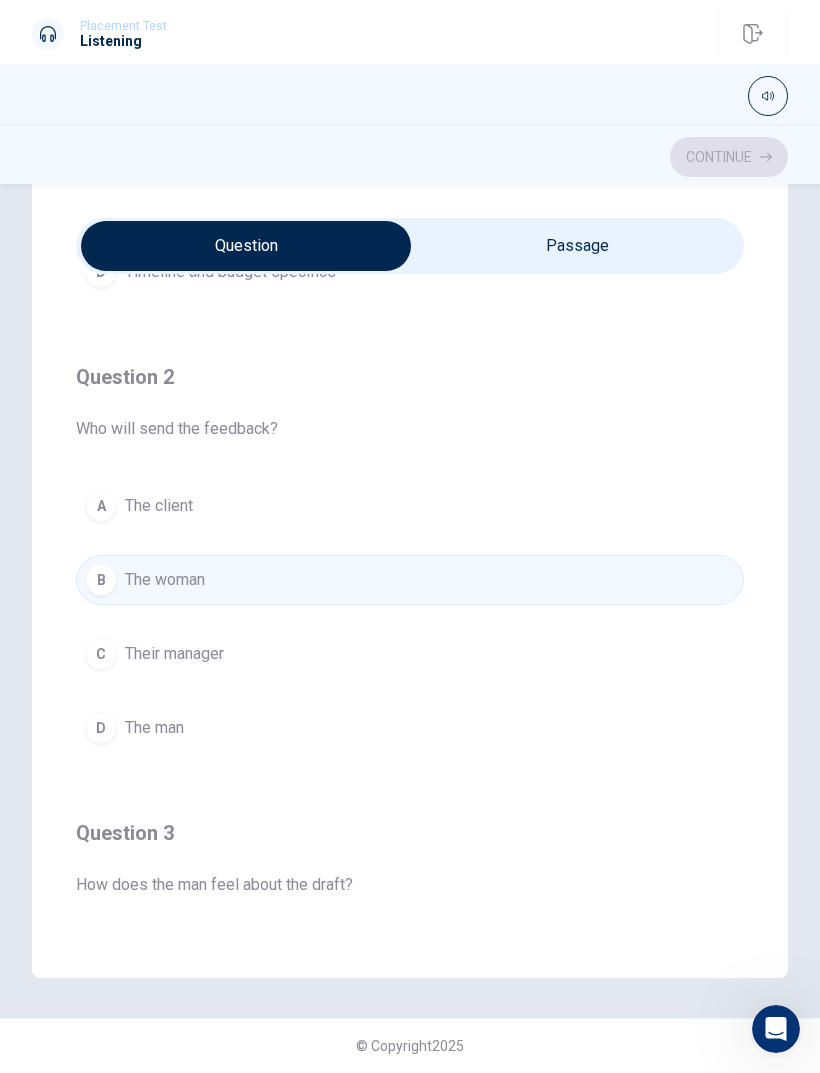 click on "C Their manager" at bounding box center [410, 654] 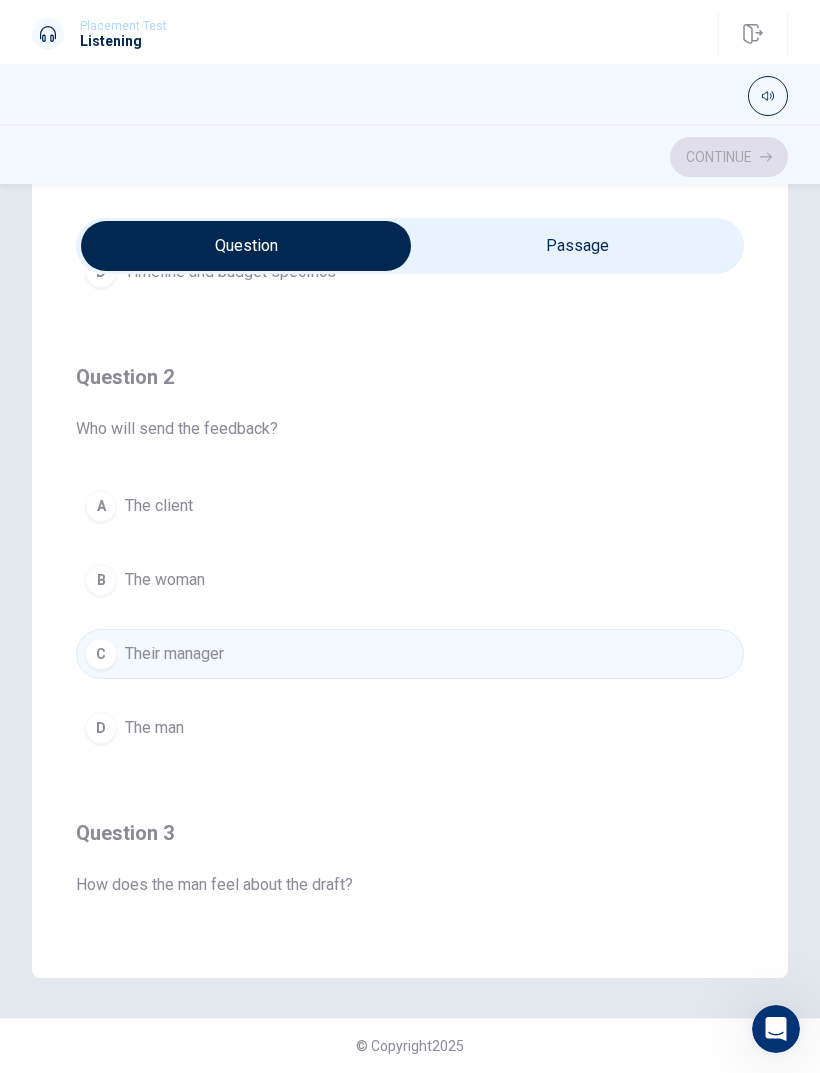 click on "B The woman" at bounding box center (410, 580) 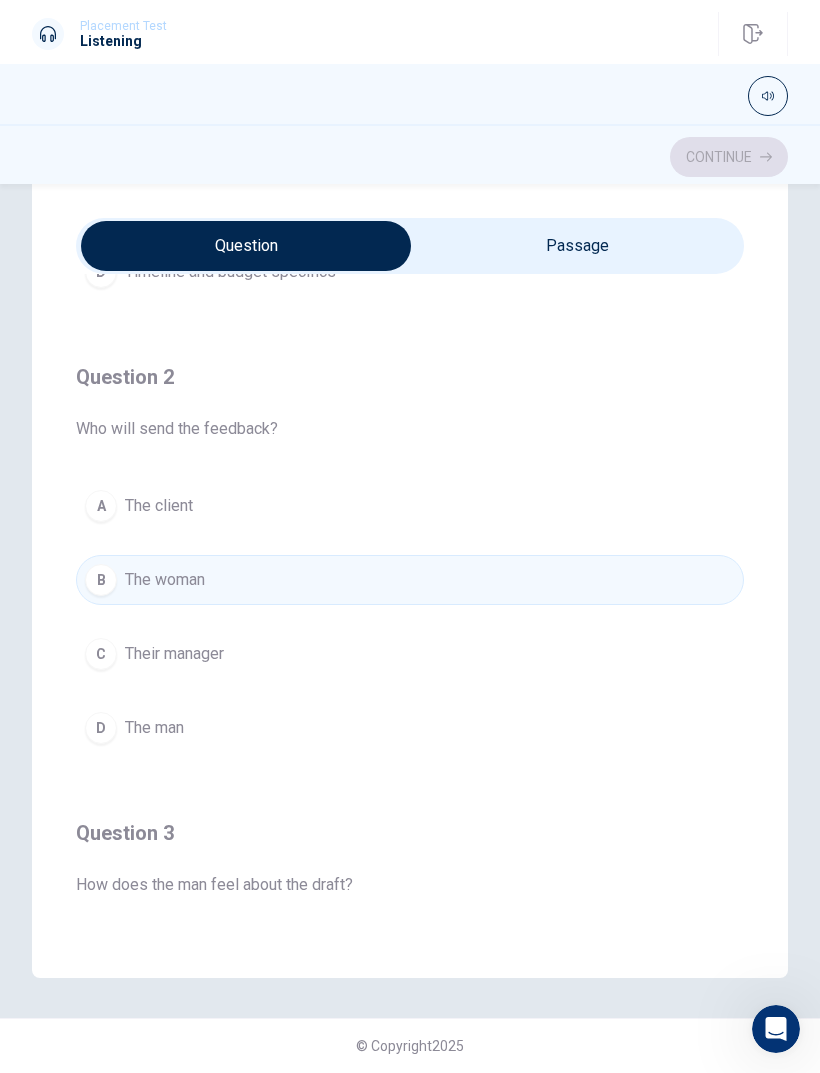 click on "C Their manager" at bounding box center (410, 654) 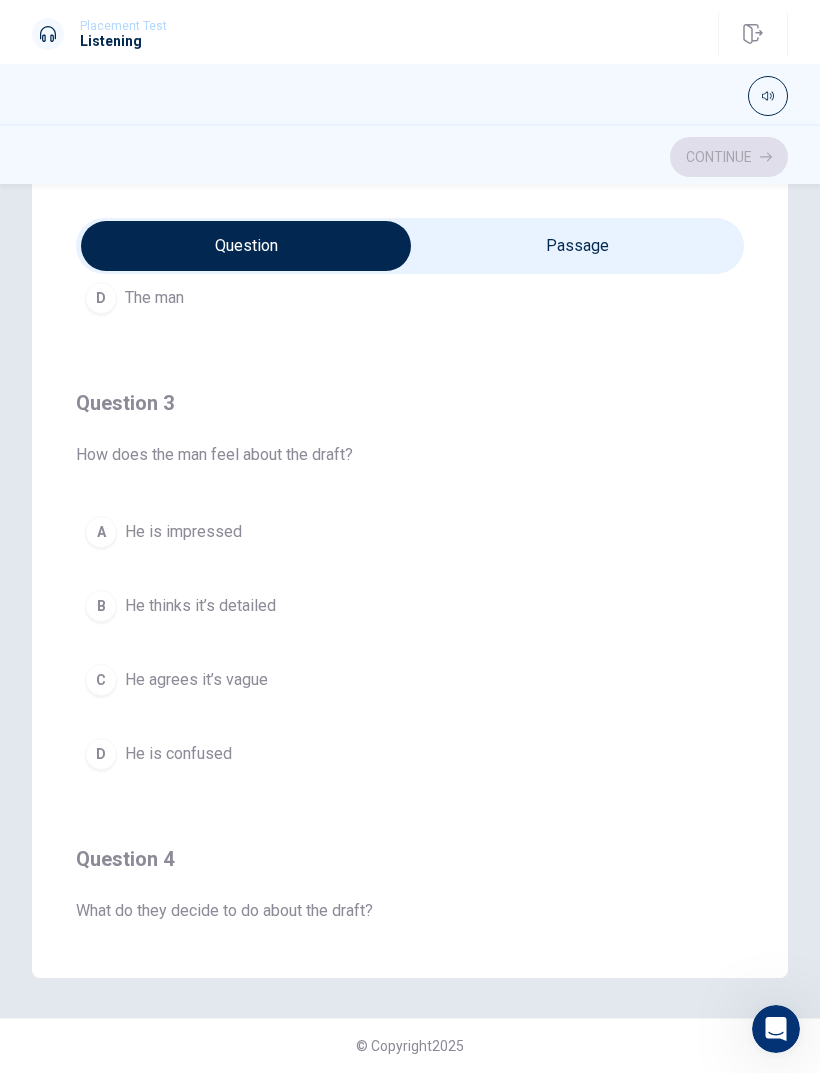 scroll, scrollTop: 832, scrollLeft: 0, axis: vertical 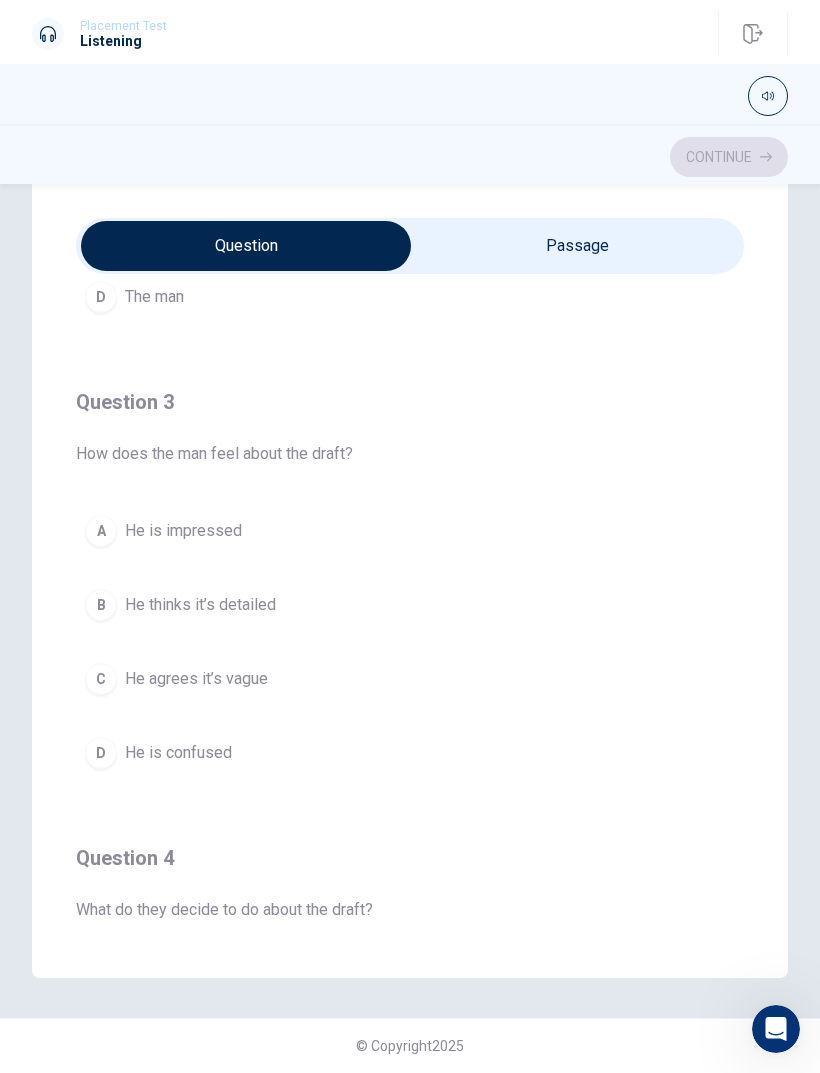click on "B He thinks it’s detailed" at bounding box center [410, 605] 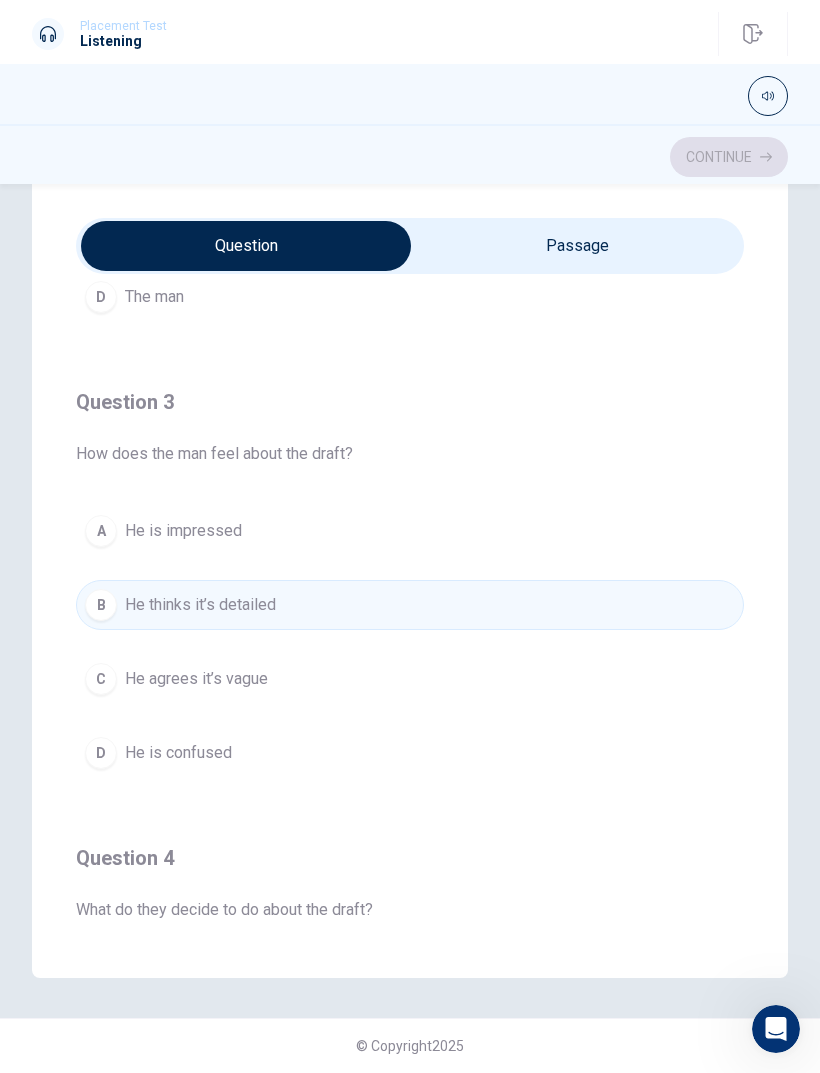 click on "He agrees it’s vague" at bounding box center (196, 679) 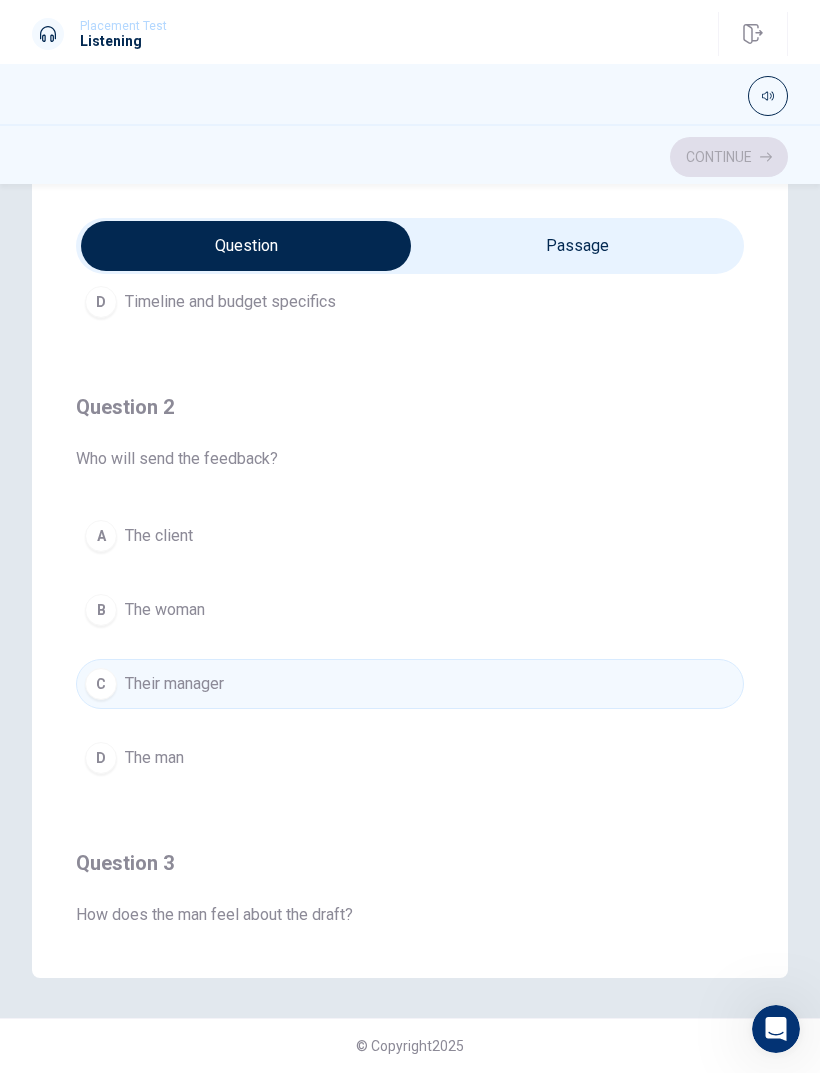 scroll, scrollTop: 373, scrollLeft: 0, axis: vertical 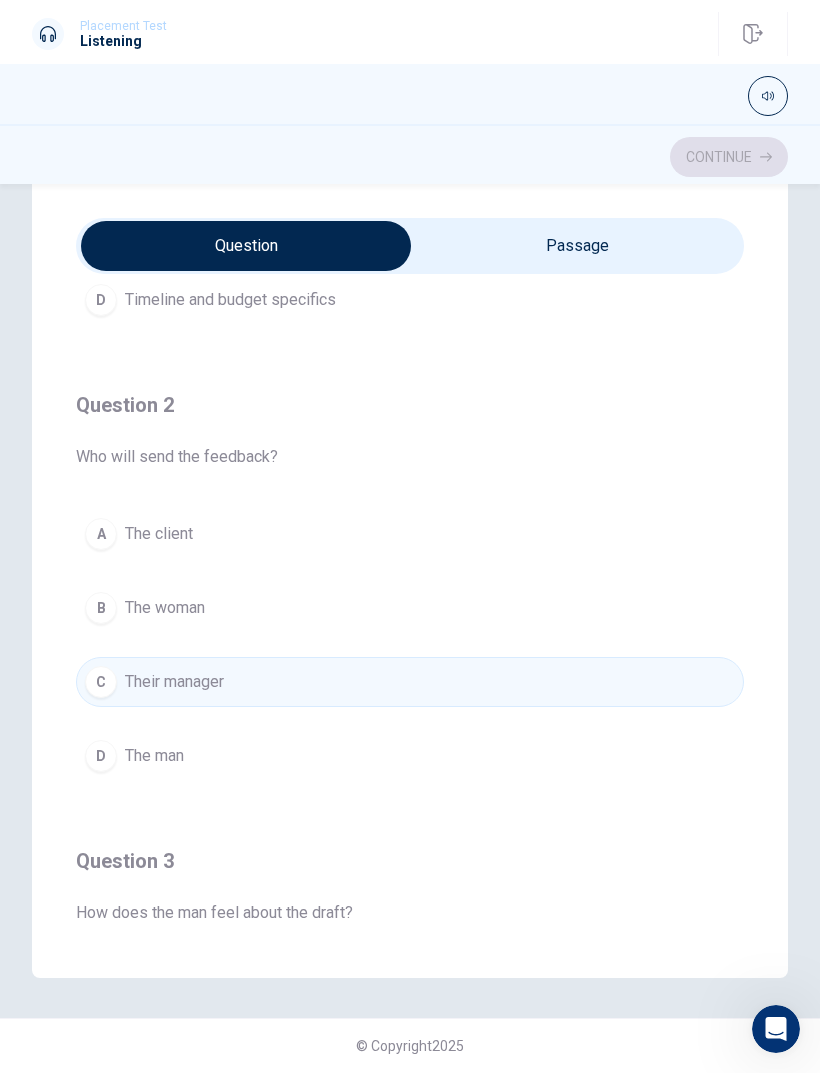 click on "D The man" at bounding box center [410, 756] 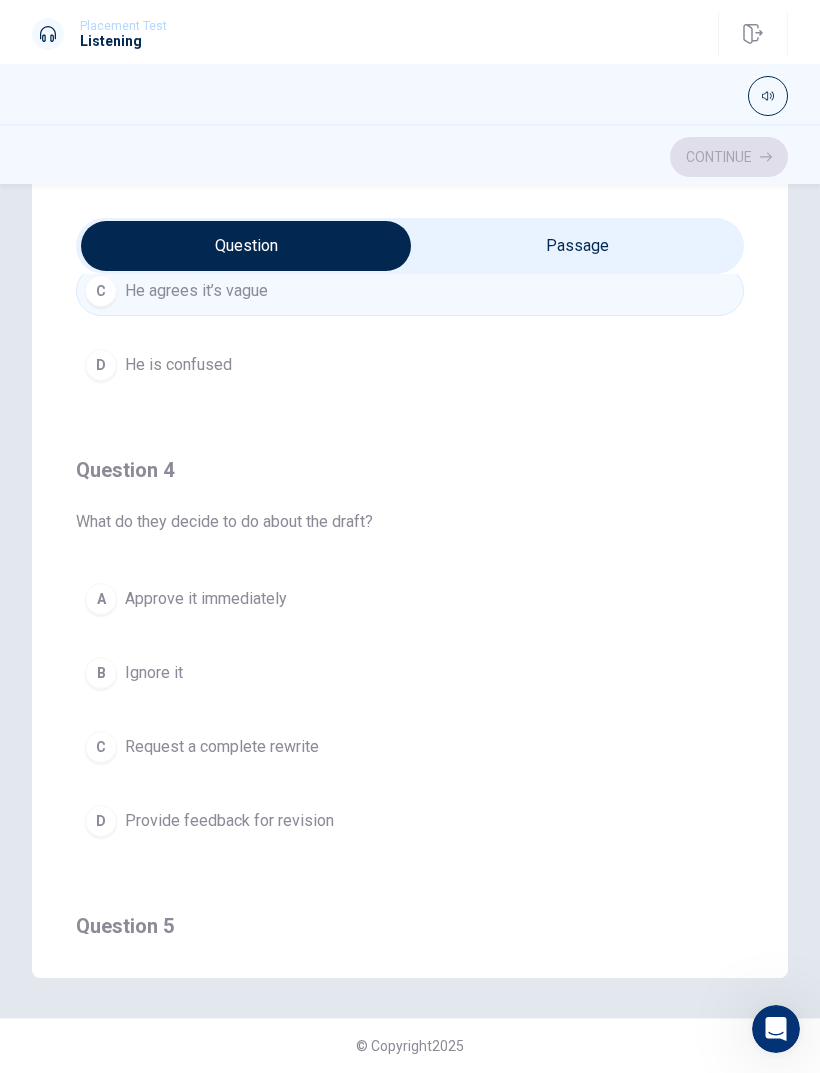scroll, scrollTop: 1221, scrollLeft: 0, axis: vertical 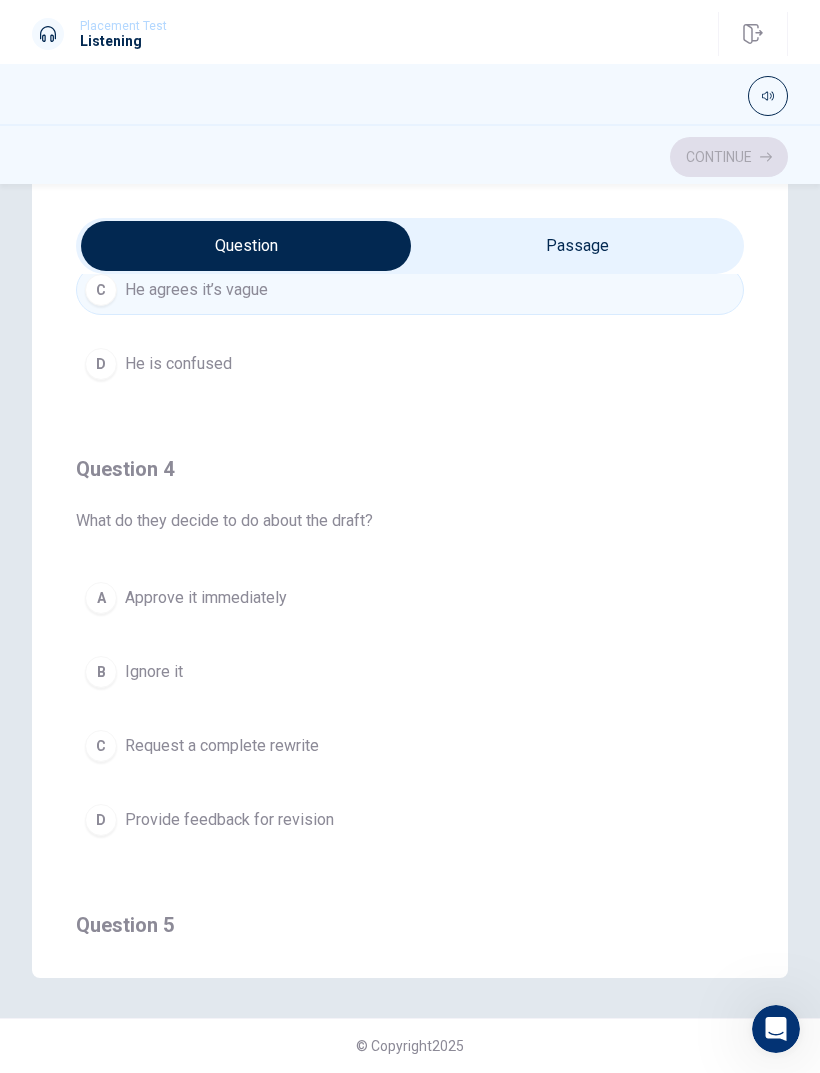 click on "A Approve it immediately" at bounding box center [410, 598] 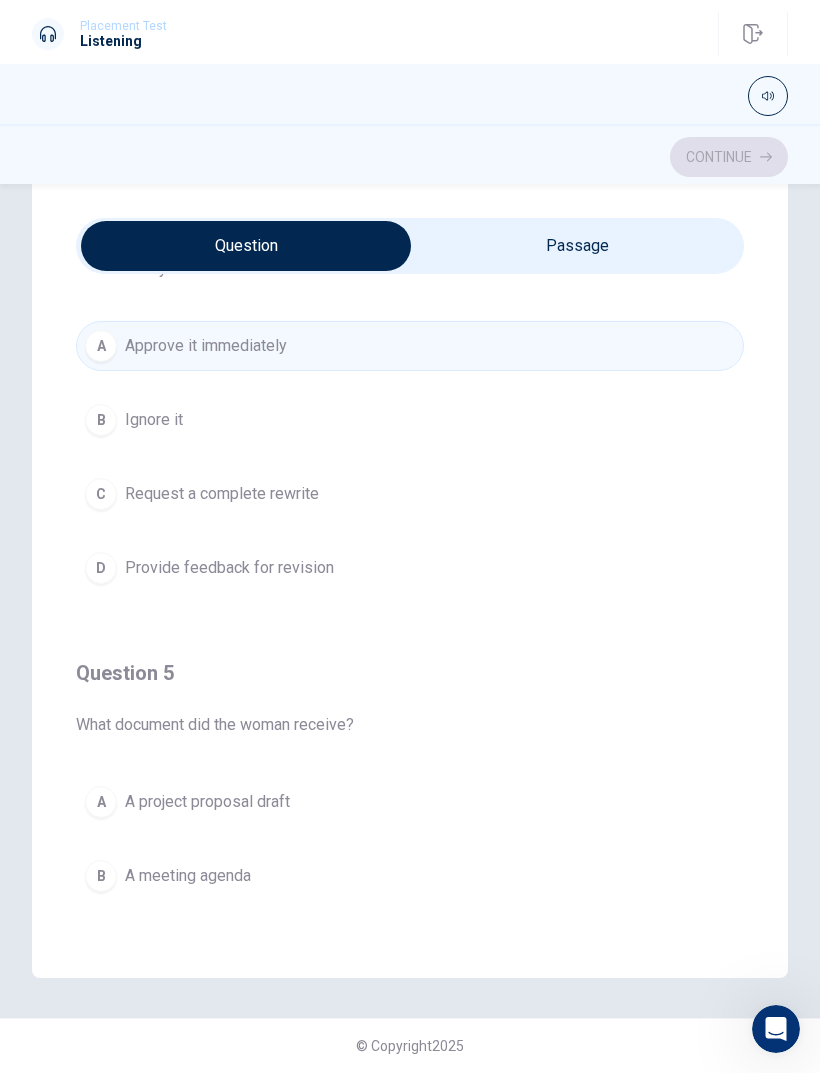 scroll, scrollTop: 1474, scrollLeft: 0, axis: vertical 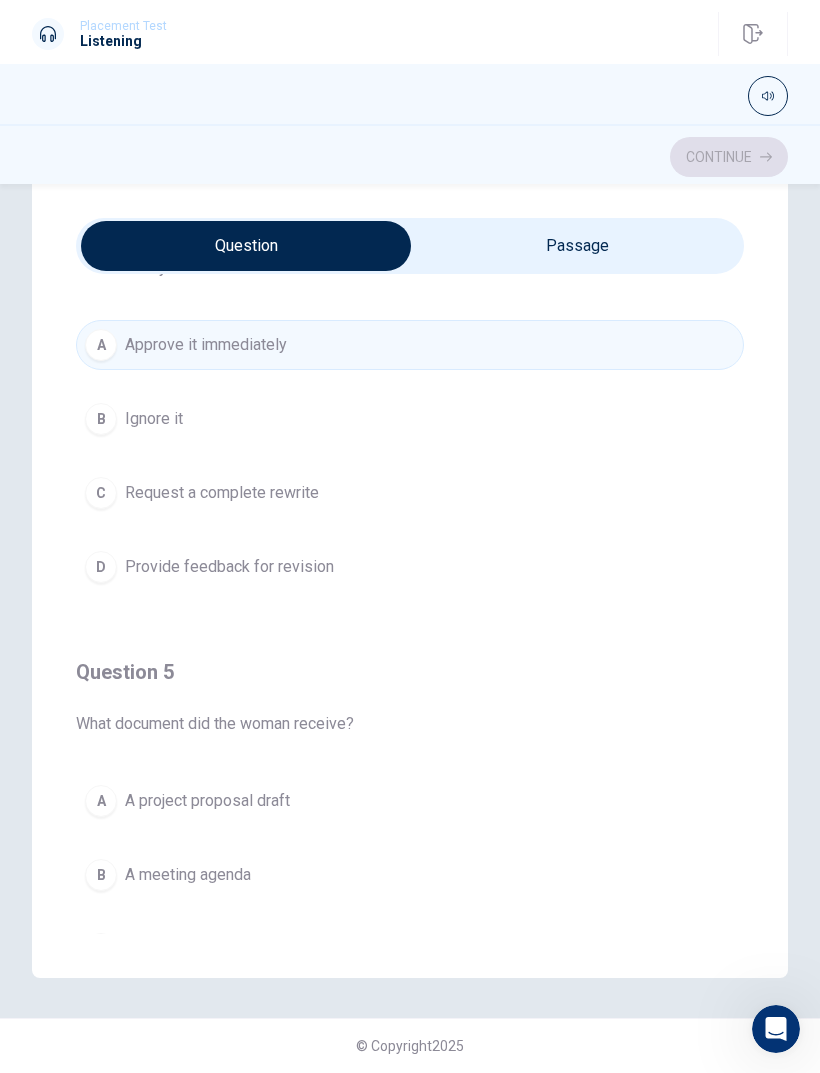 click on "D Provide feedback for revision" at bounding box center [410, 567] 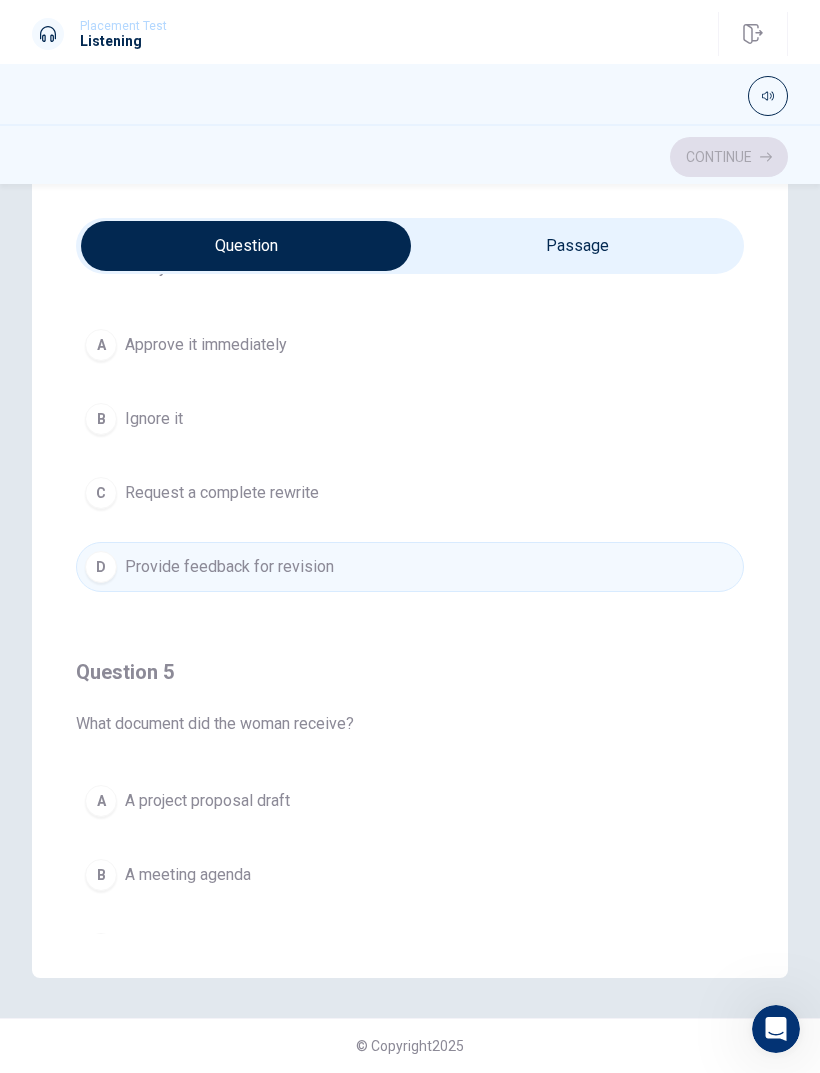 click on "C Request a complete rewrite" at bounding box center (410, 493) 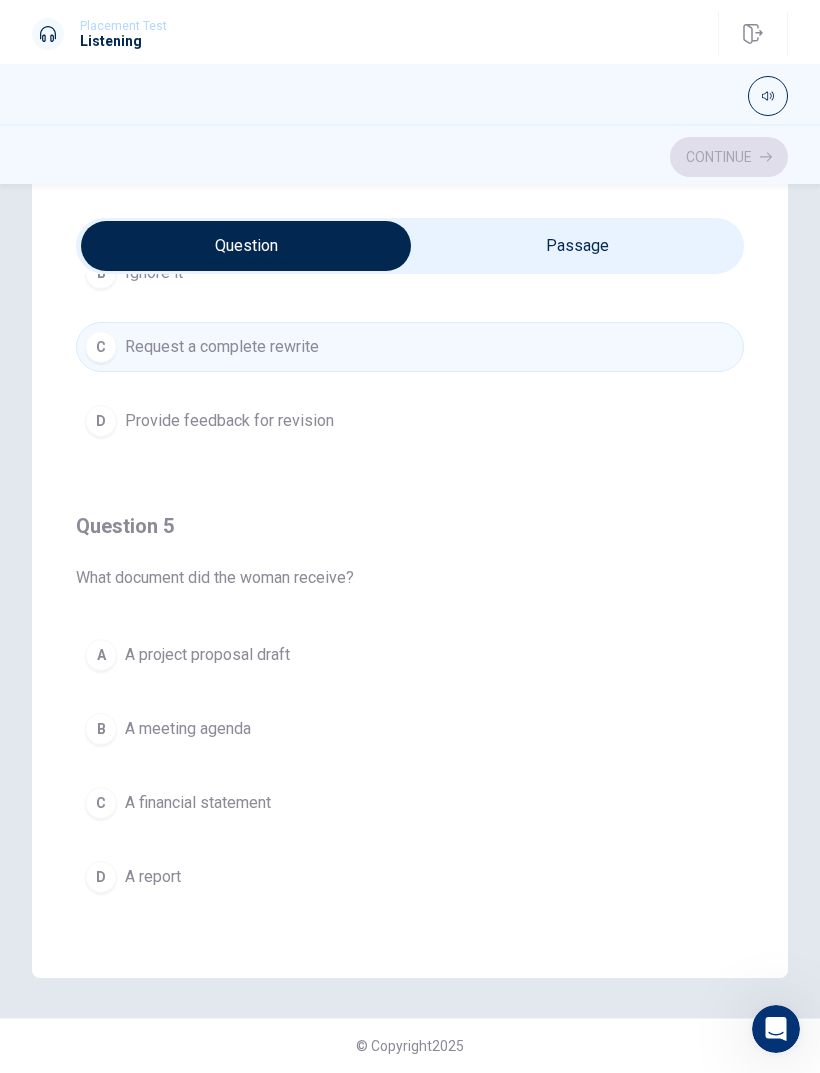 scroll, scrollTop: 1620, scrollLeft: 0, axis: vertical 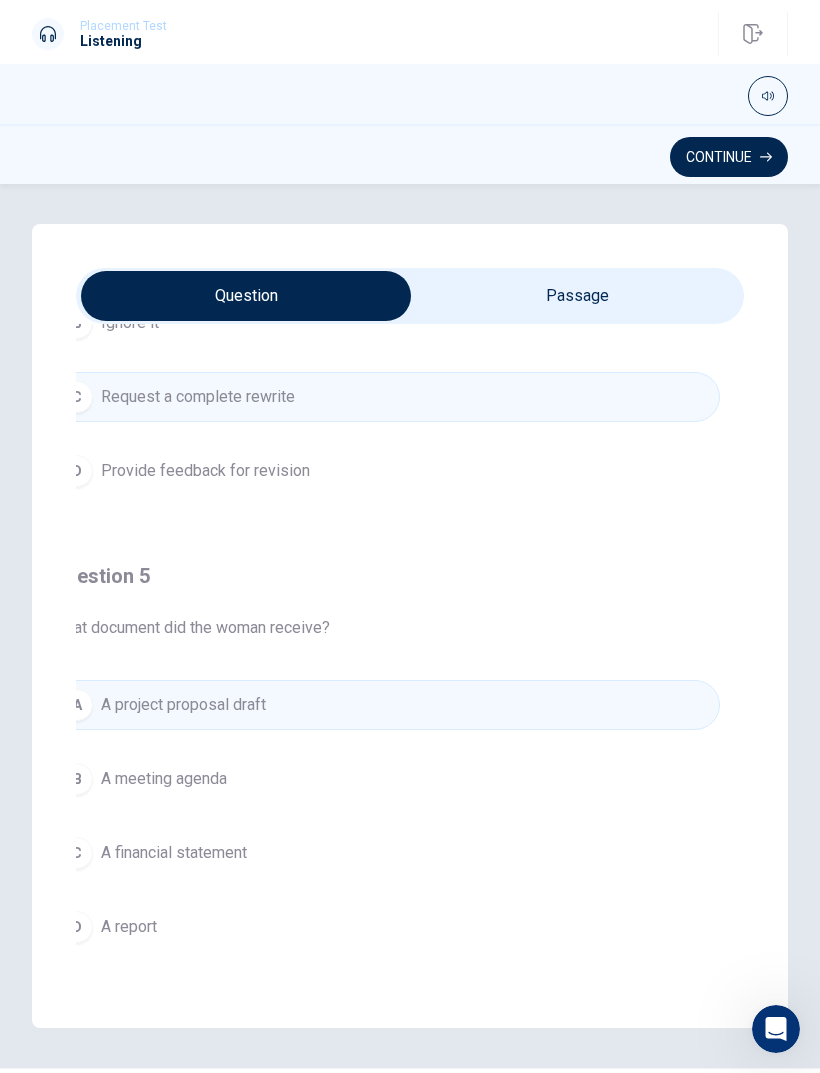 type on "91" 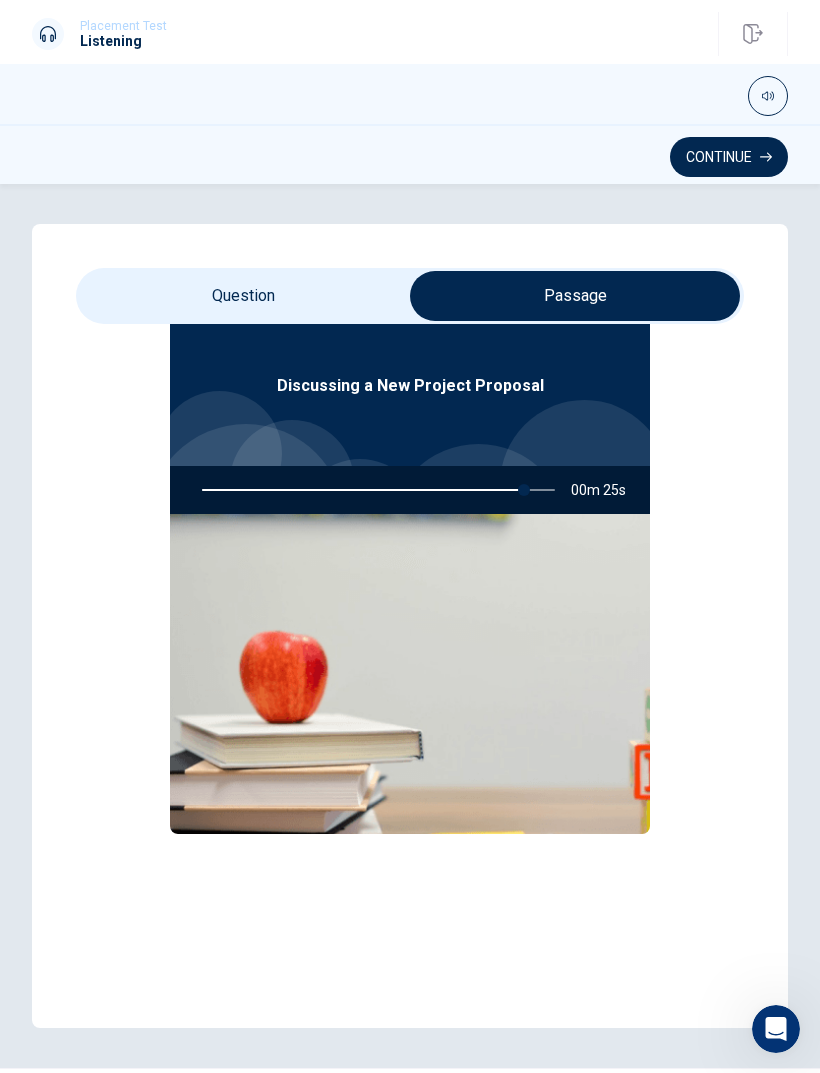 type on "92" 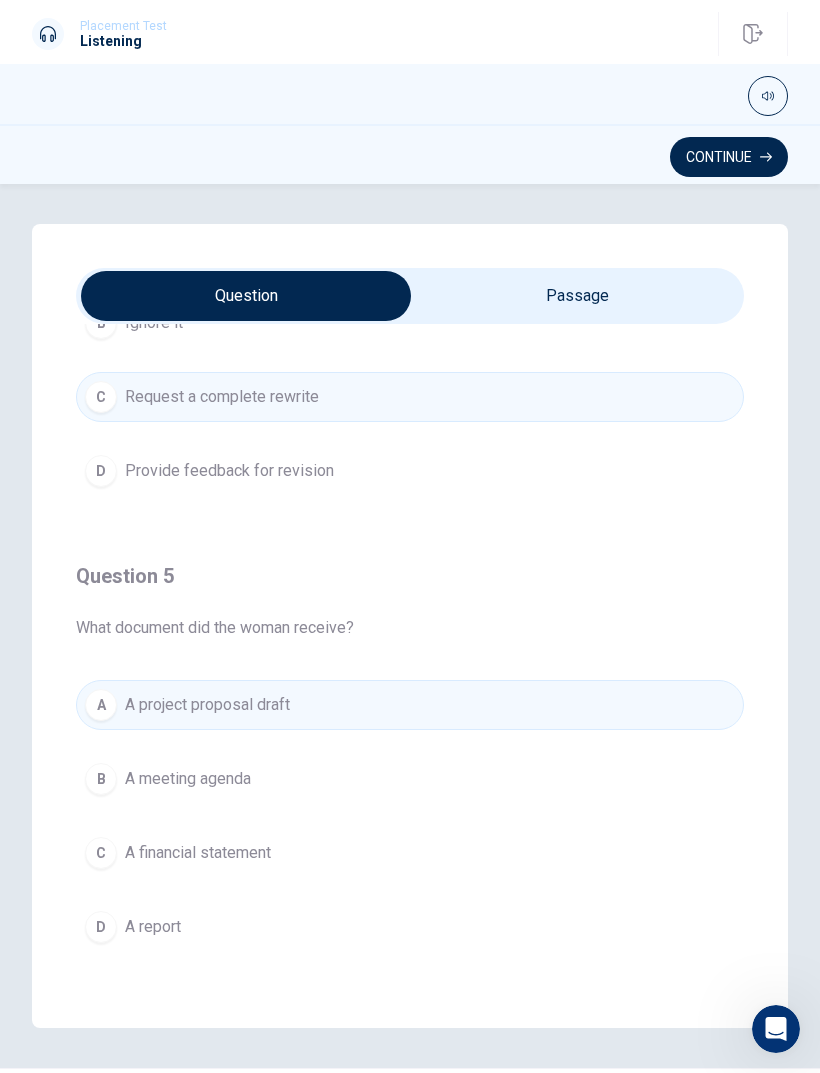 scroll, scrollTop: 1620, scrollLeft: 0, axis: vertical 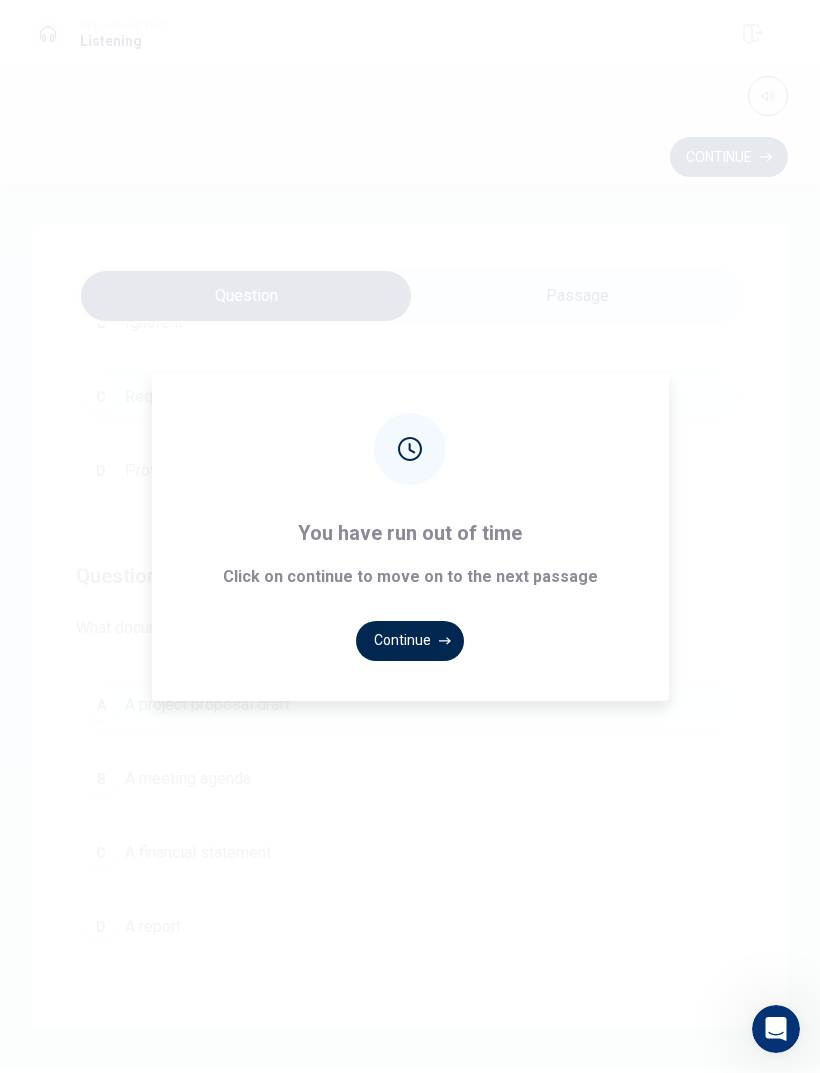 click on "You have run out of time Click on continue to move on to the next passage Continue" at bounding box center [410, 536] 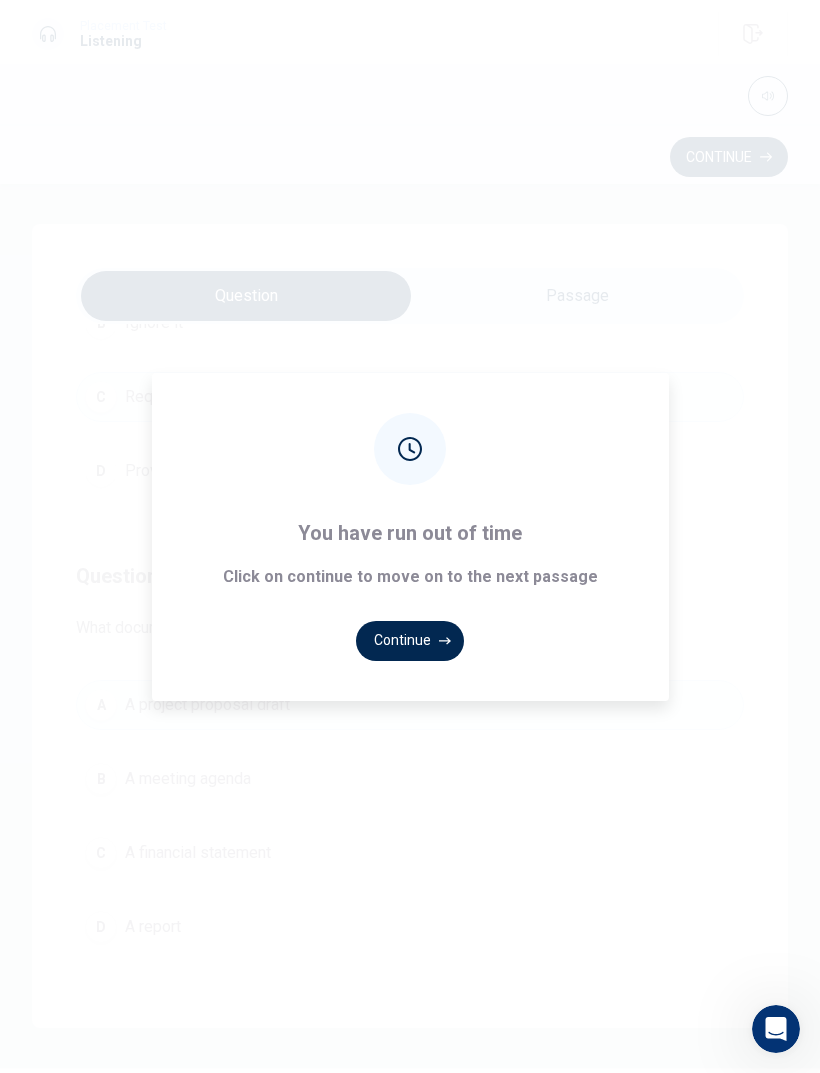 click 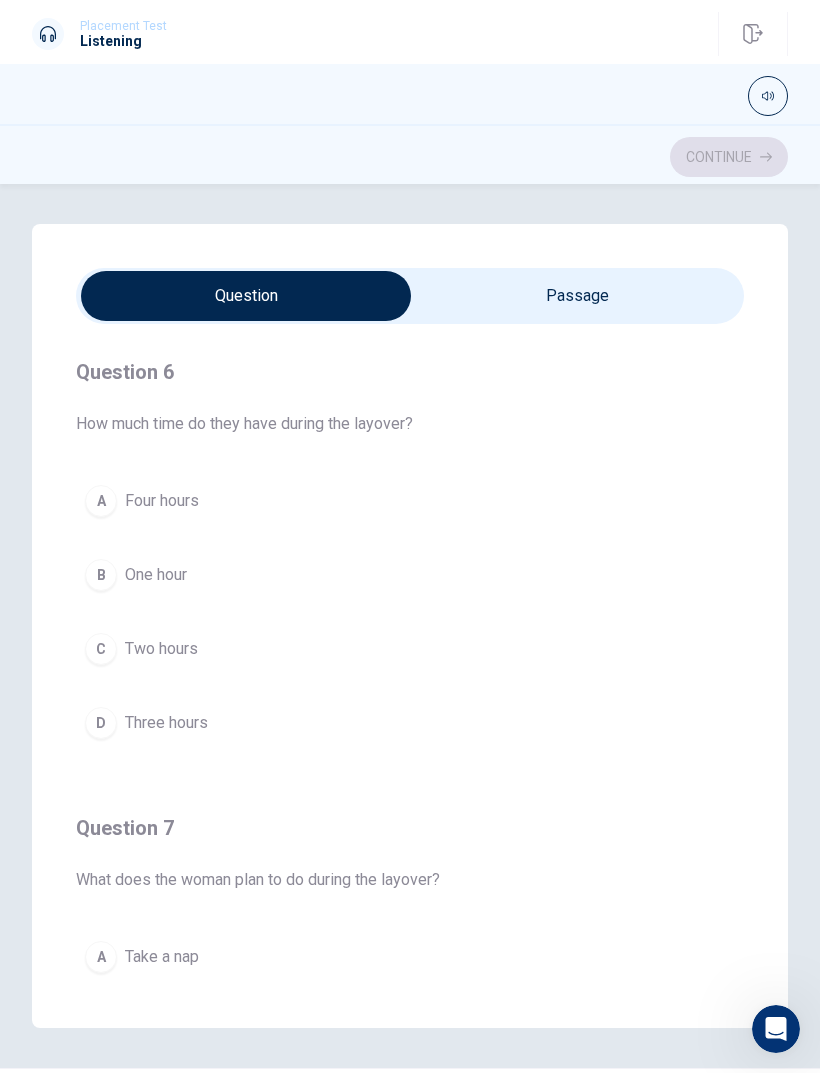 click at bounding box center (246, 296) 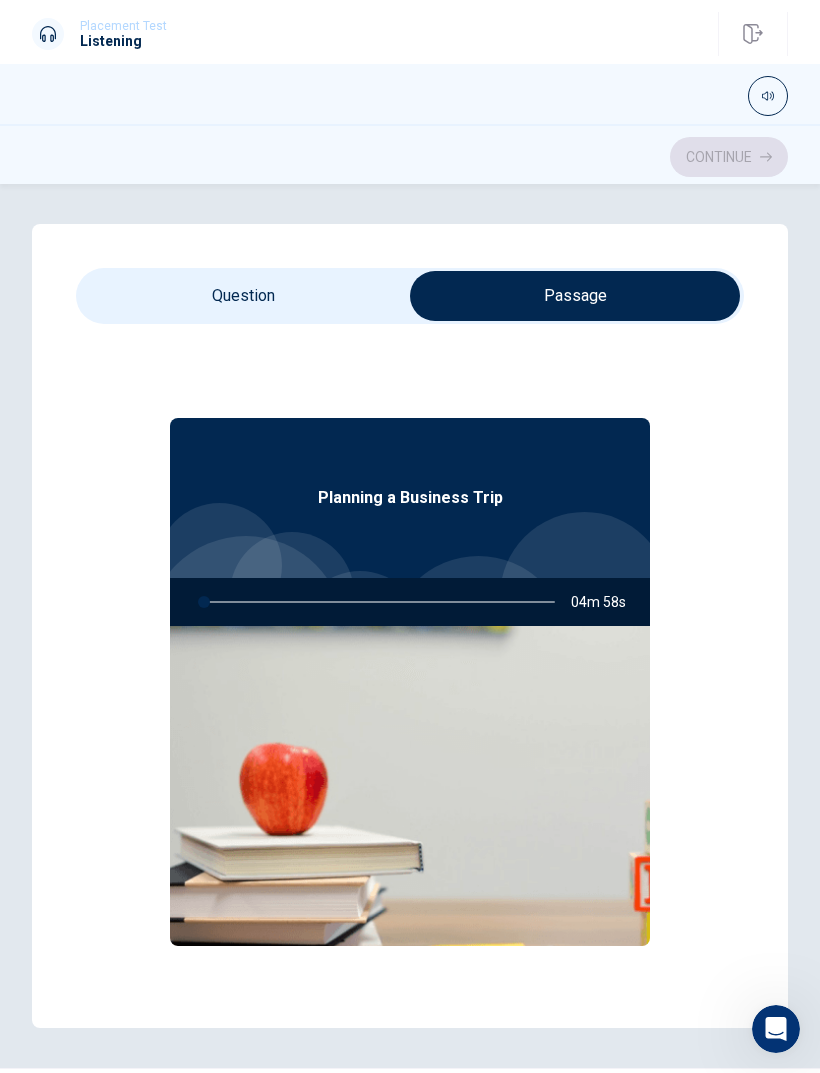 type on "1" 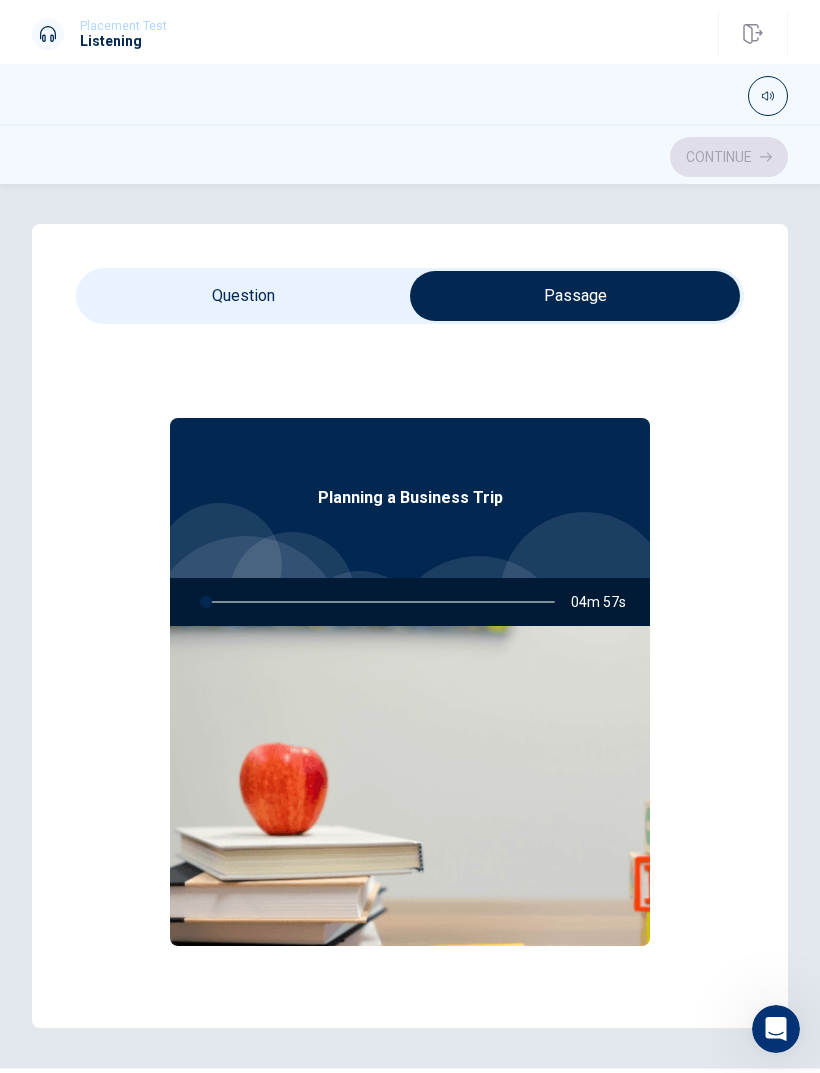 click at bounding box center (575, 296) 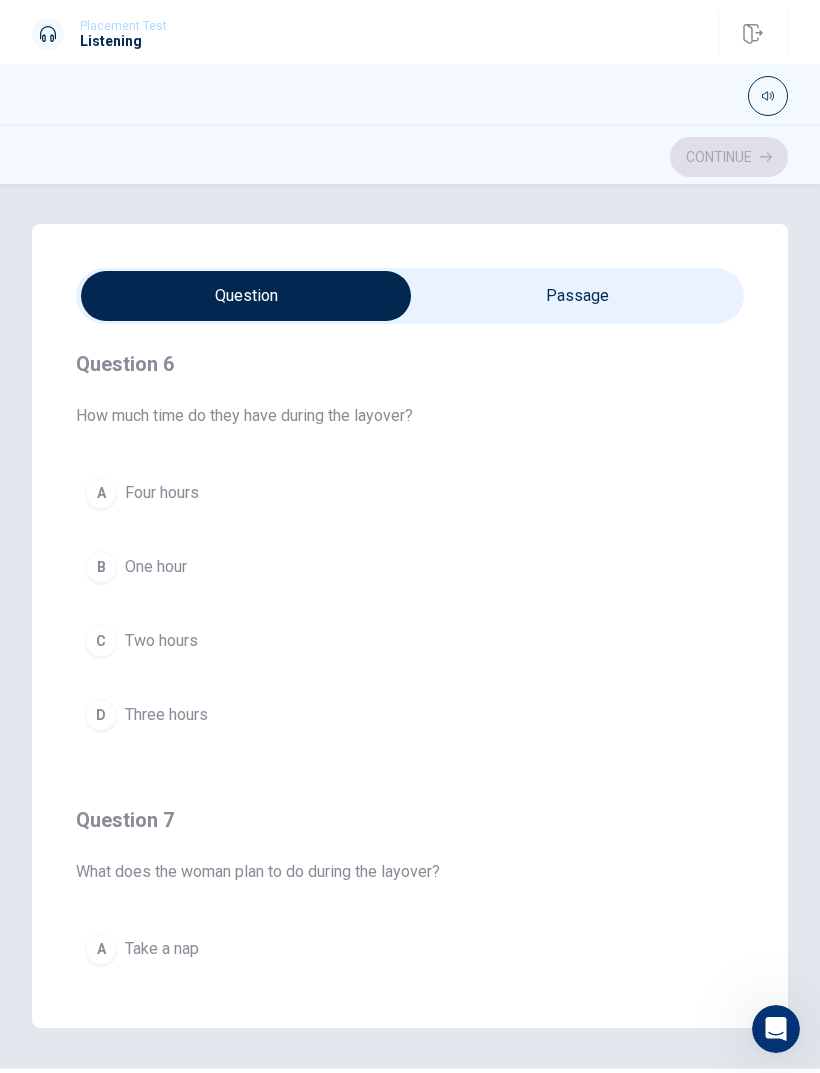 scroll, scrollTop: 11, scrollLeft: 0, axis: vertical 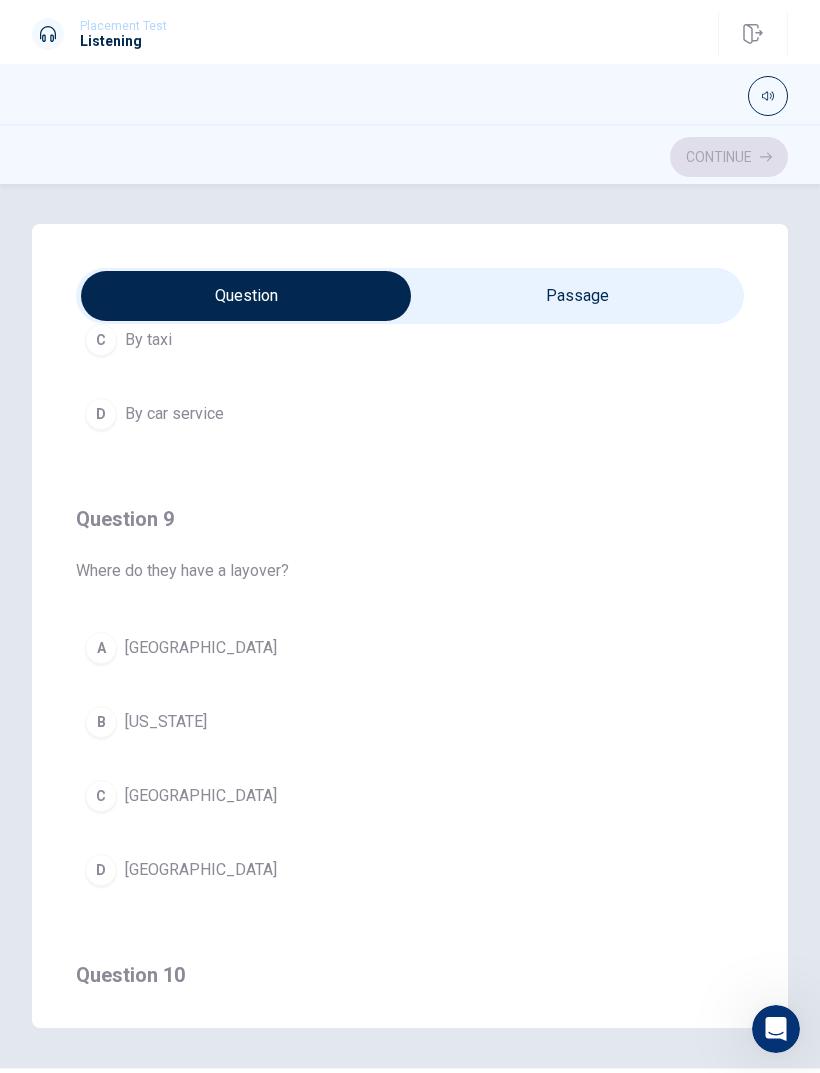 click on "D [GEOGRAPHIC_DATA]" at bounding box center (410, 870) 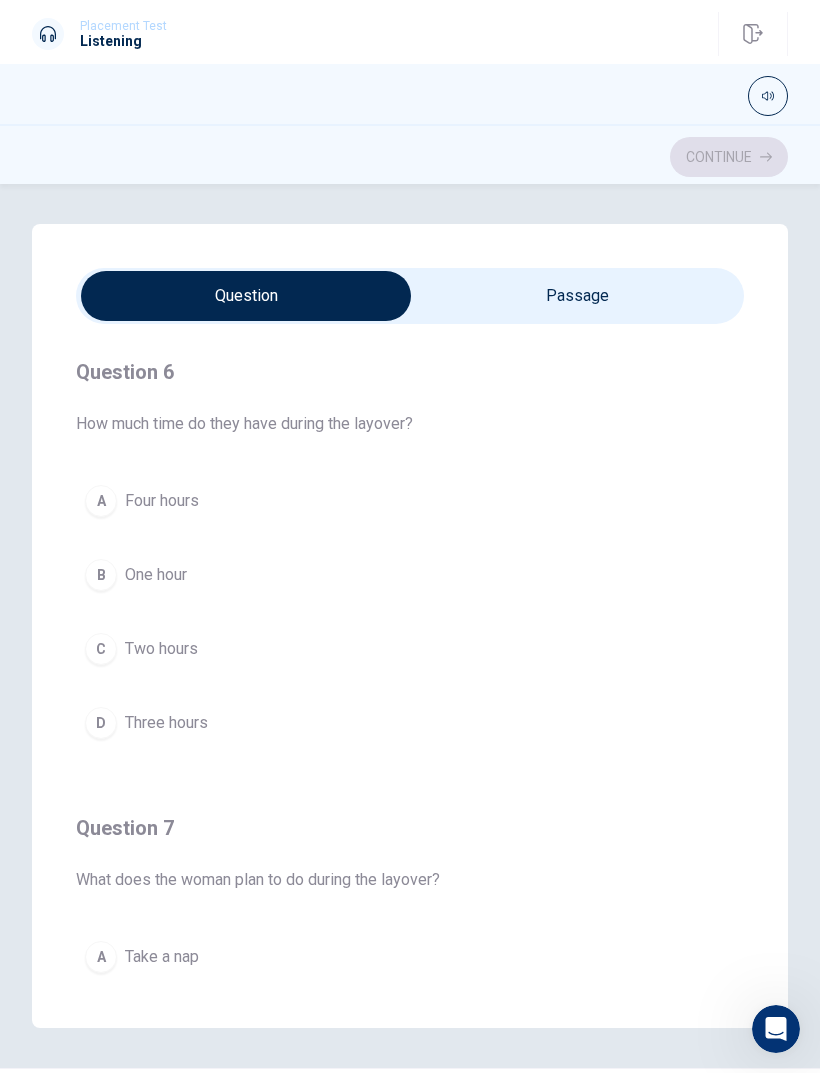 scroll, scrollTop: 0, scrollLeft: 0, axis: both 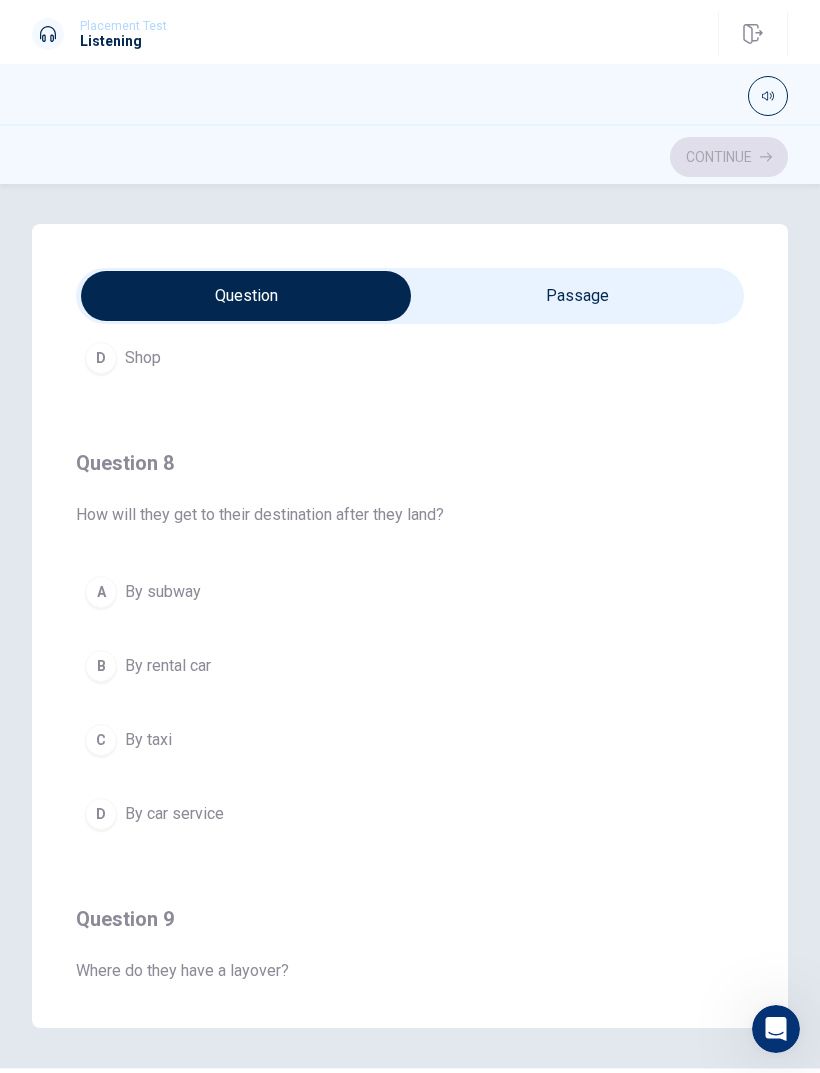 click on "D By car service" at bounding box center [410, 814] 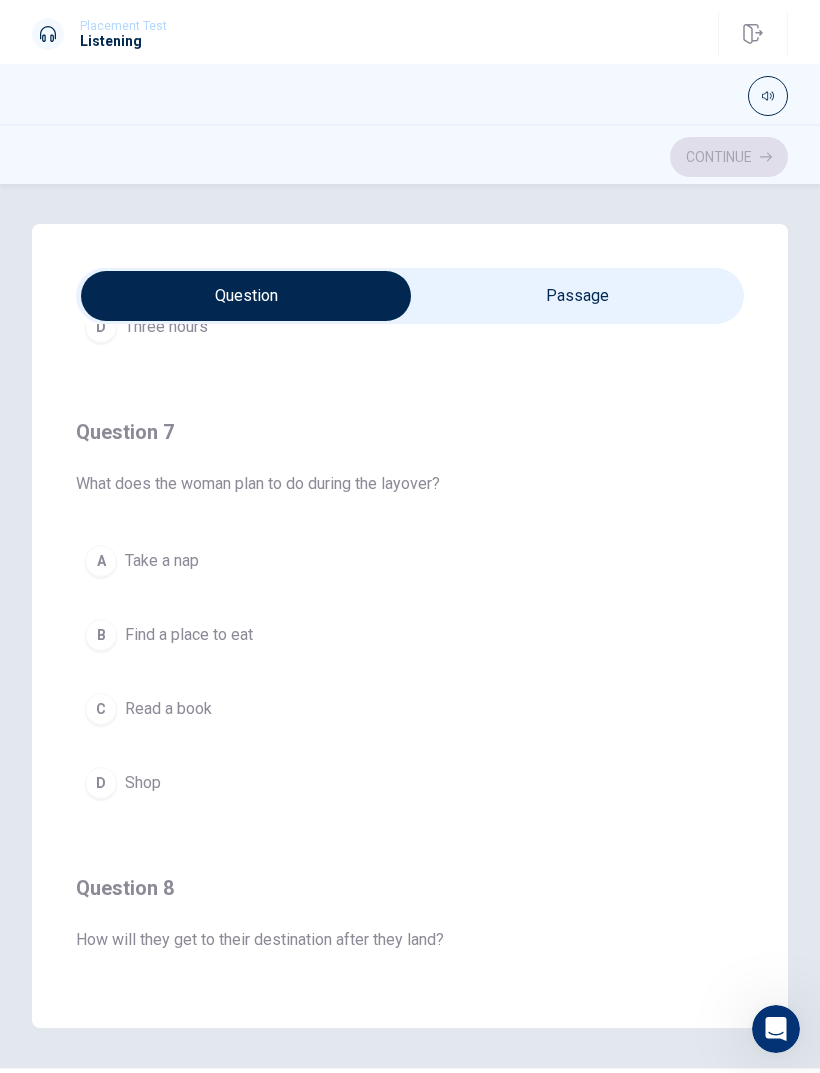 scroll, scrollTop: 390, scrollLeft: 0, axis: vertical 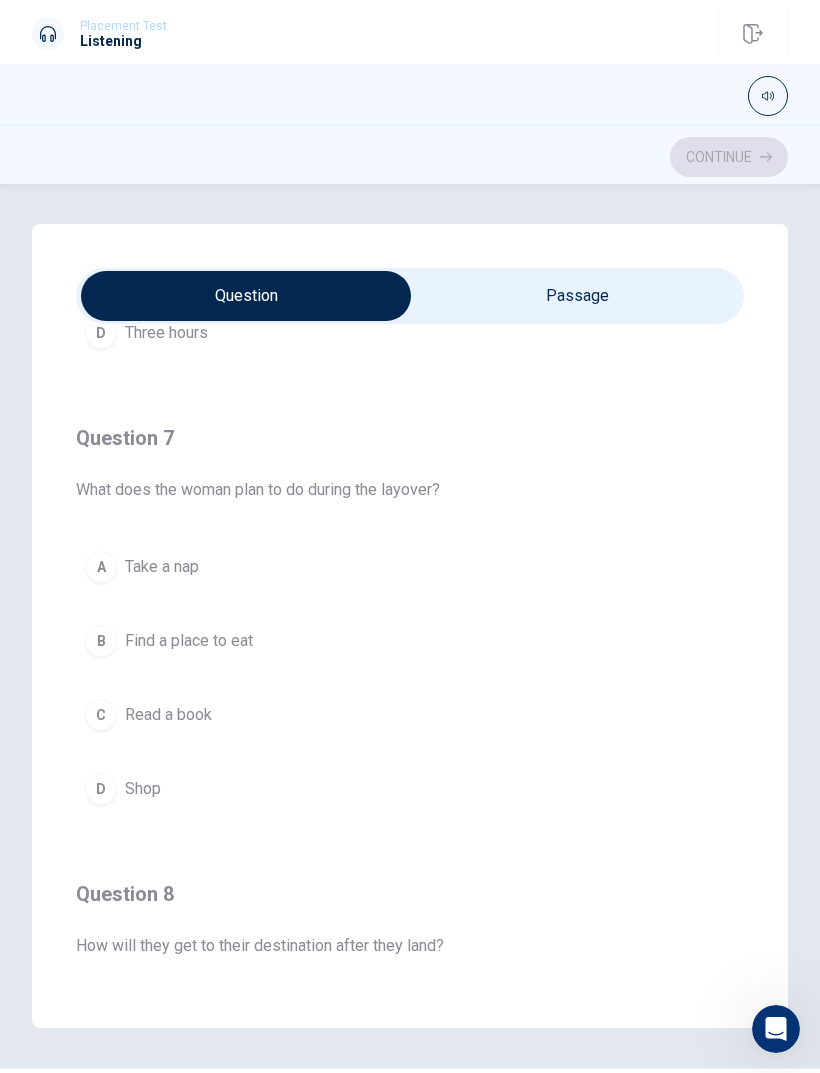 click on "B" at bounding box center [101, 641] 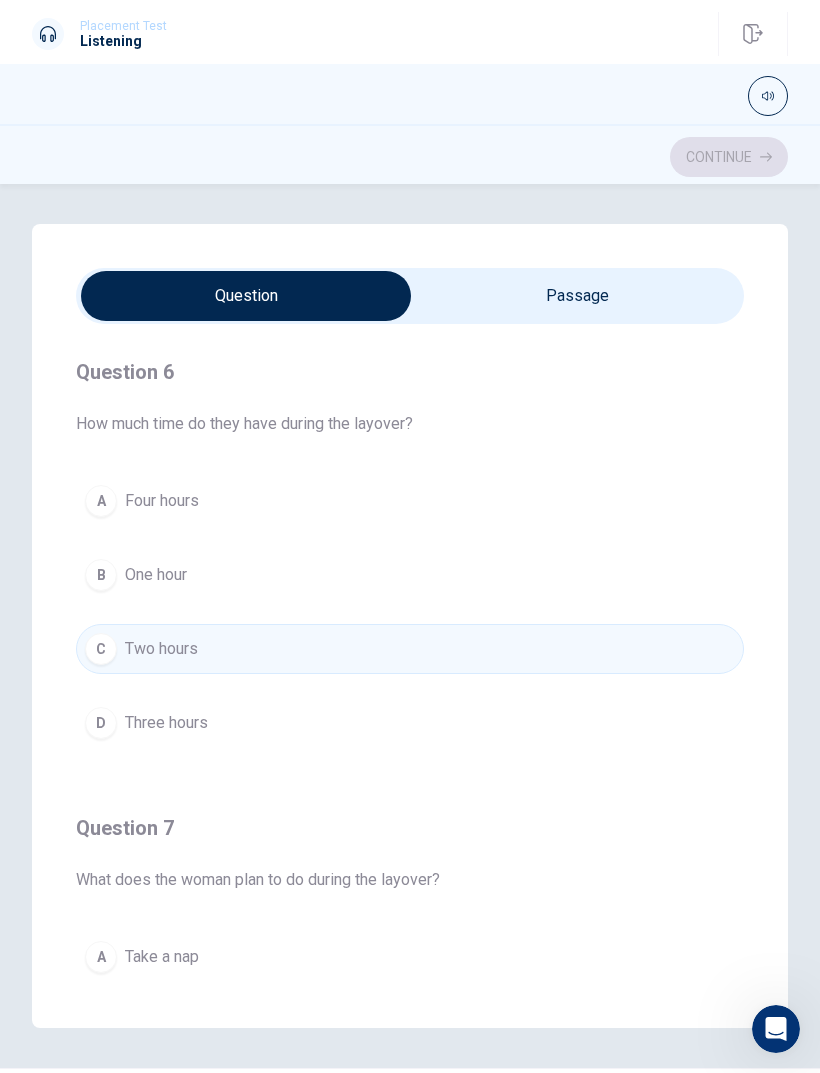 scroll, scrollTop: 0, scrollLeft: 0, axis: both 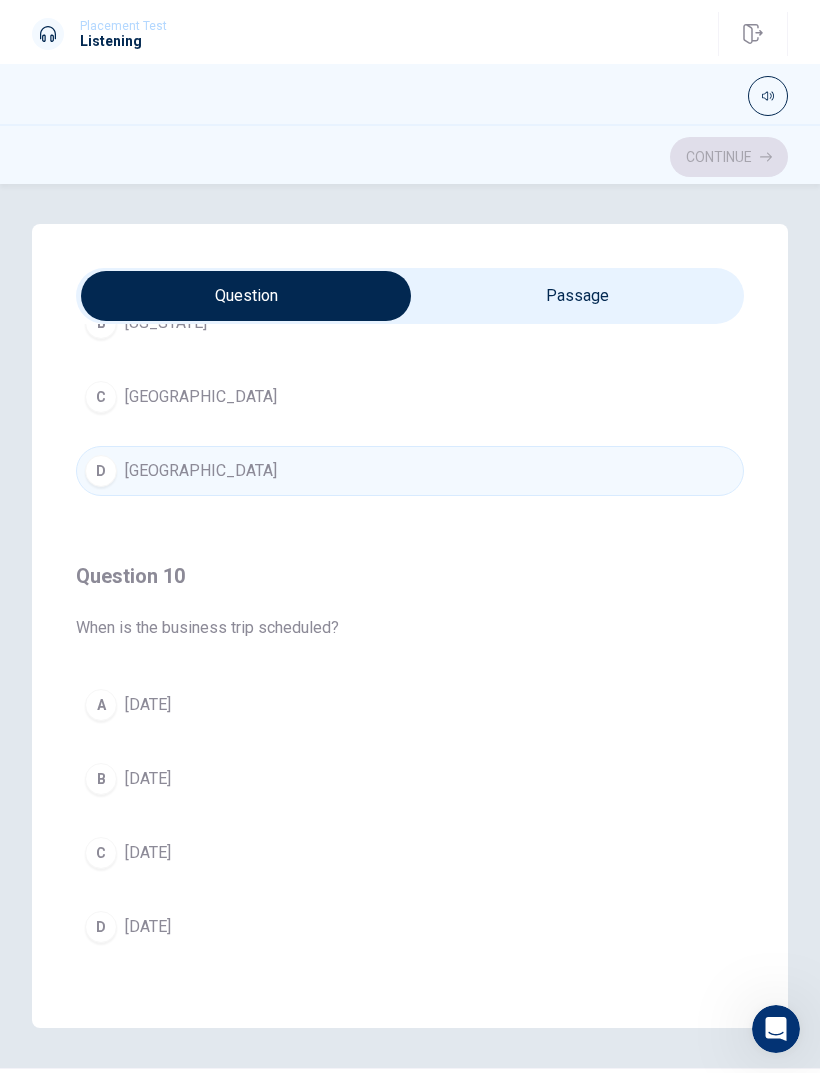 click at bounding box center [246, 296] 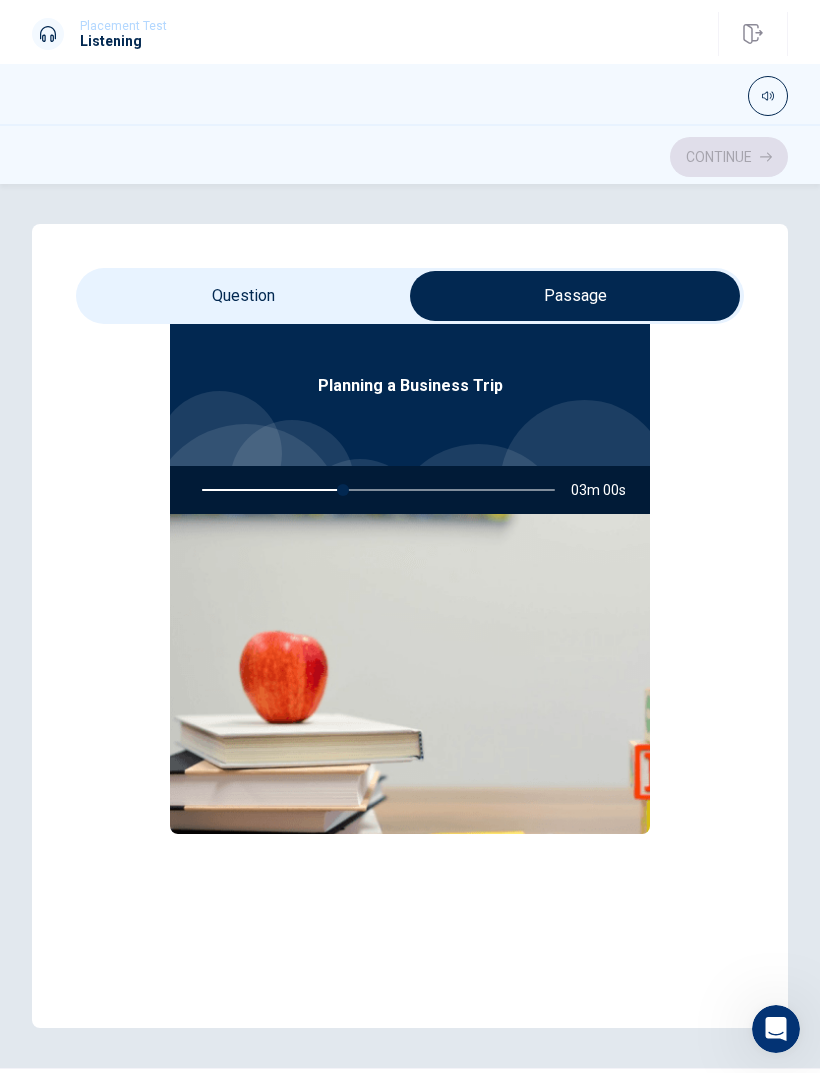 click at bounding box center (575, 296) 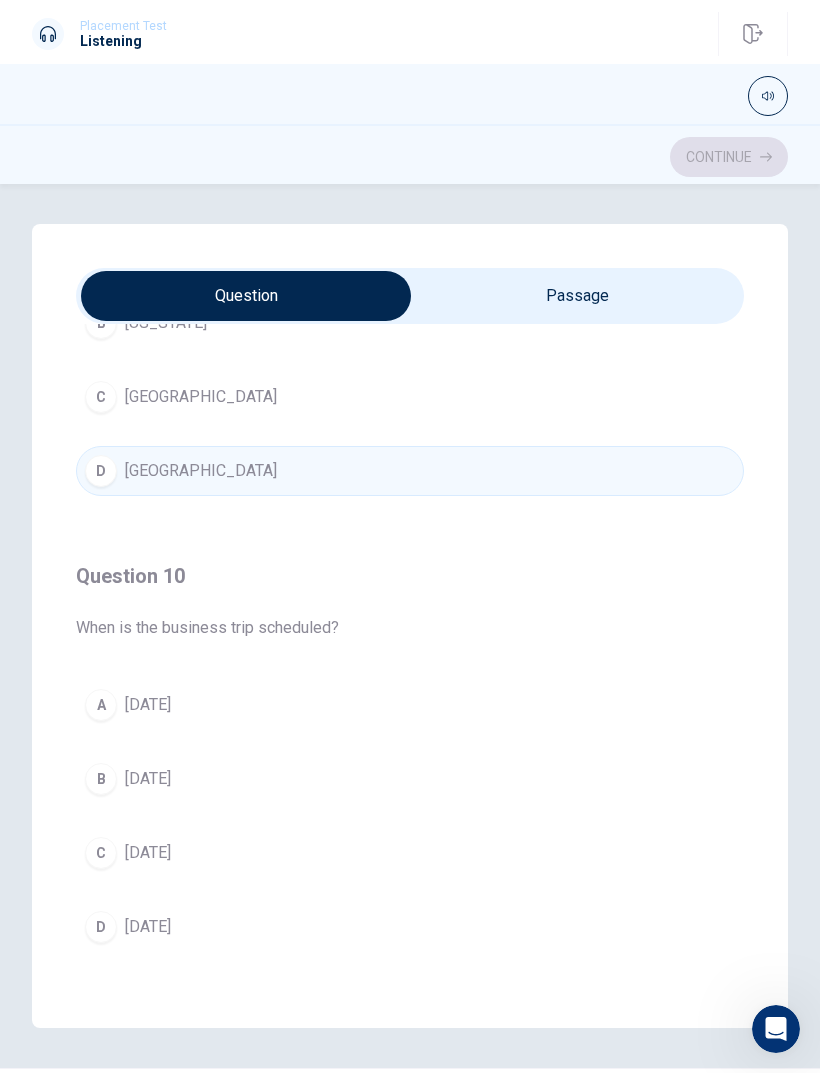 scroll, scrollTop: 1620, scrollLeft: 0, axis: vertical 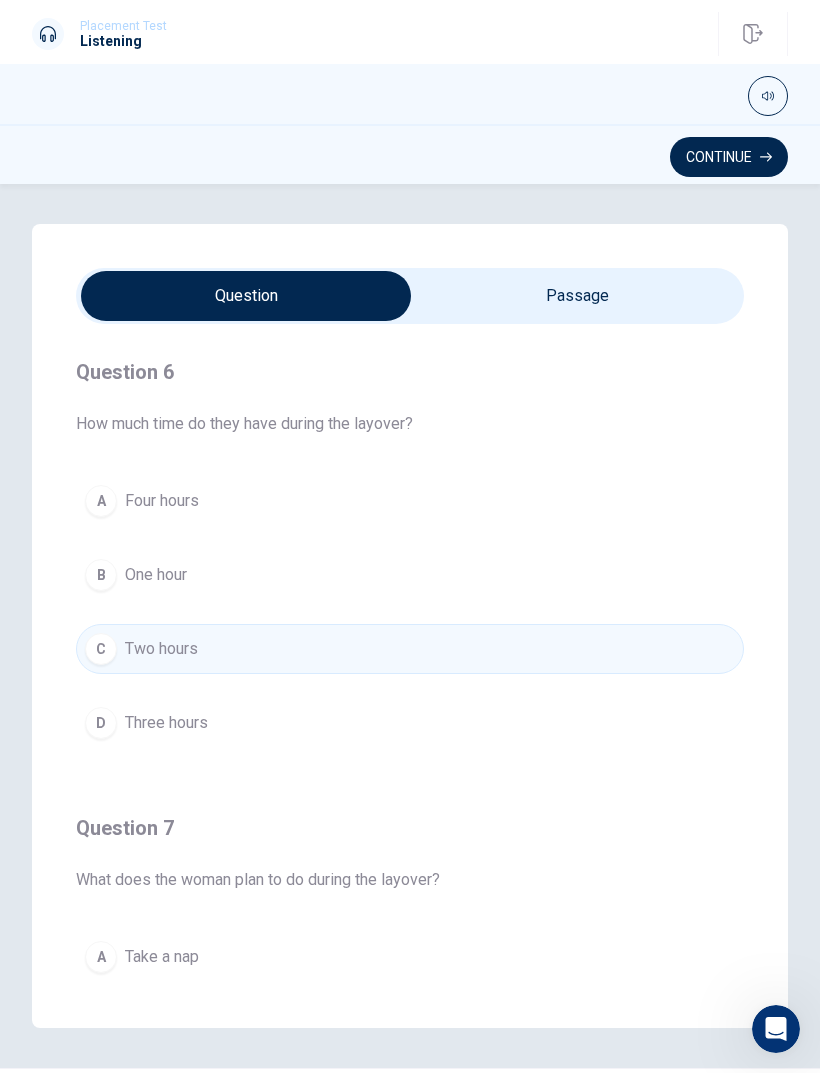 click on "Continue" at bounding box center [729, 157] 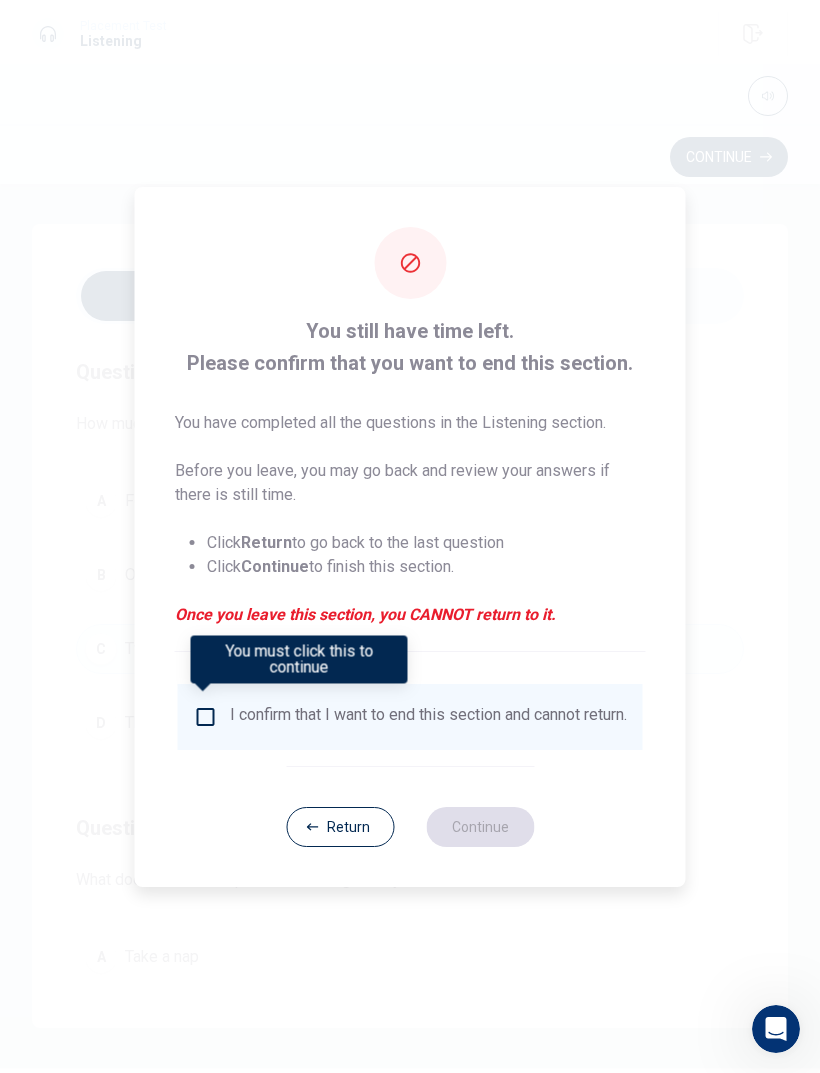 click at bounding box center (206, 717) 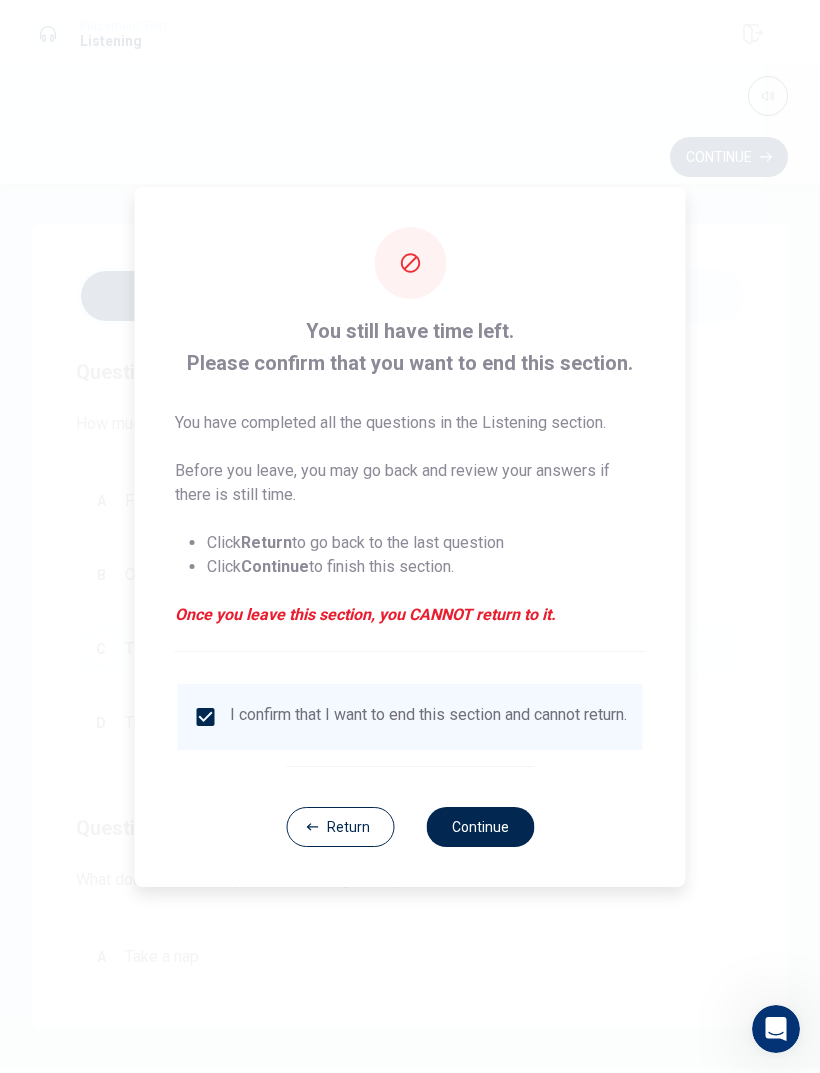 click on "Continue" at bounding box center (480, 827) 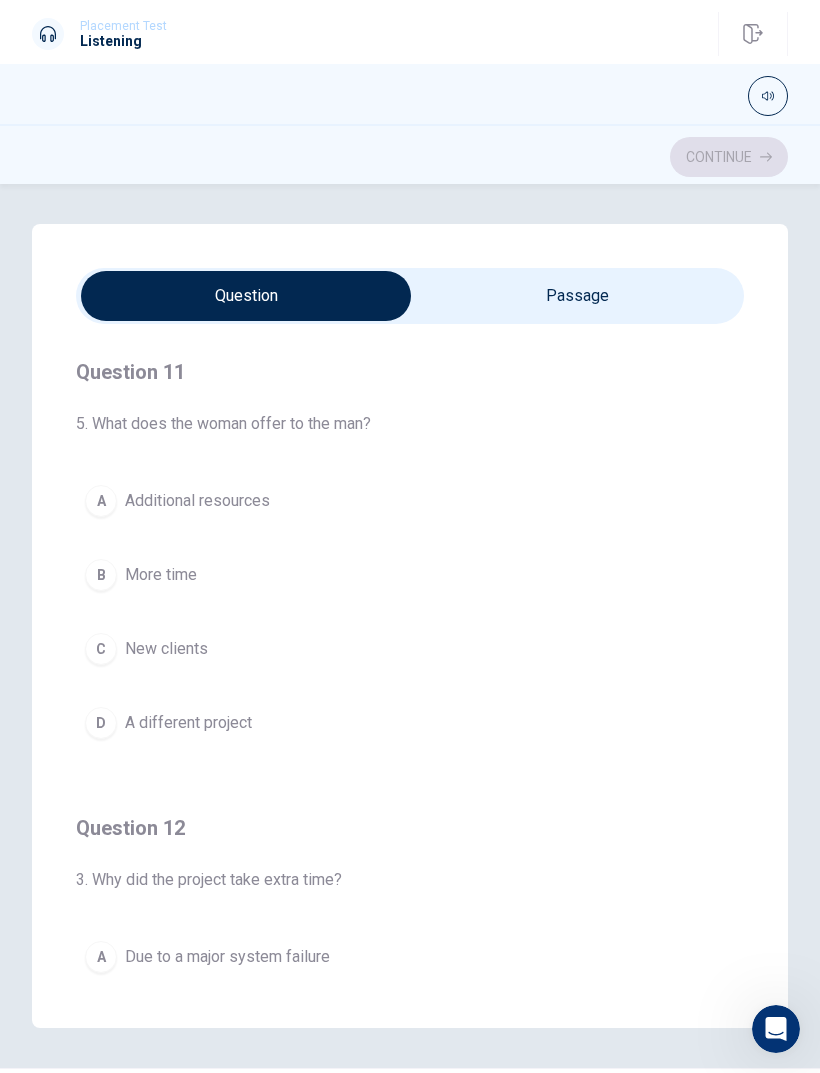 click at bounding box center (246, 296) 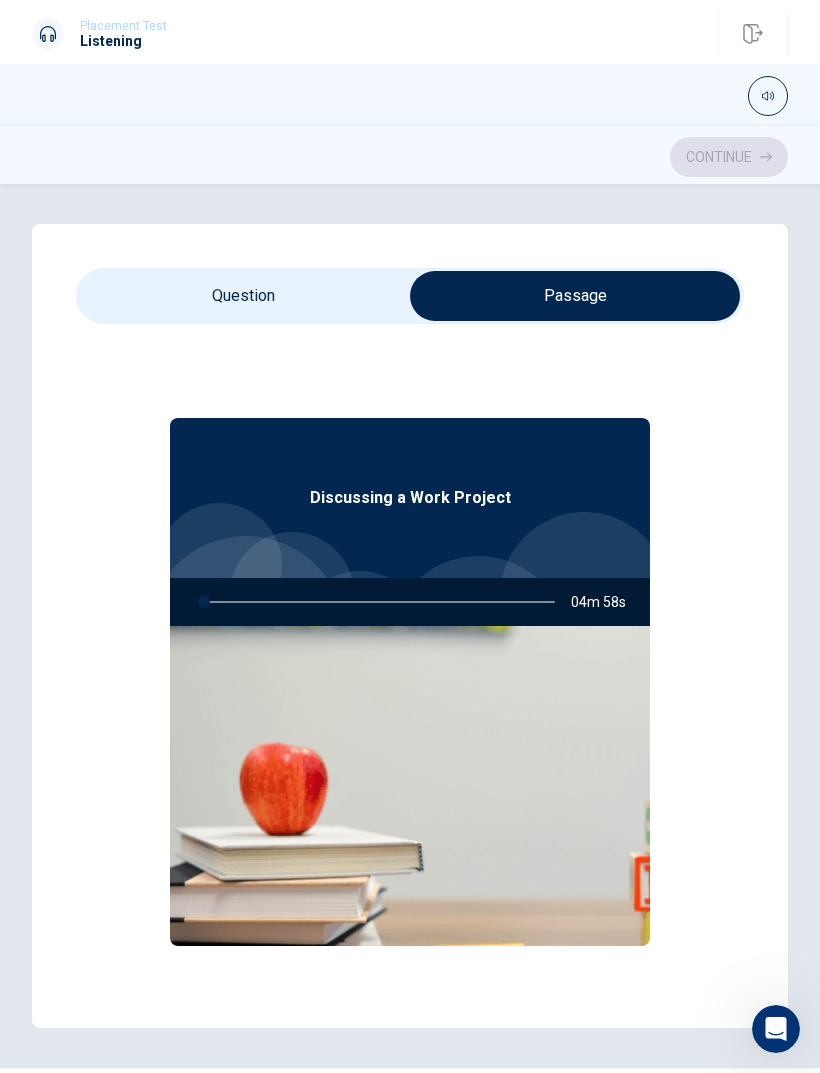 type on "1" 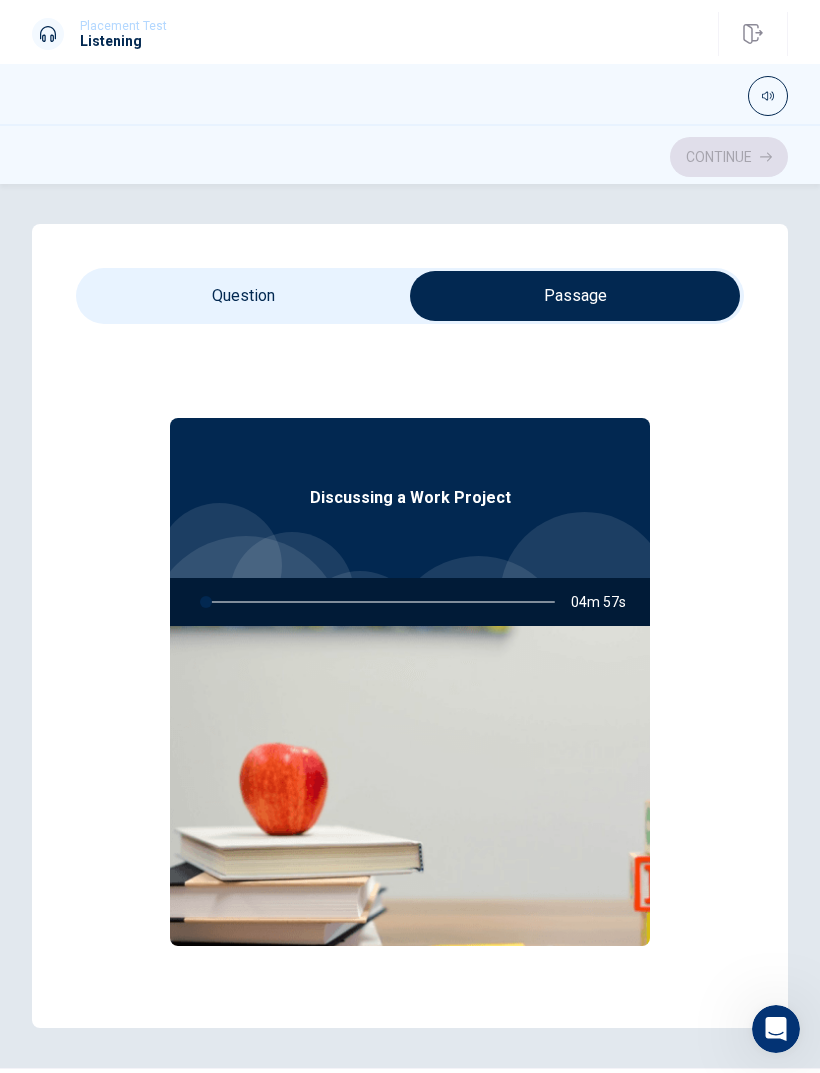 click at bounding box center (575, 296) 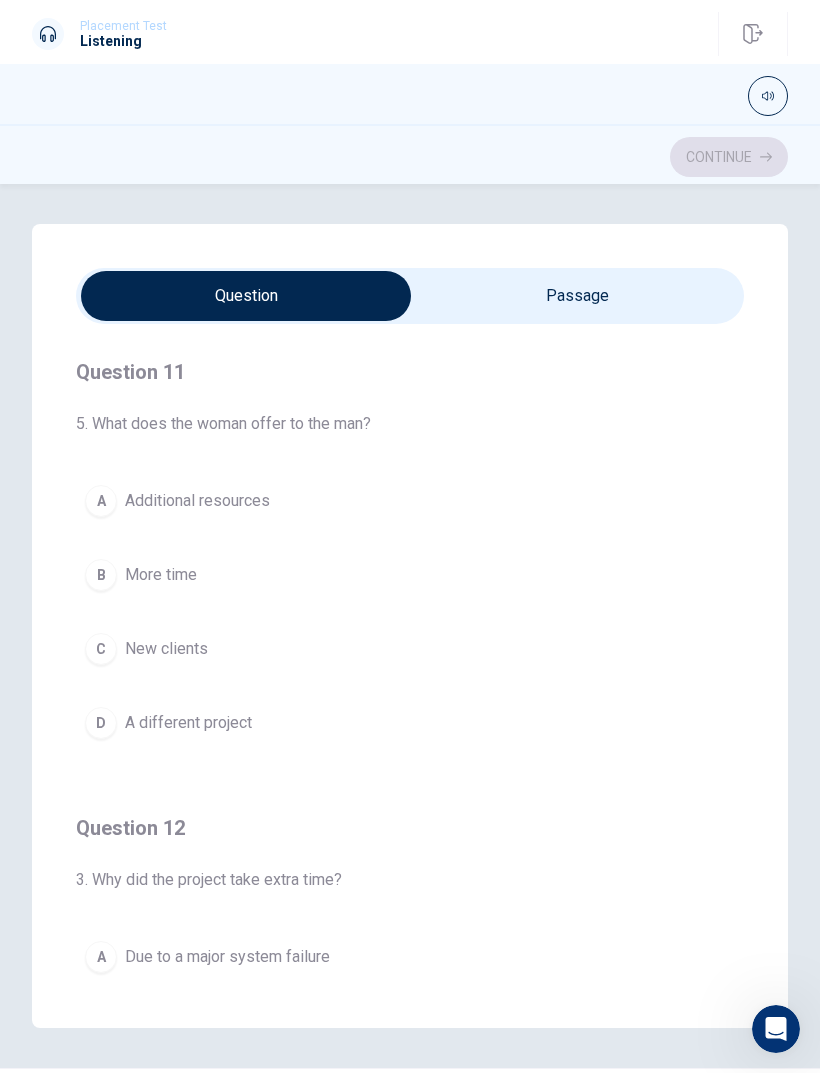 scroll, scrollTop: 0, scrollLeft: 0, axis: both 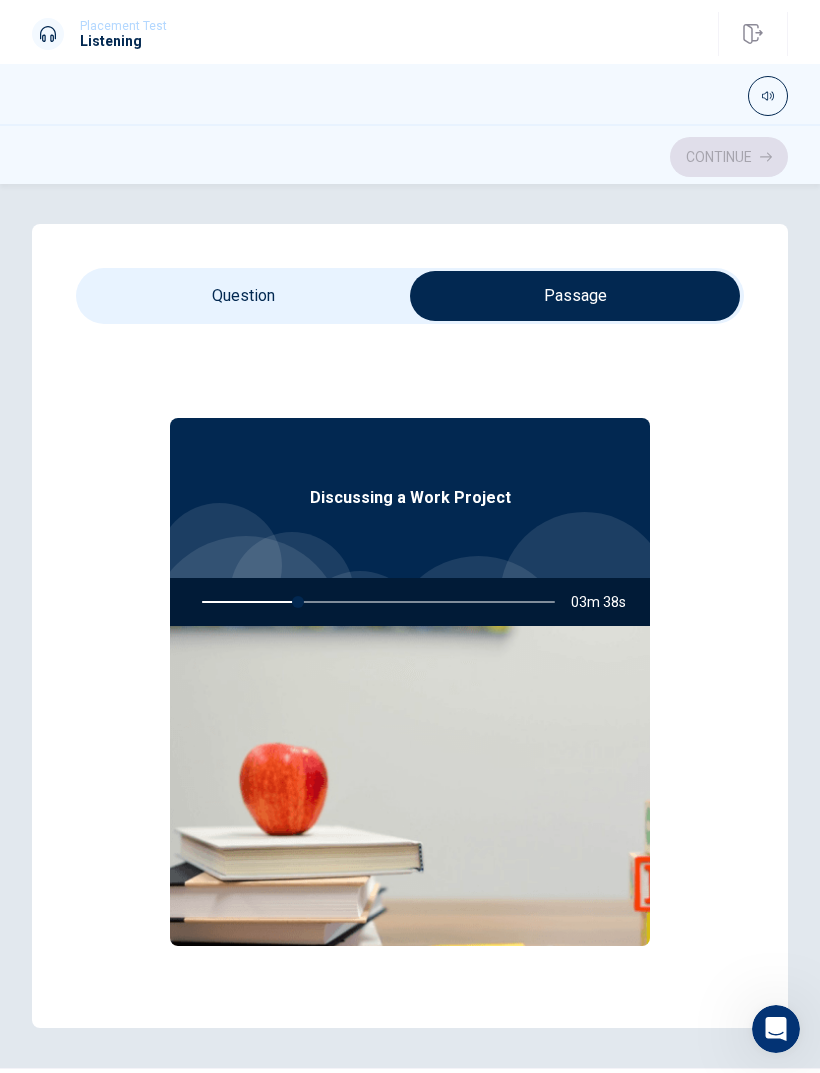 click at bounding box center [575, 296] 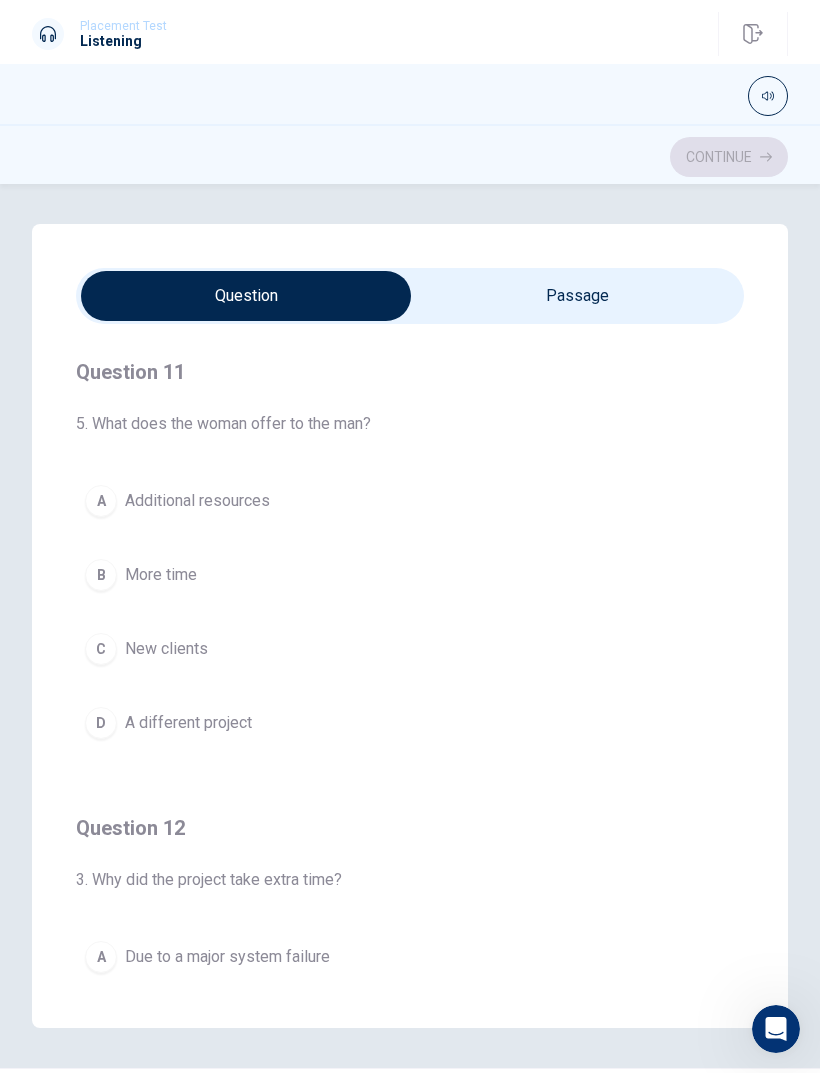 type on "28" 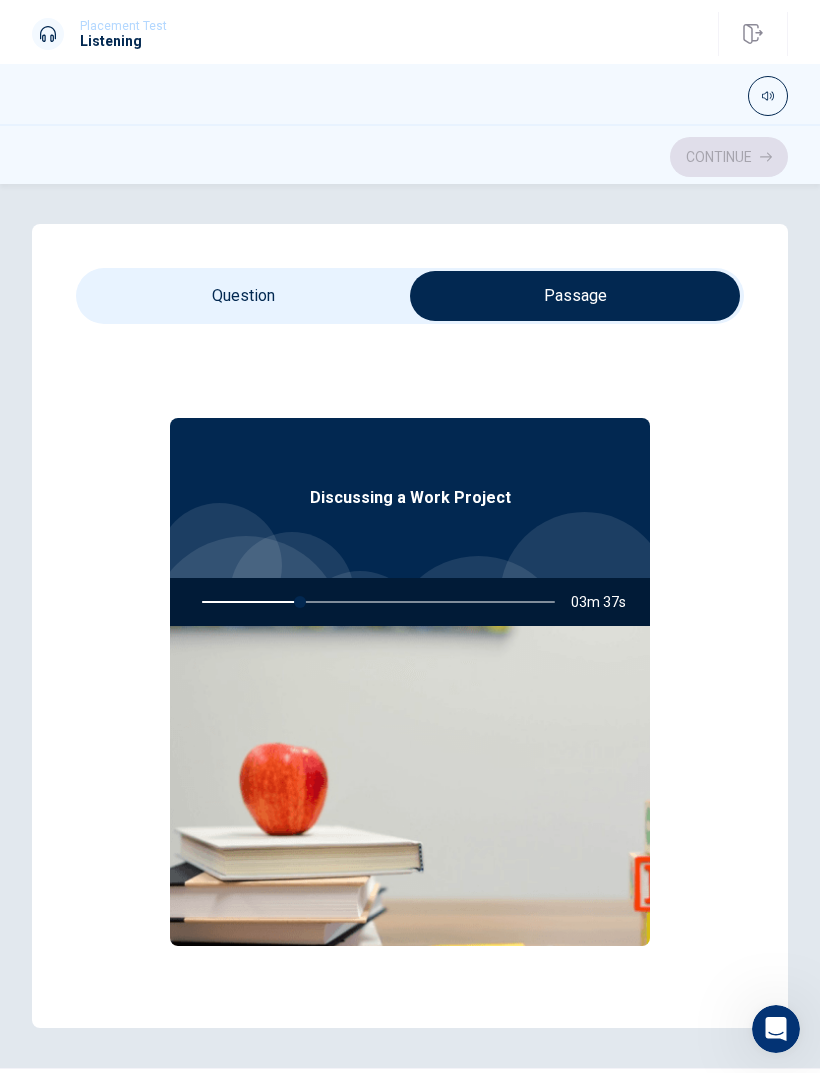 click at bounding box center [575, 296] 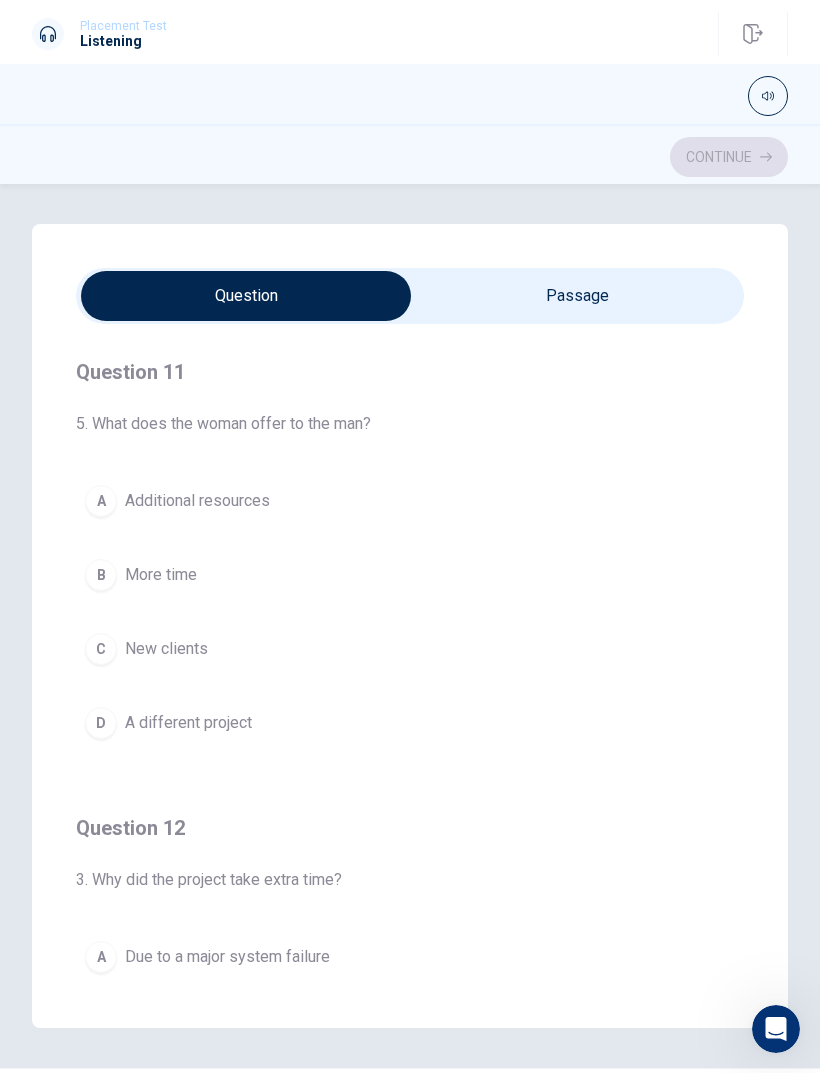 click at bounding box center [246, 296] 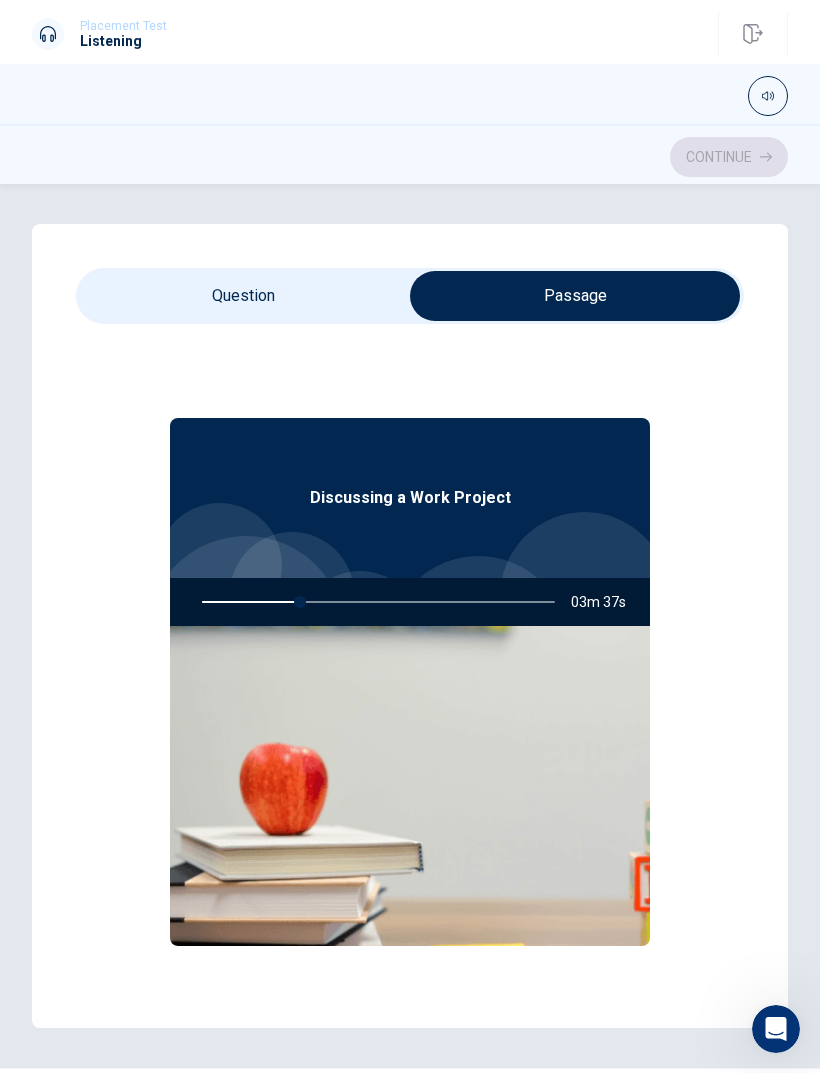 type on "28" 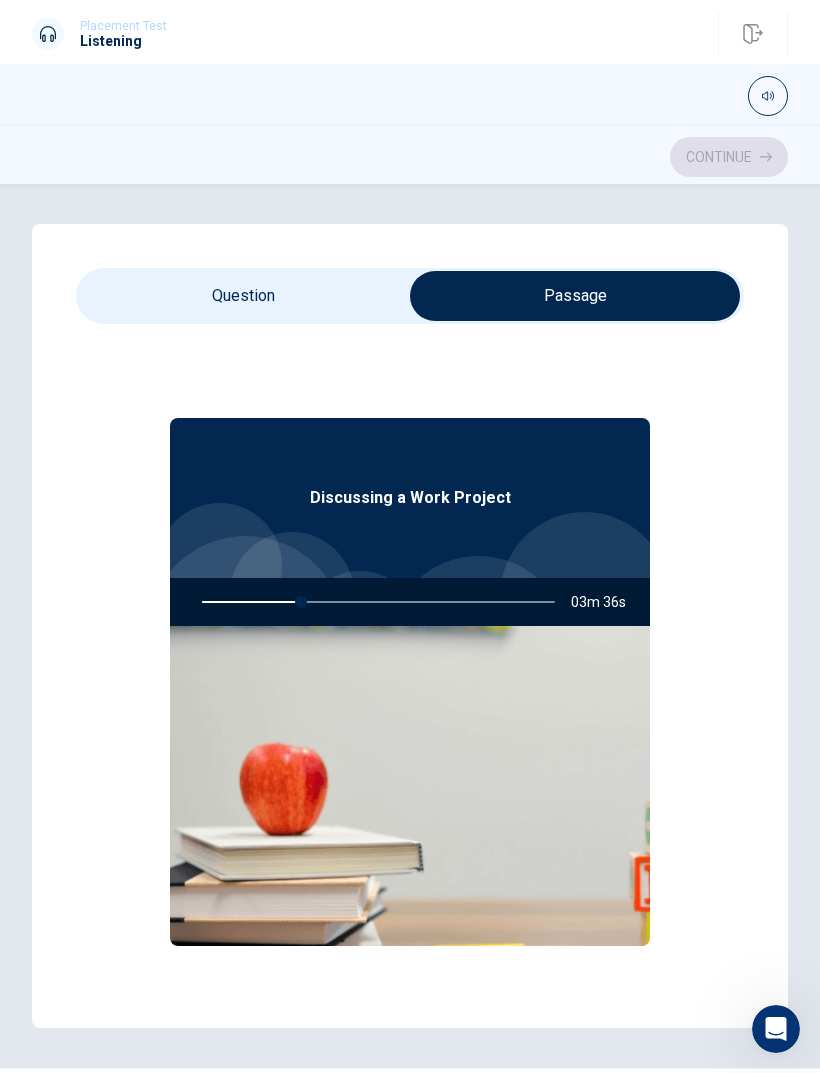 click at bounding box center [575, 296] 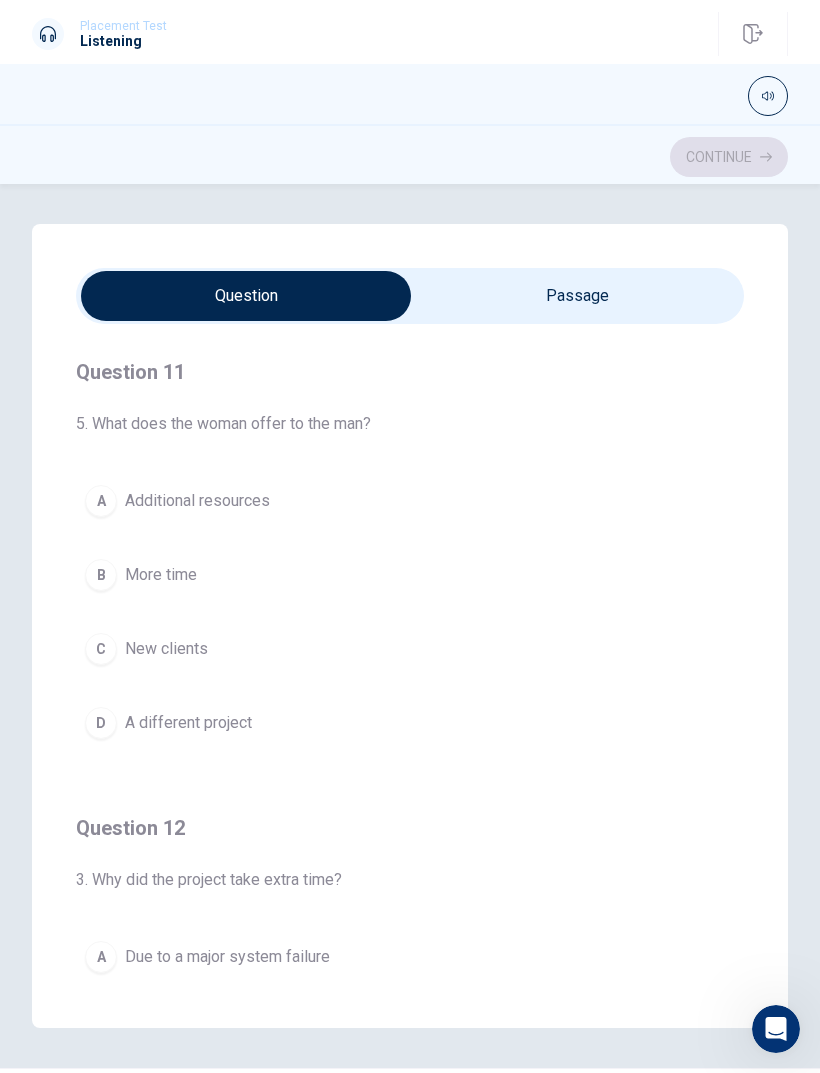 click at bounding box center (246, 296) 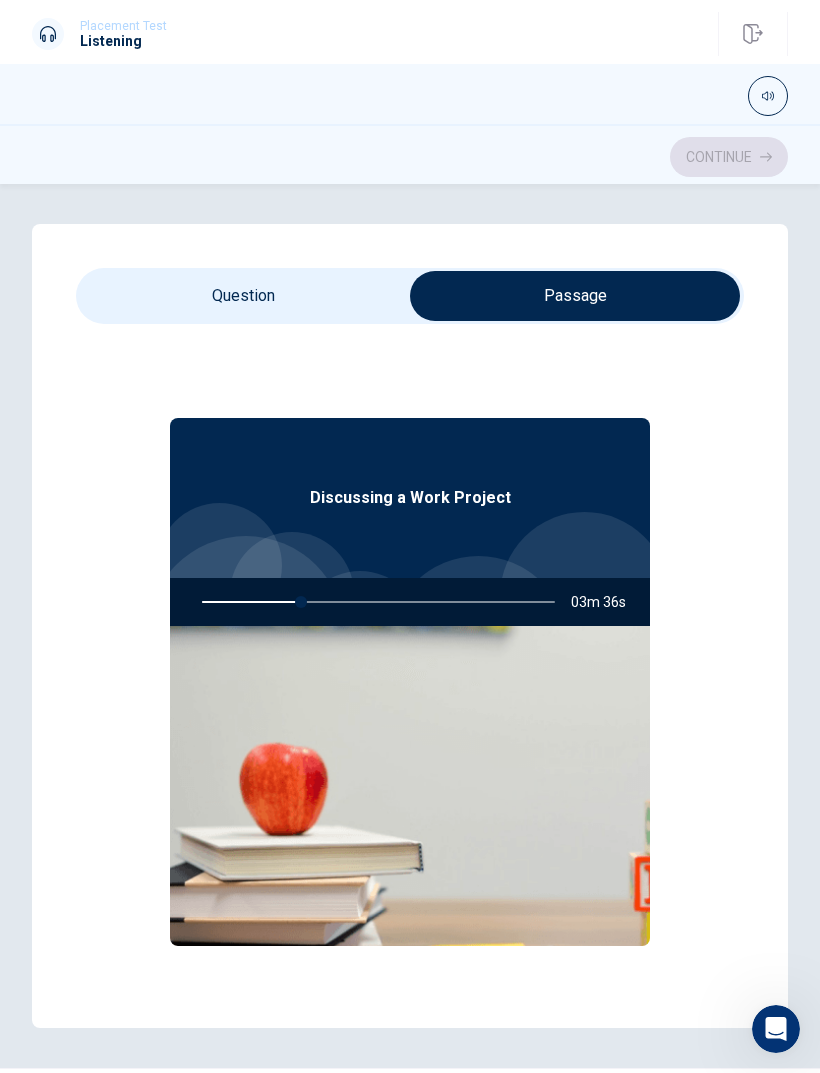 type on "28" 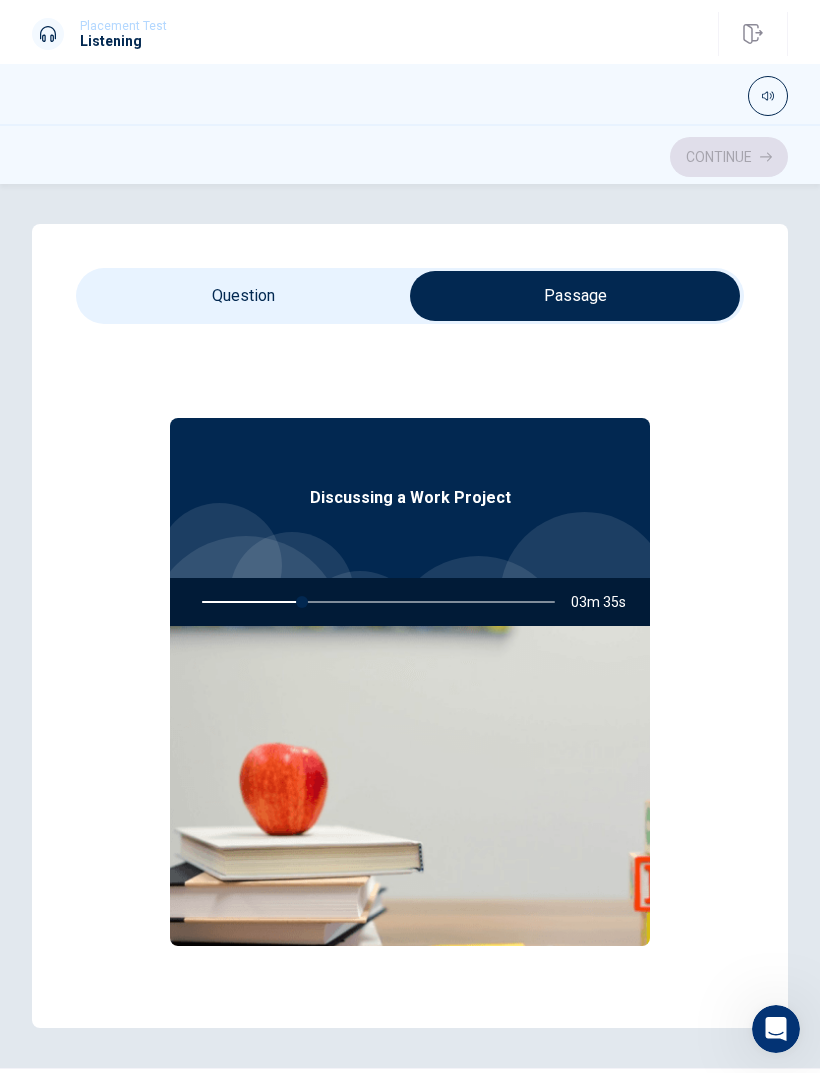 click at bounding box center [575, 296] 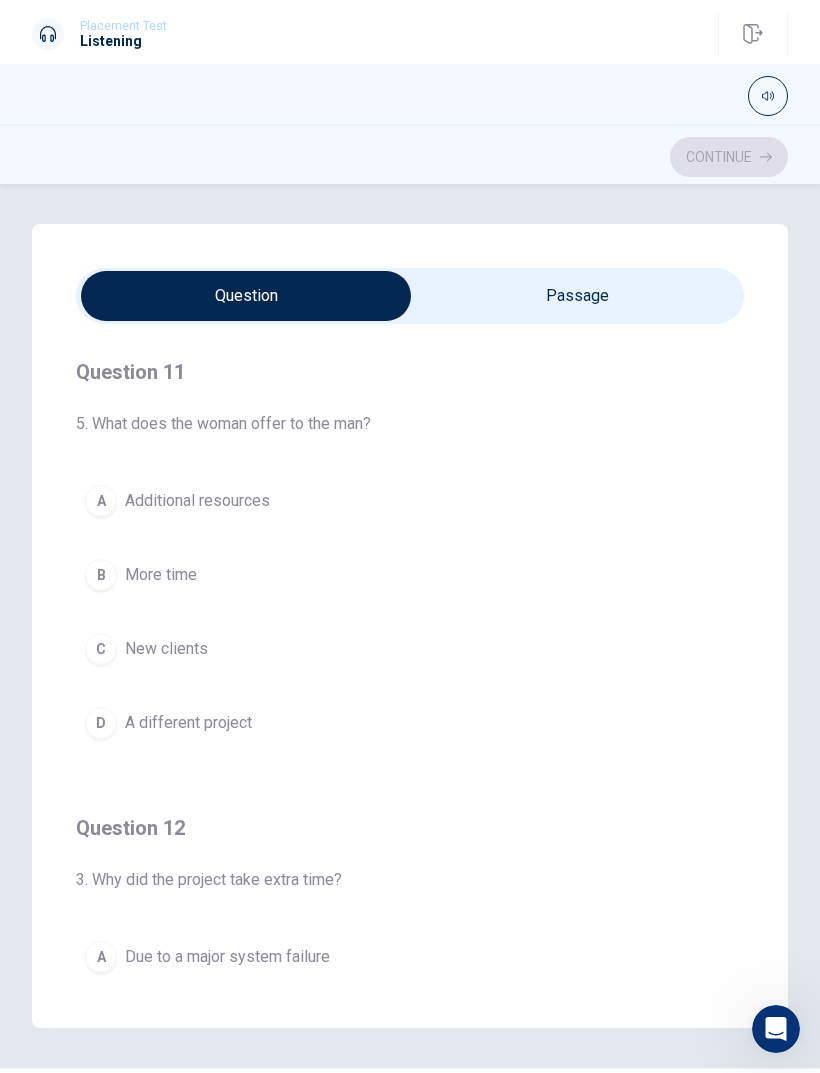 click at bounding box center [246, 296] 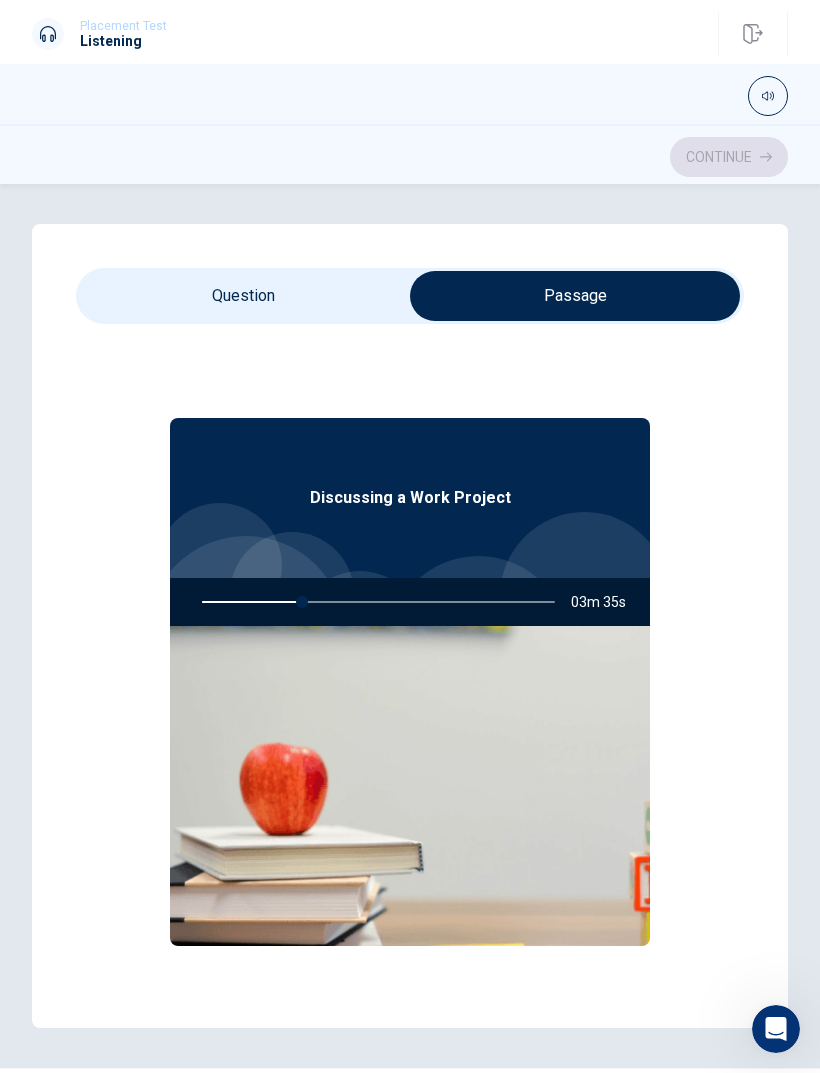 click at bounding box center (575, 296) 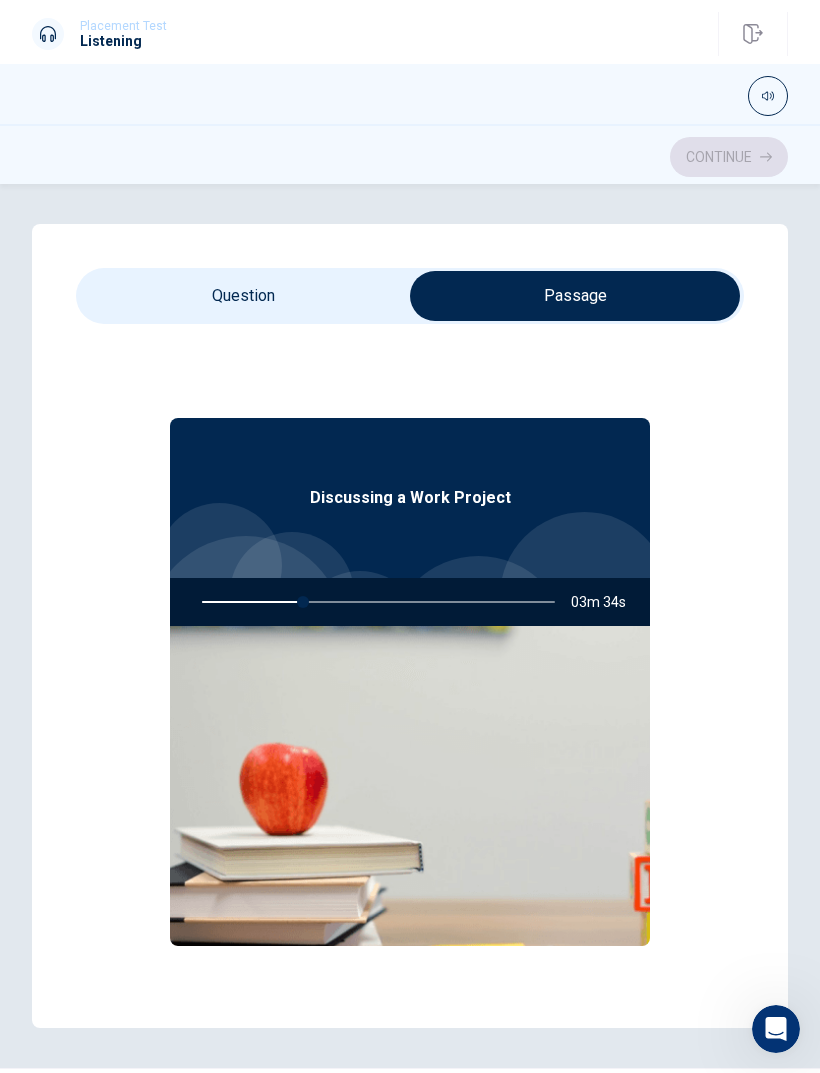 click at bounding box center [575, 296] 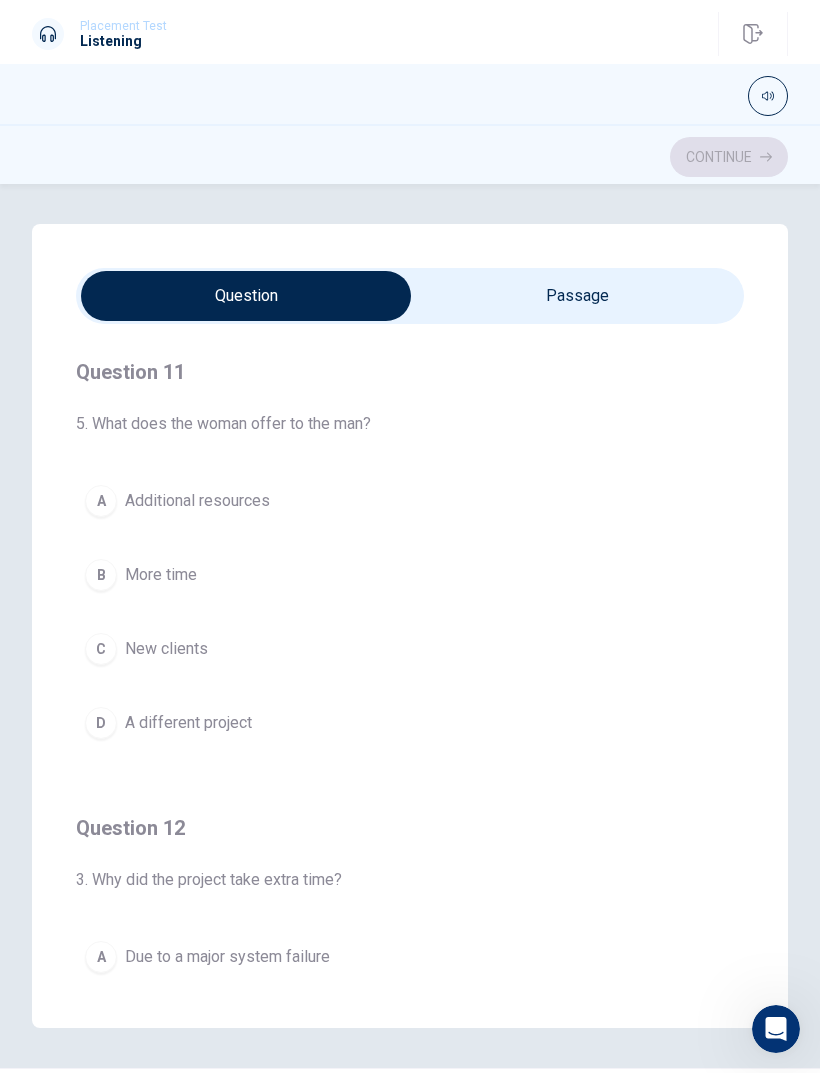 click at bounding box center [246, 296] 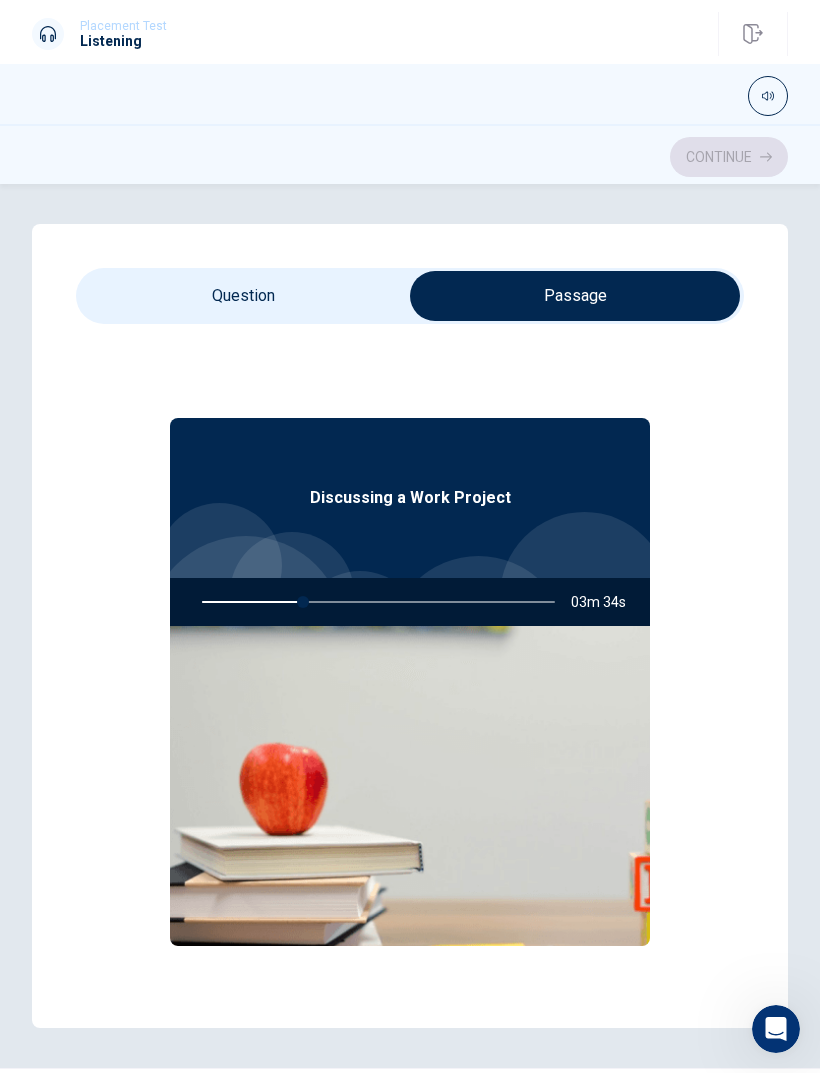 click at bounding box center (575, 296) 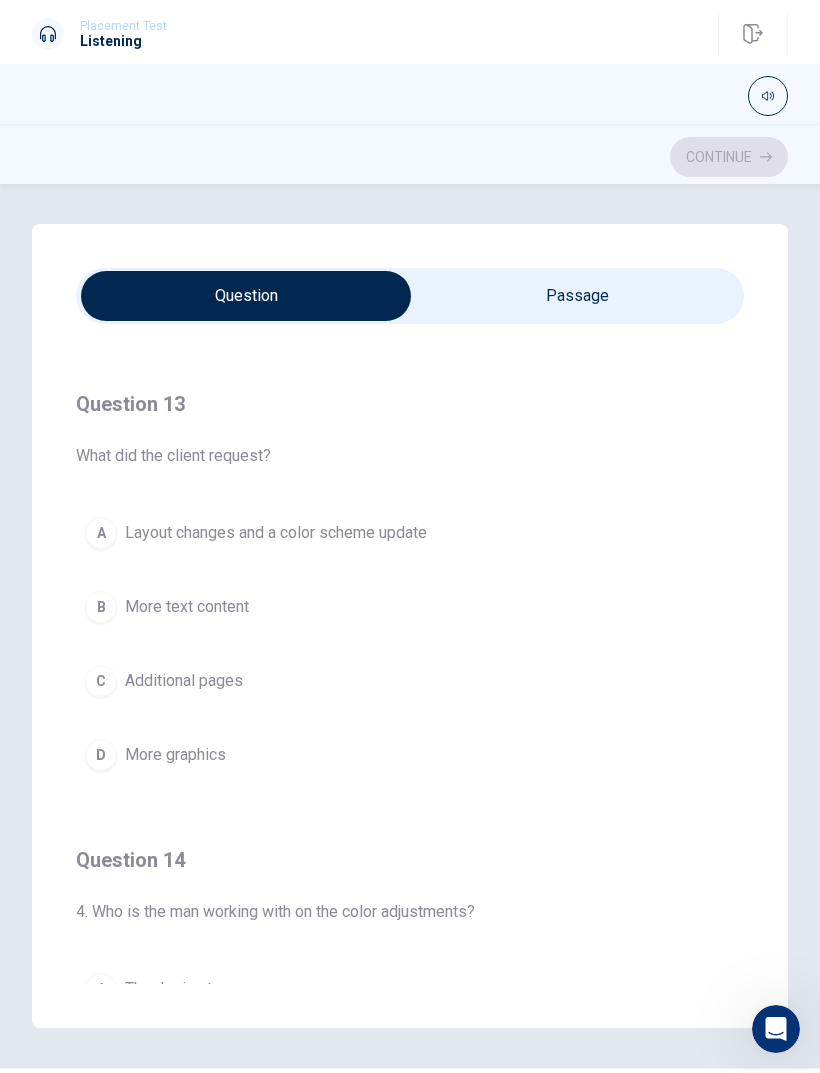 scroll, scrollTop: 889, scrollLeft: 0, axis: vertical 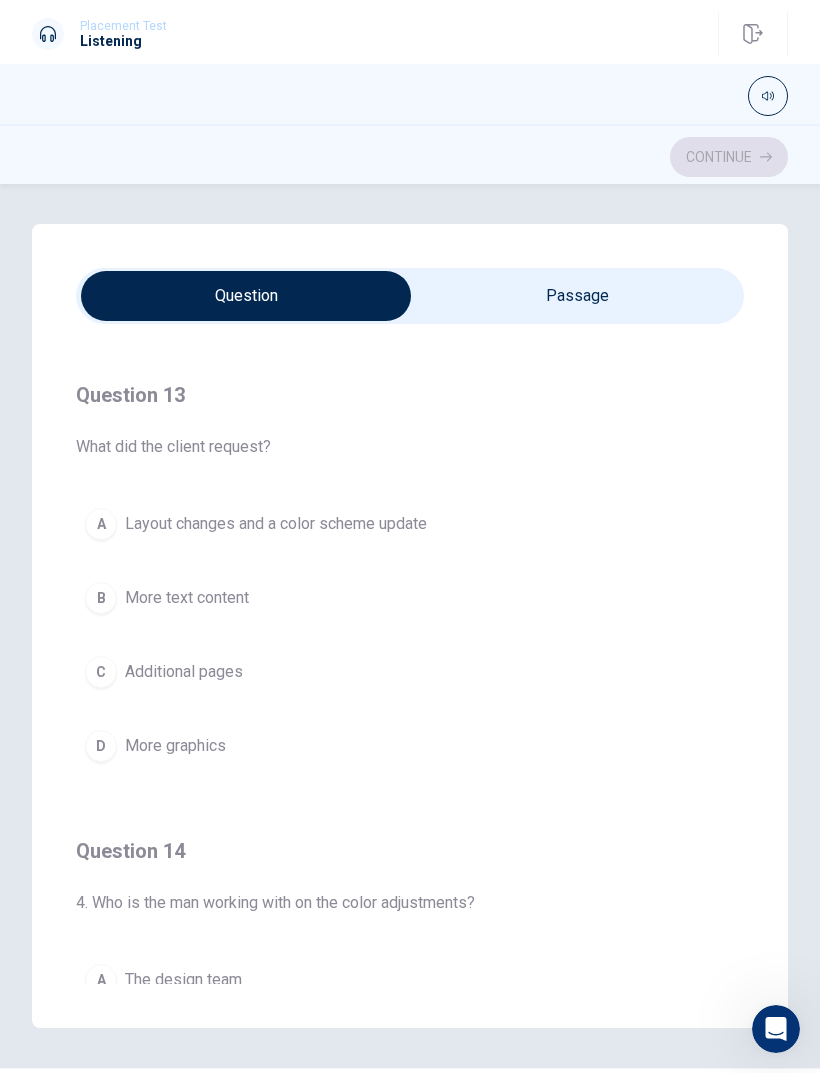 click on "A Layout changes and a color scheme update" at bounding box center (410, 524) 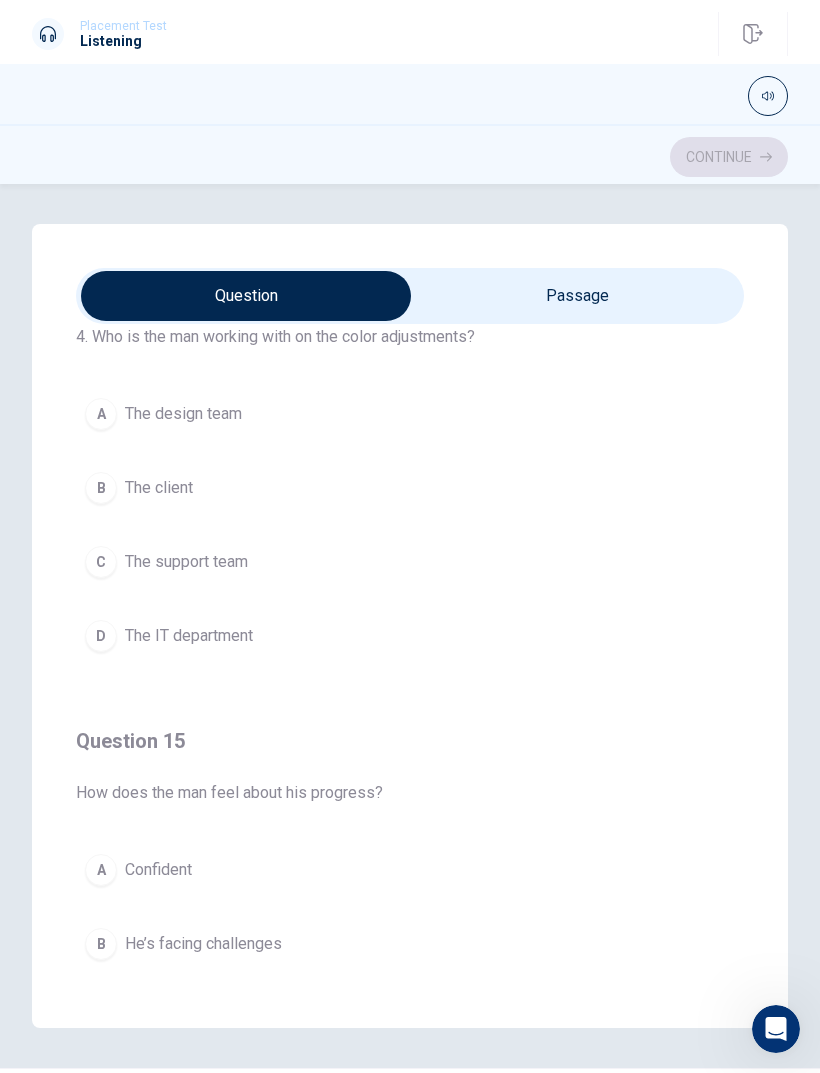 scroll, scrollTop: 1454, scrollLeft: 0, axis: vertical 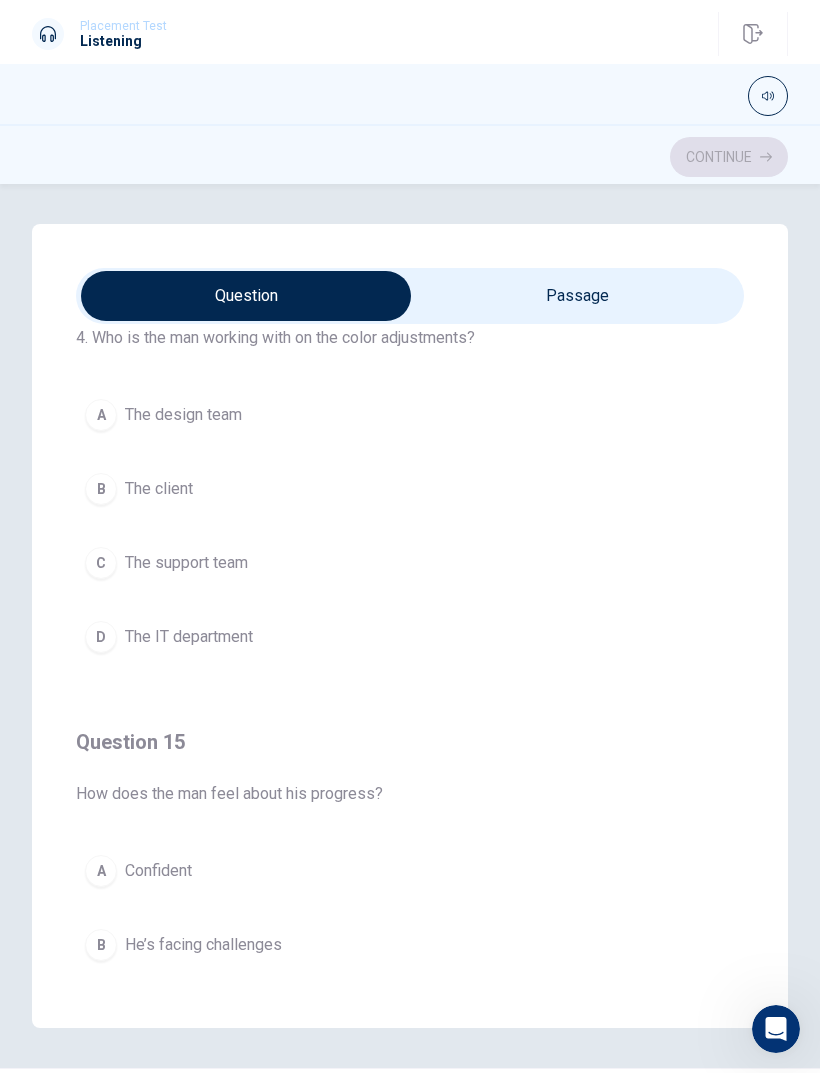 click on "A The design team" at bounding box center [410, 415] 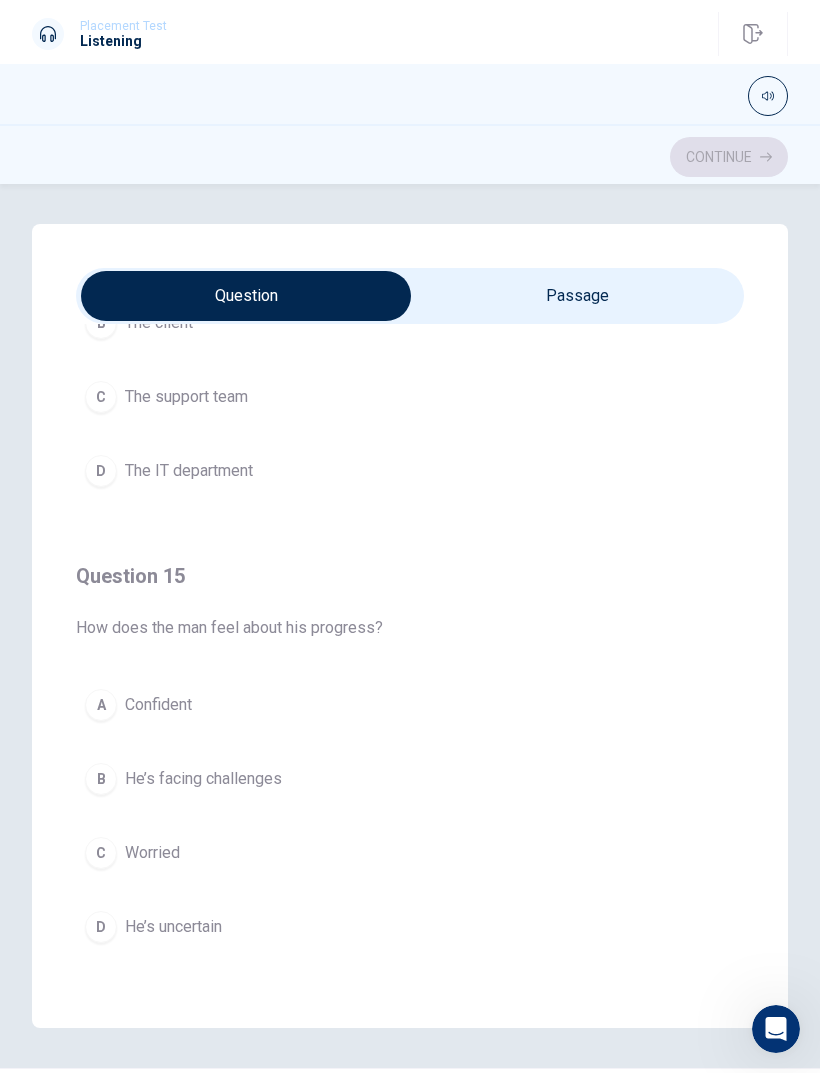 scroll, scrollTop: 1620, scrollLeft: 0, axis: vertical 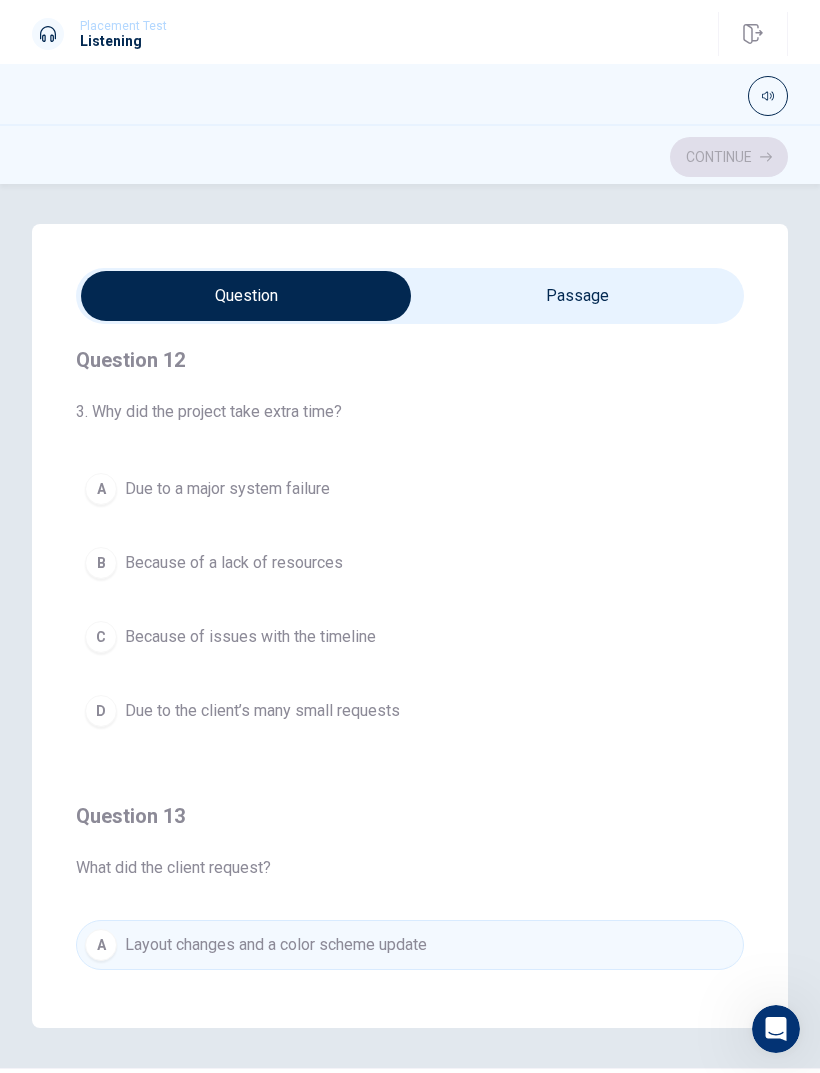 click on "D Due to the client’s many small requests" at bounding box center (410, 711) 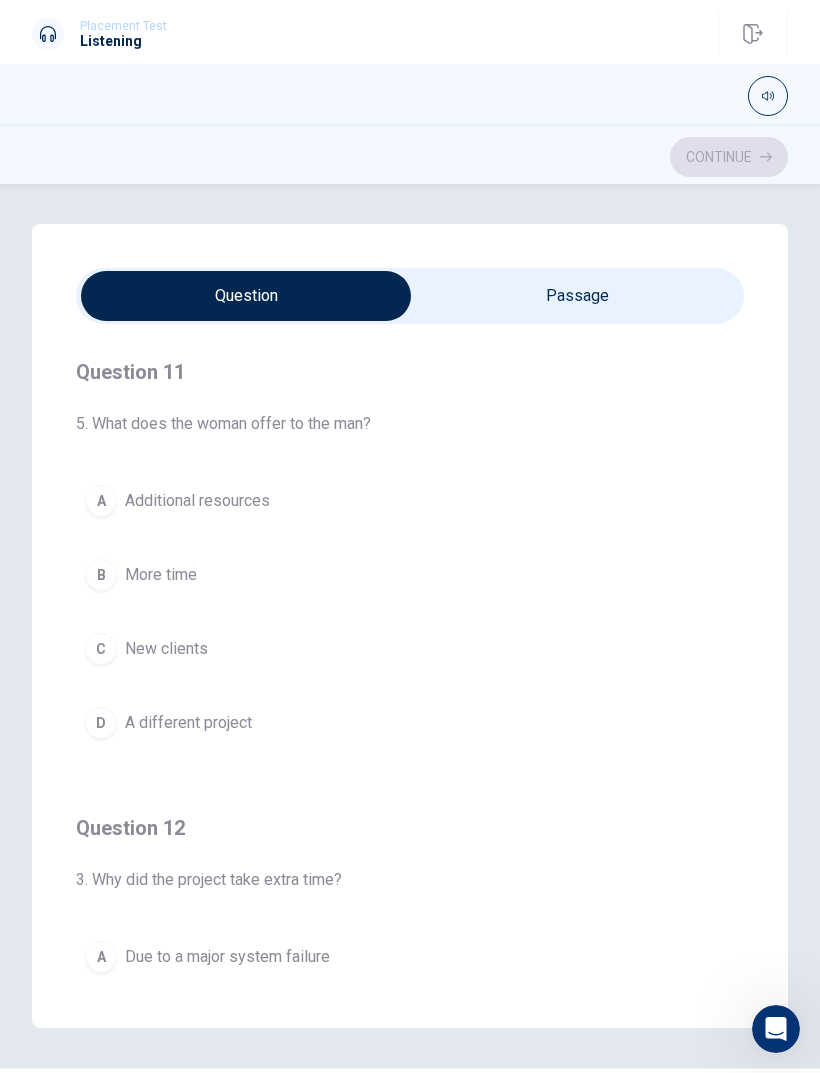 scroll, scrollTop: 0, scrollLeft: 0, axis: both 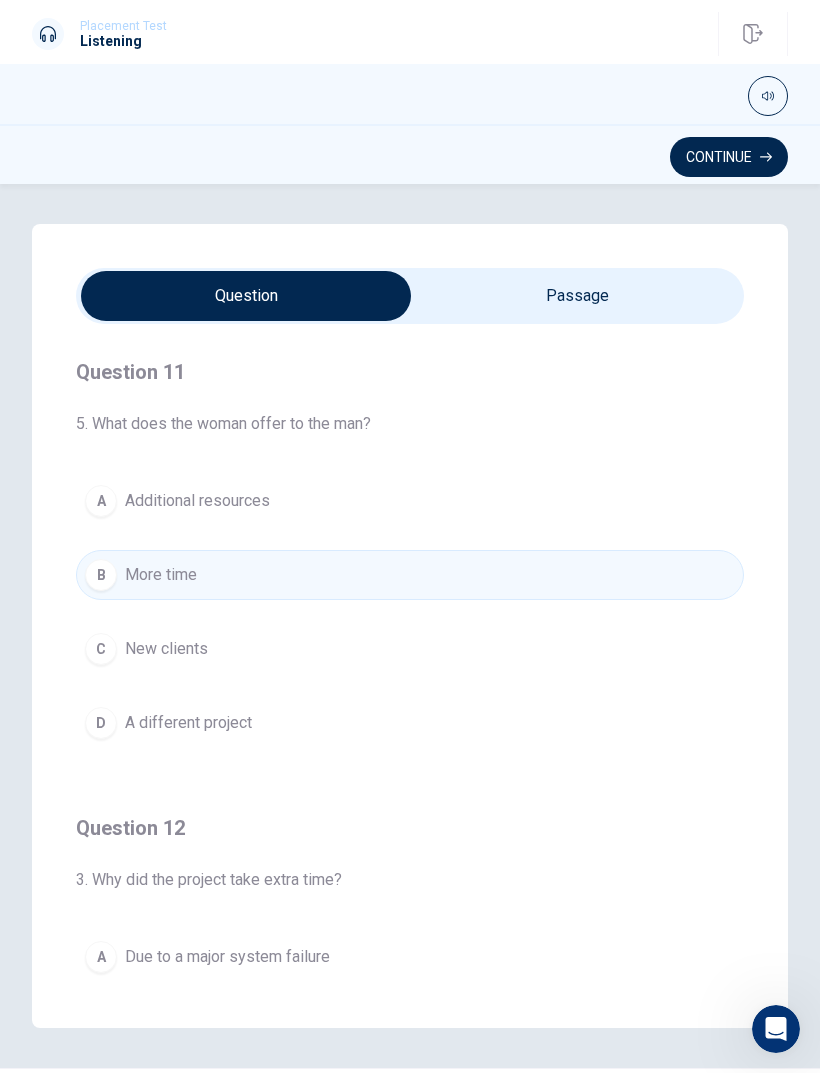 click on "A Additional resources" at bounding box center (410, 501) 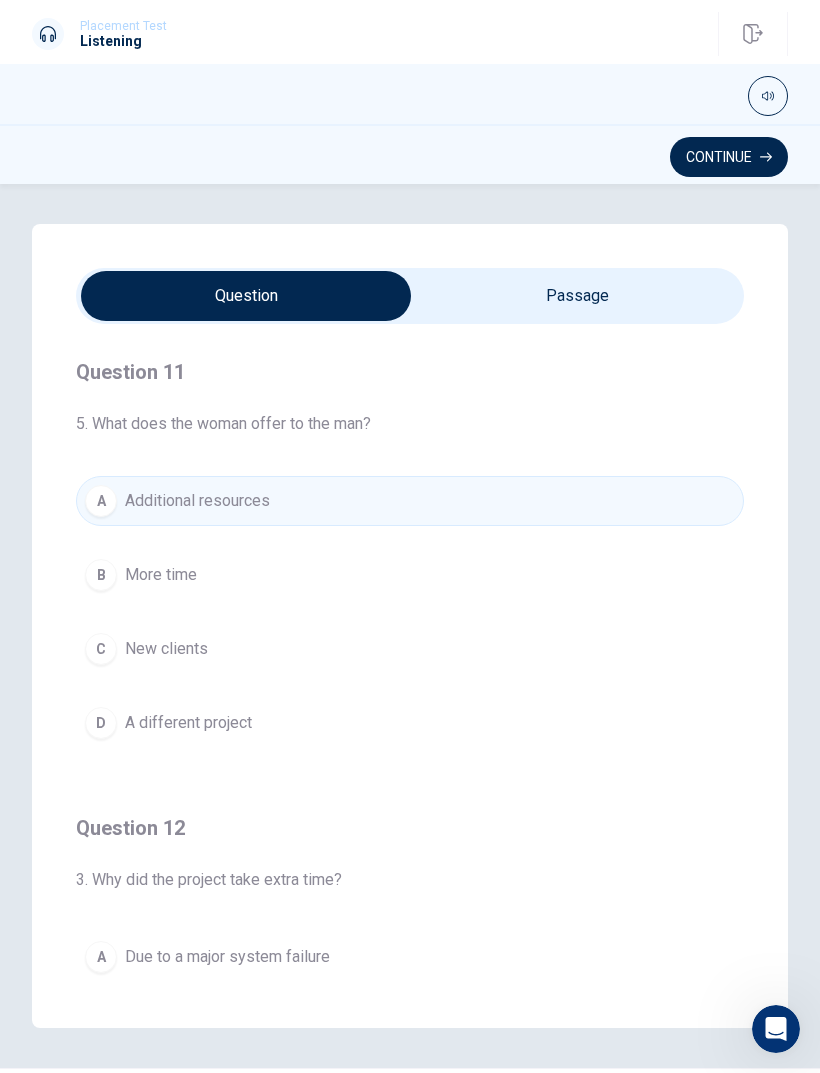 click on "D A different project" at bounding box center [410, 723] 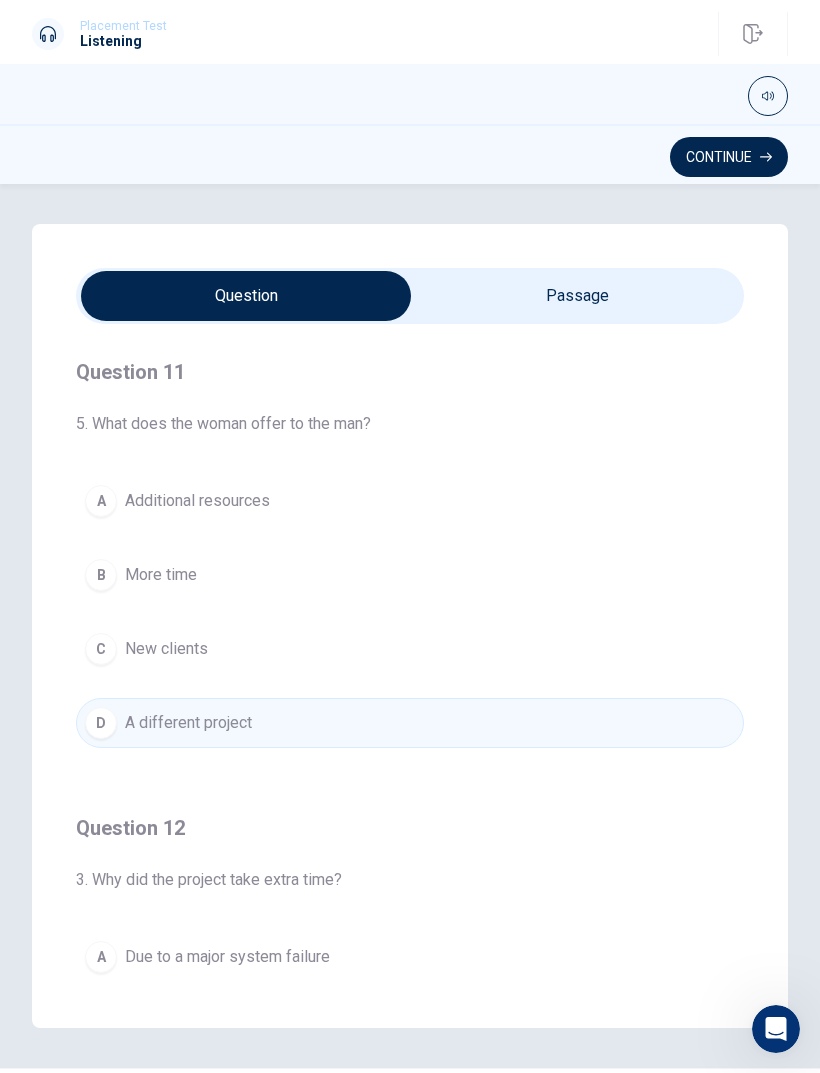 scroll, scrollTop: 0, scrollLeft: 0, axis: both 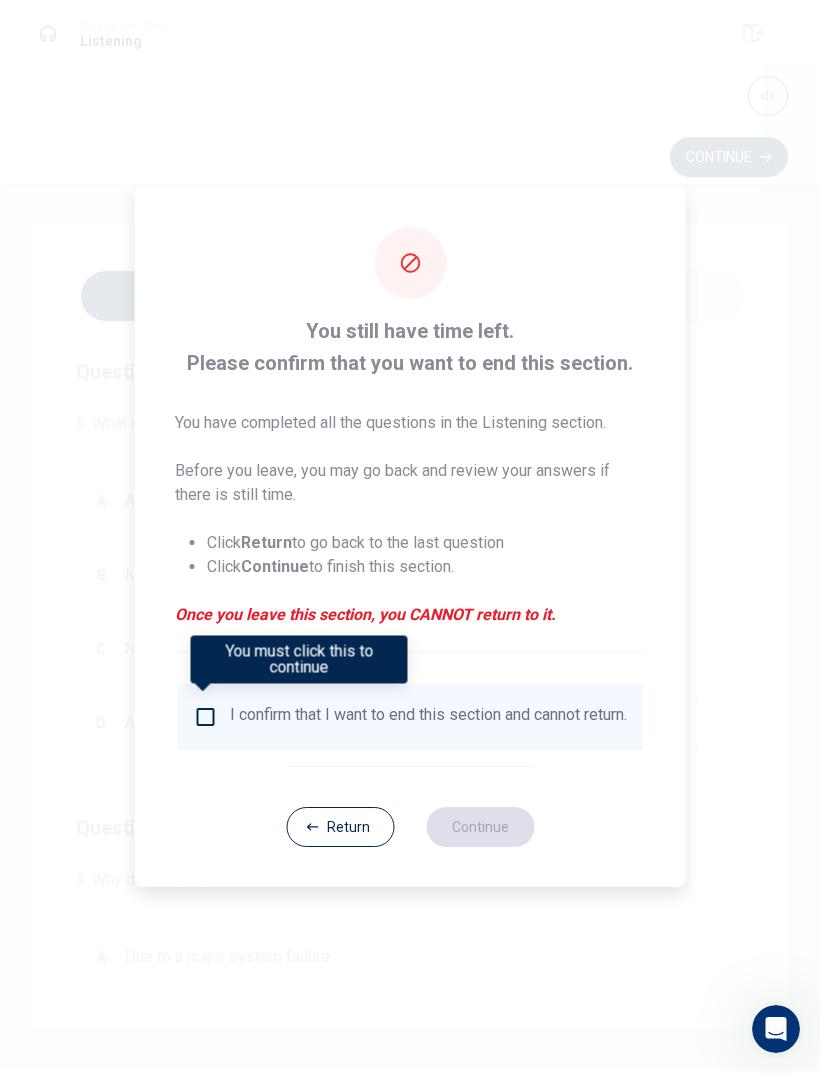 click at bounding box center [206, 717] 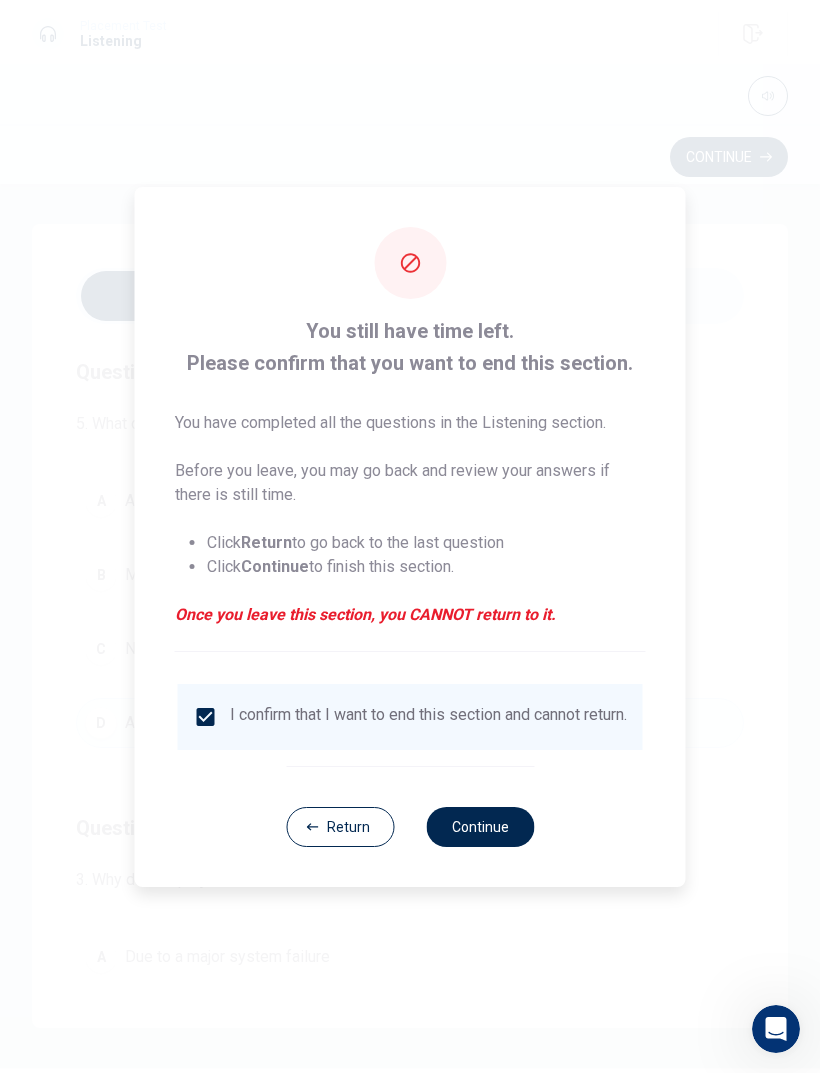 click on "Return Continue" at bounding box center (410, 826) 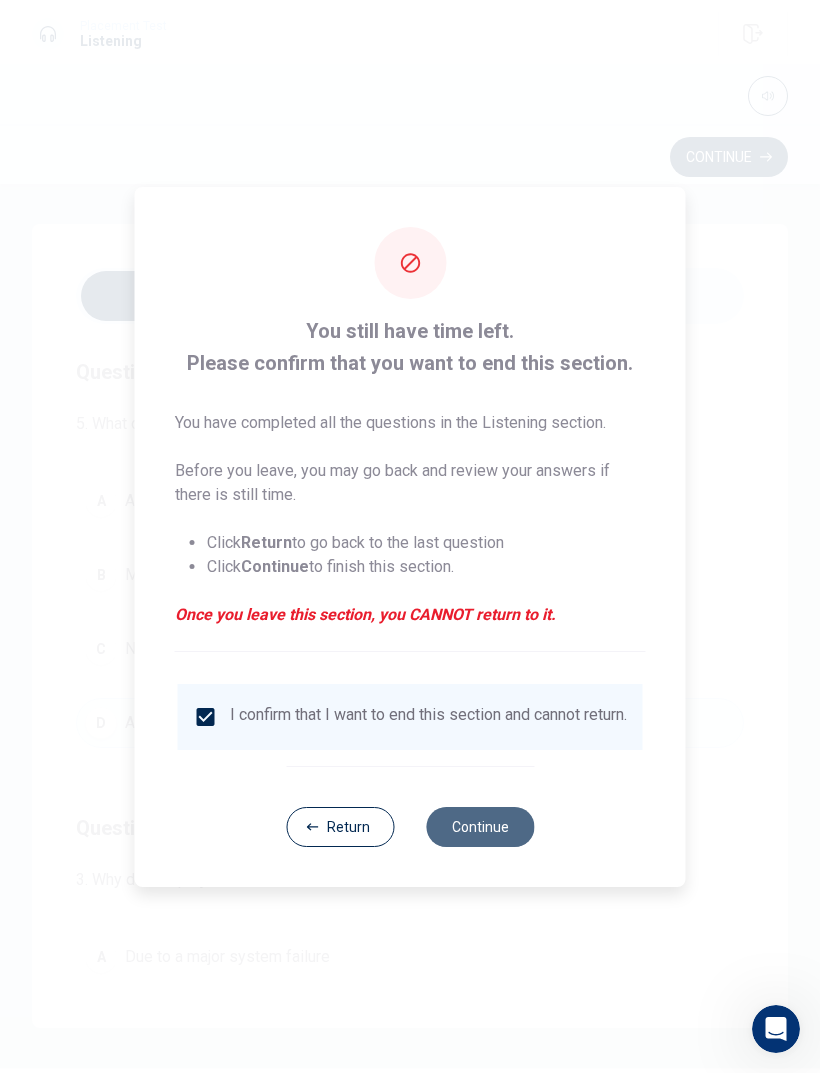 click on "Continue" at bounding box center [480, 827] 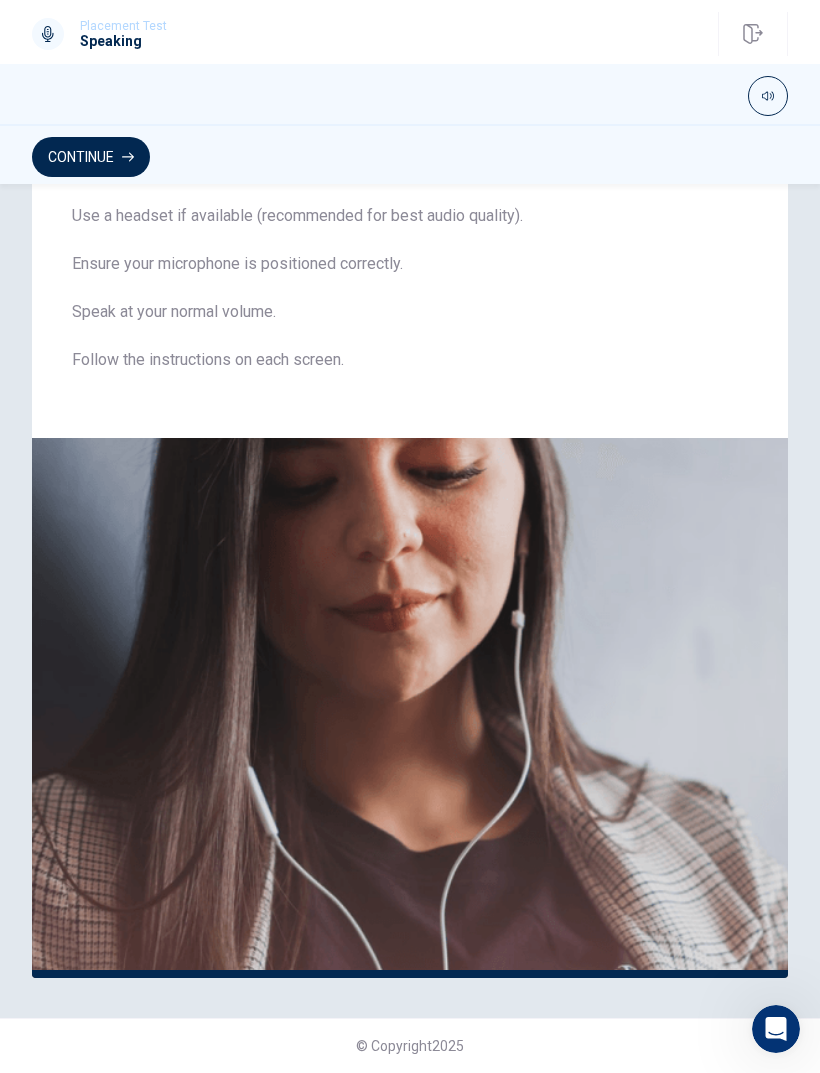 scroll, scrollTop: 118, scrollLeft: 0, axis: vertical 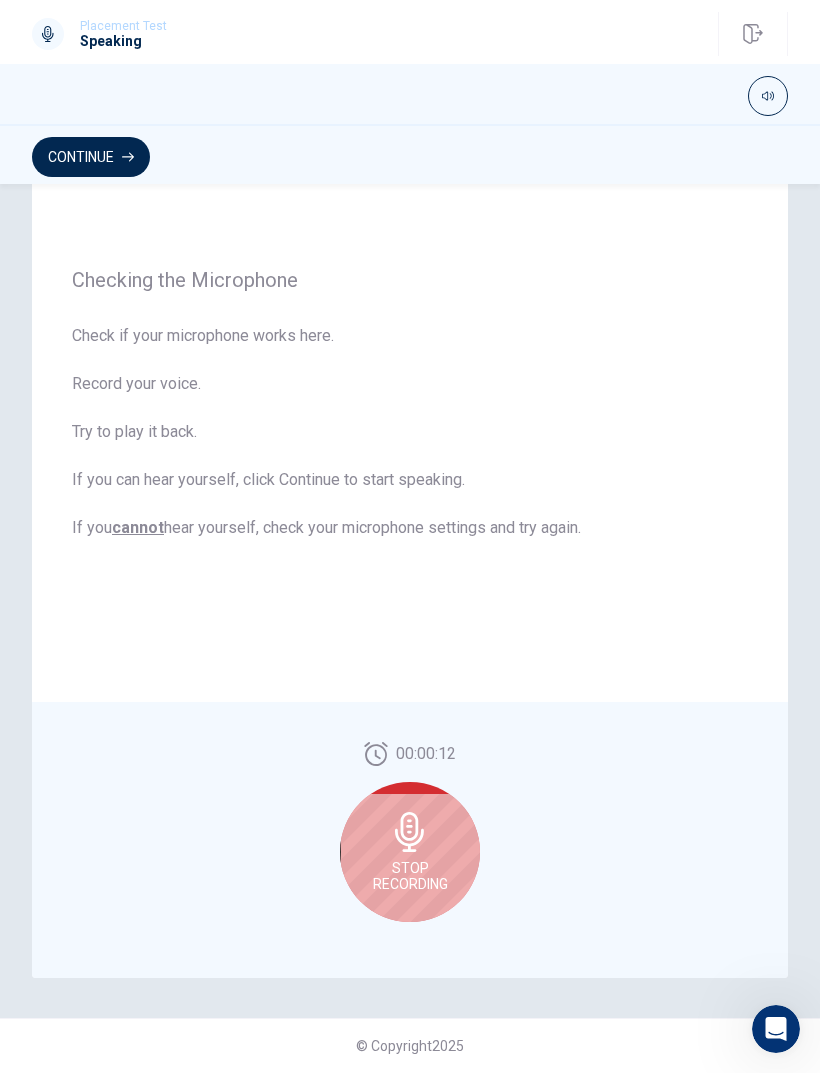 click on "Stop   Recording" at bounding box center (410, 876) 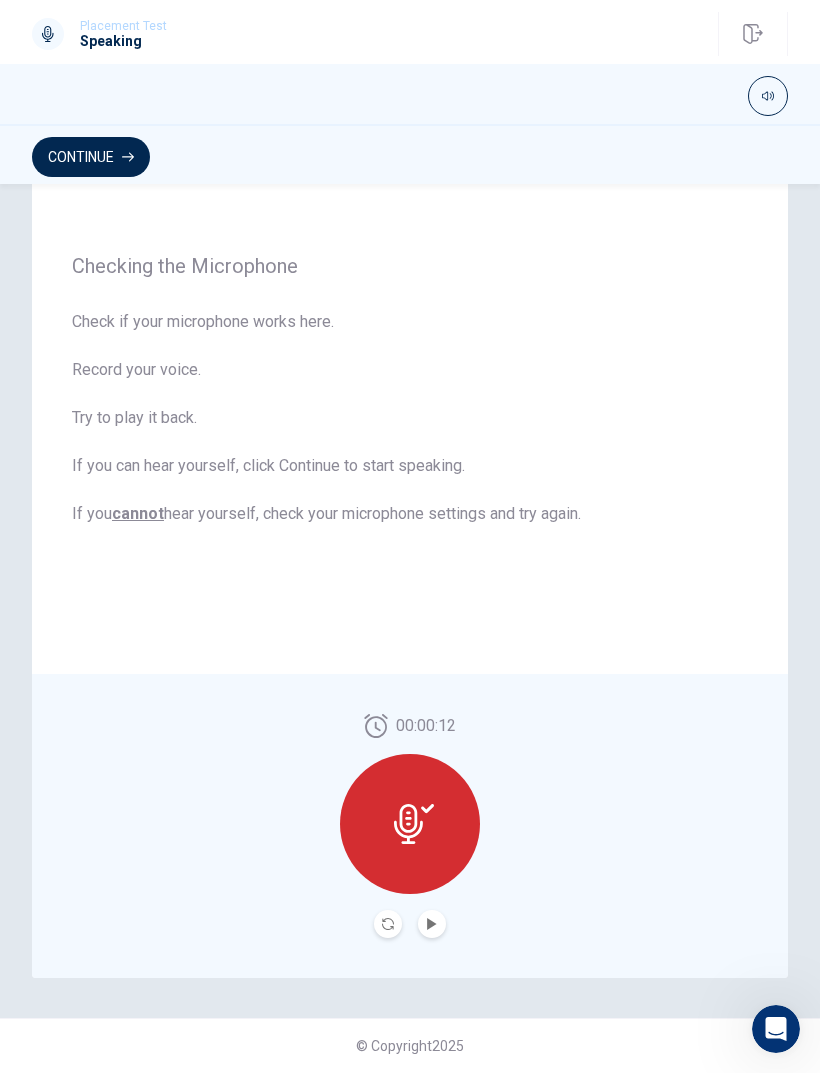 click at bounding box center (410, 824) 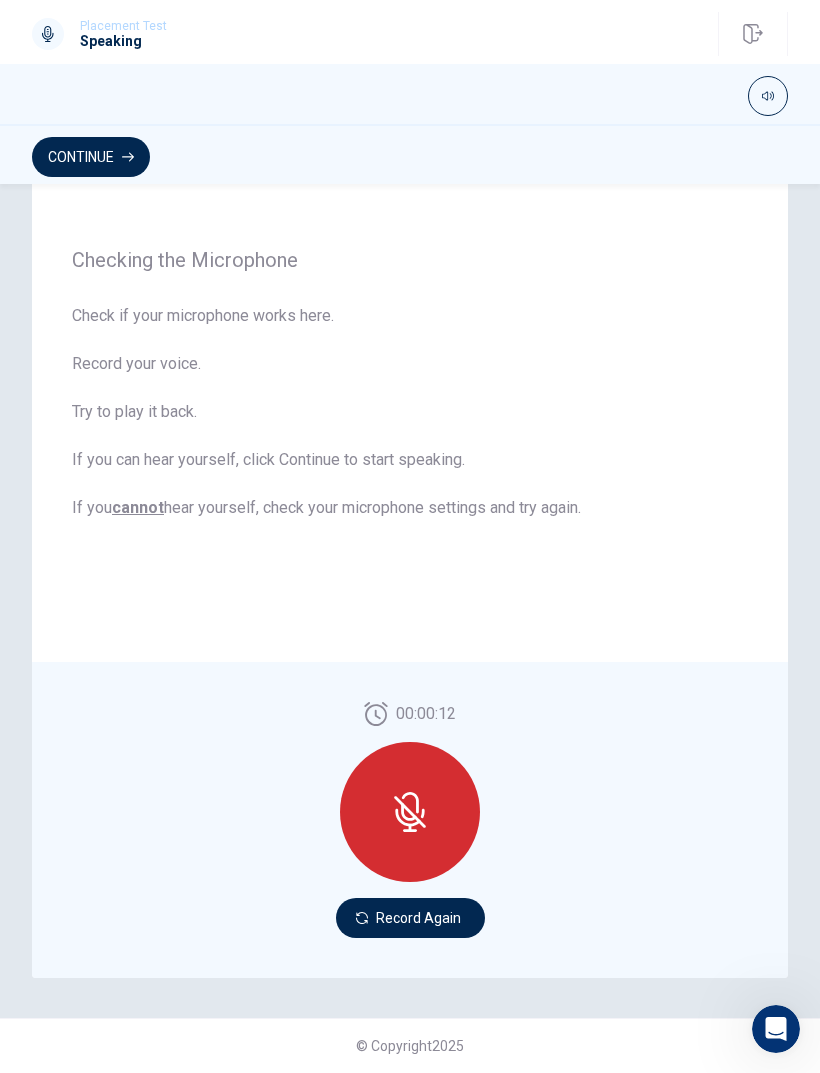 click on "00:00:12 Record Again" at bounding box center [410, 820] 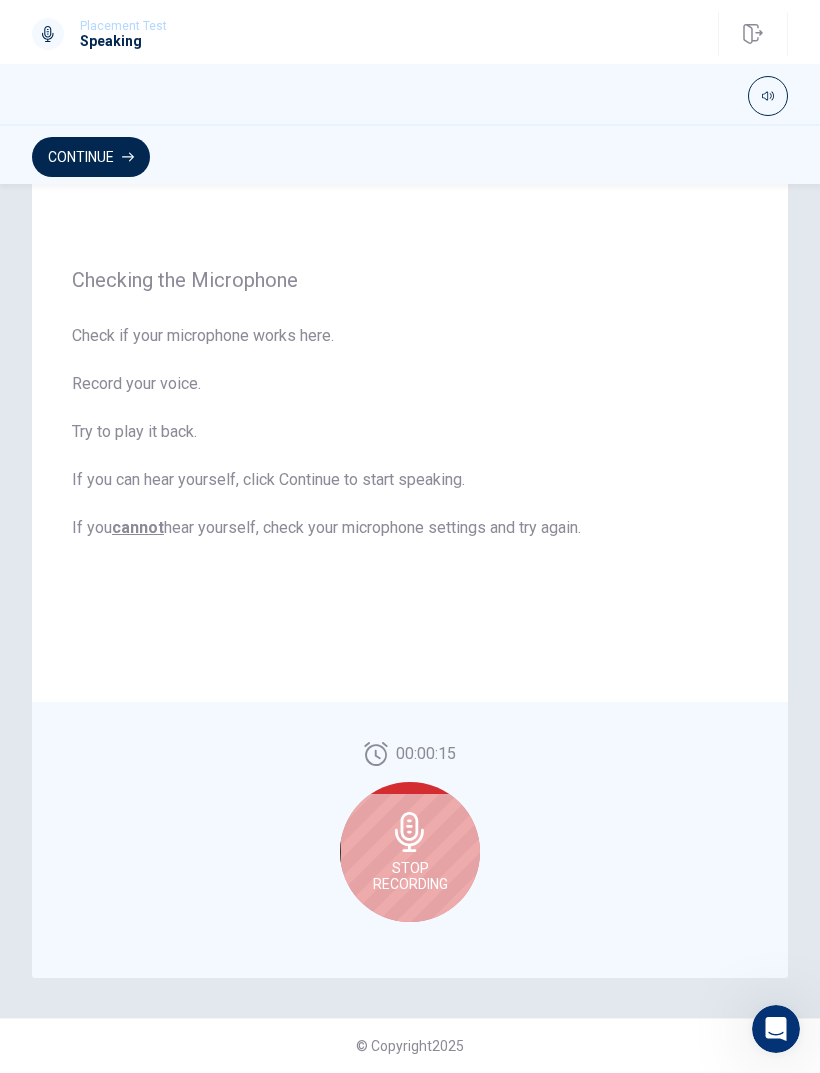 click on "Stop   Recording" at bounding box center (410, 876) 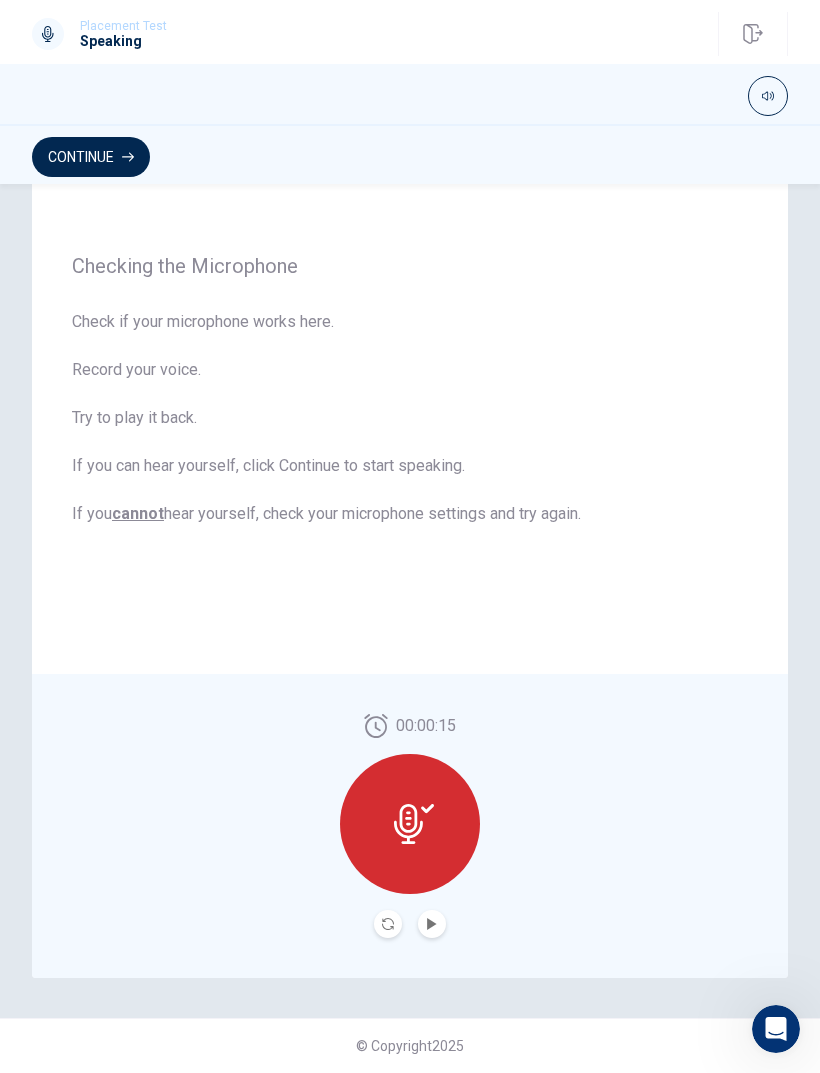 click at bounding box center (410, 824) 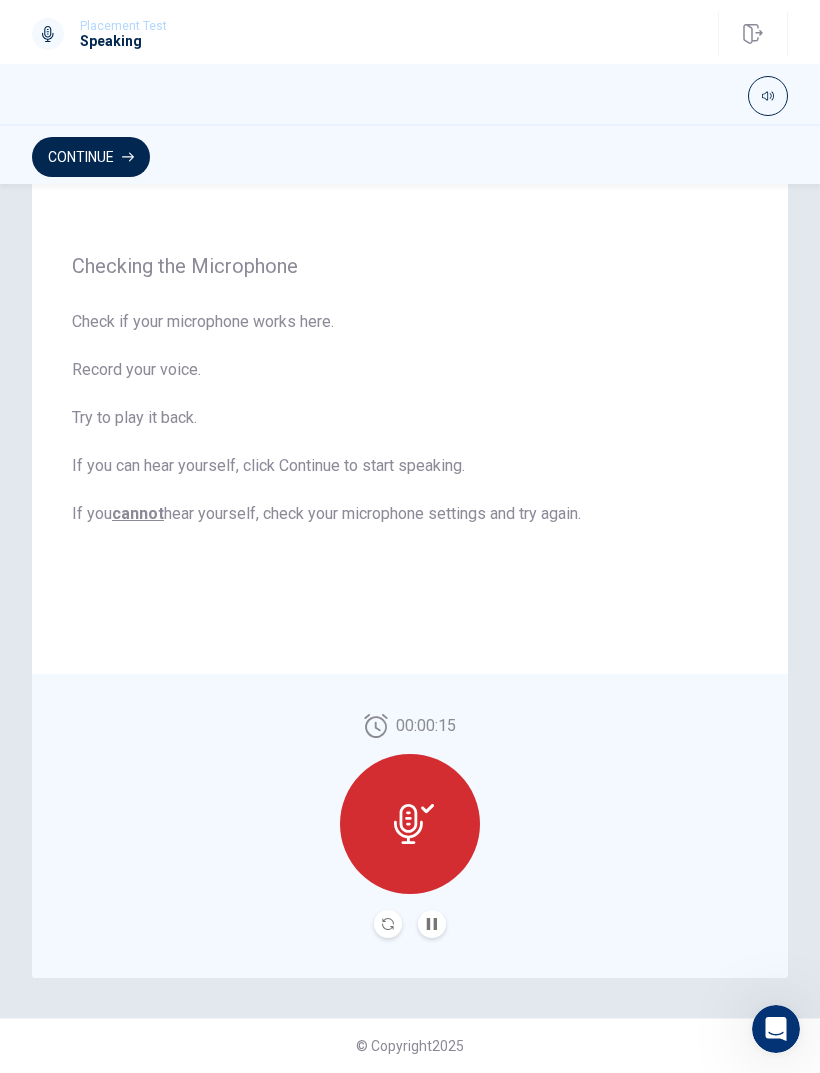 click on "00:00:15" at bounding box center [410, 826] 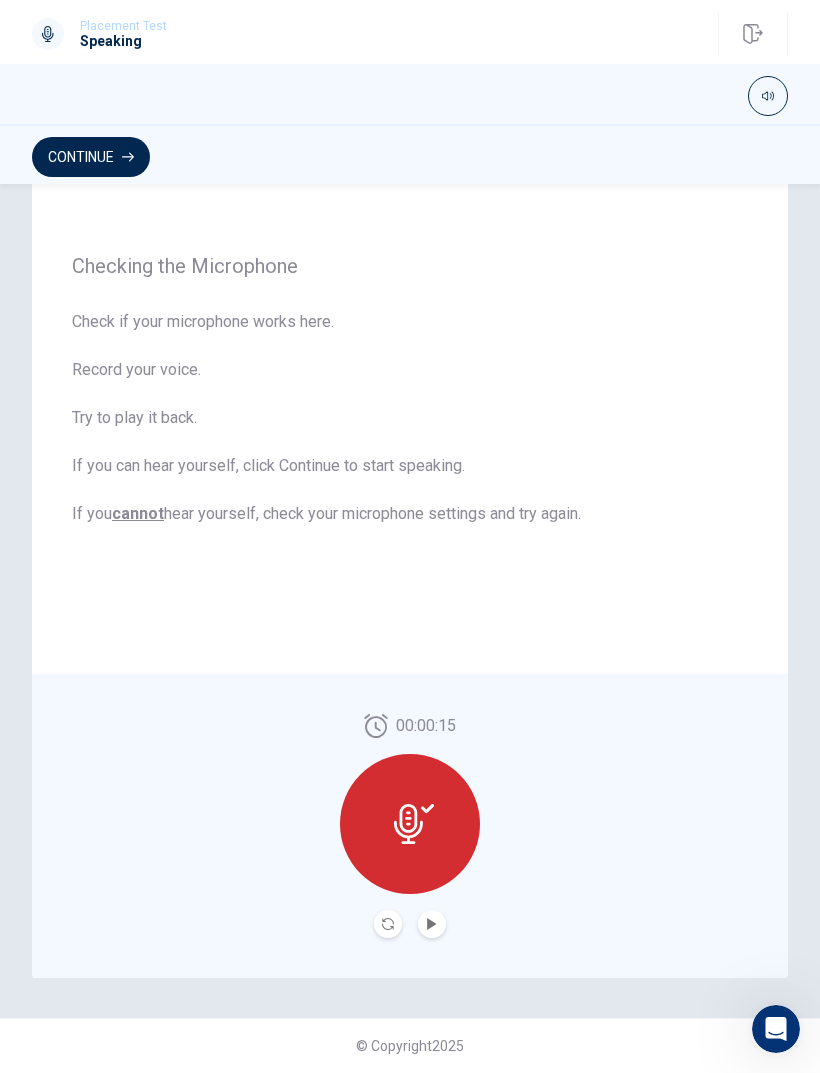 click at bounding box center [432, 924] 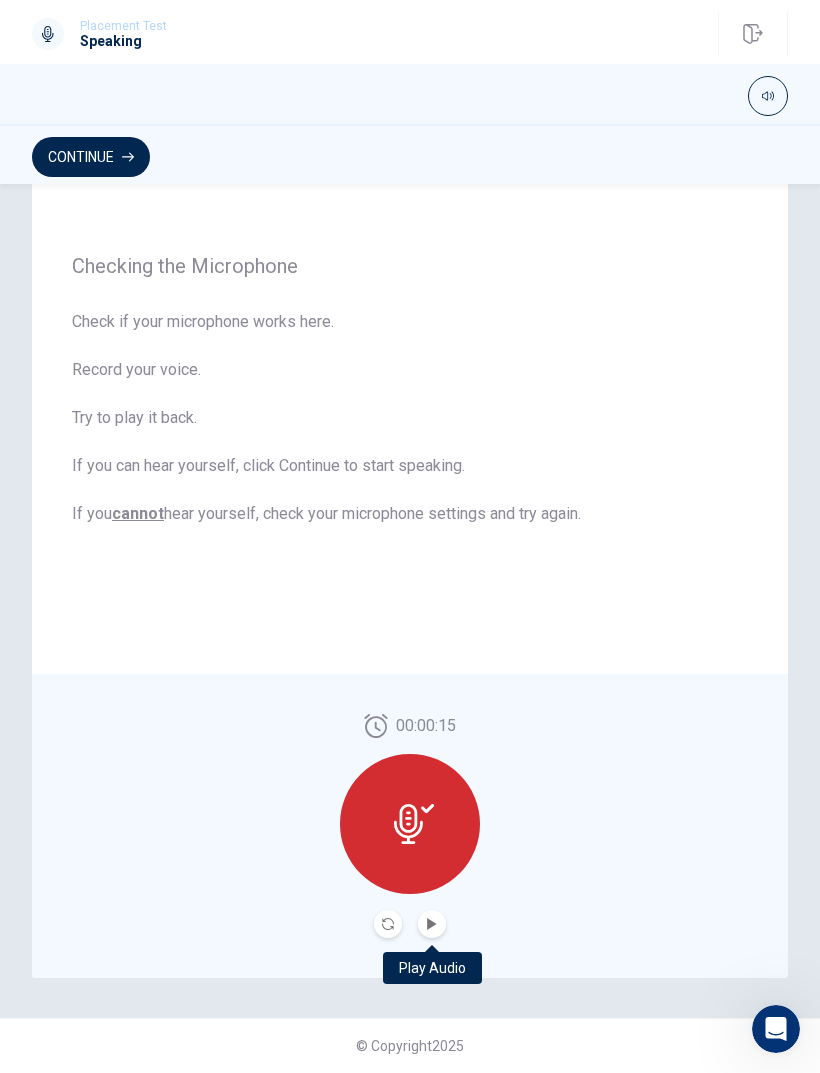click at bounding box center [432, 924] 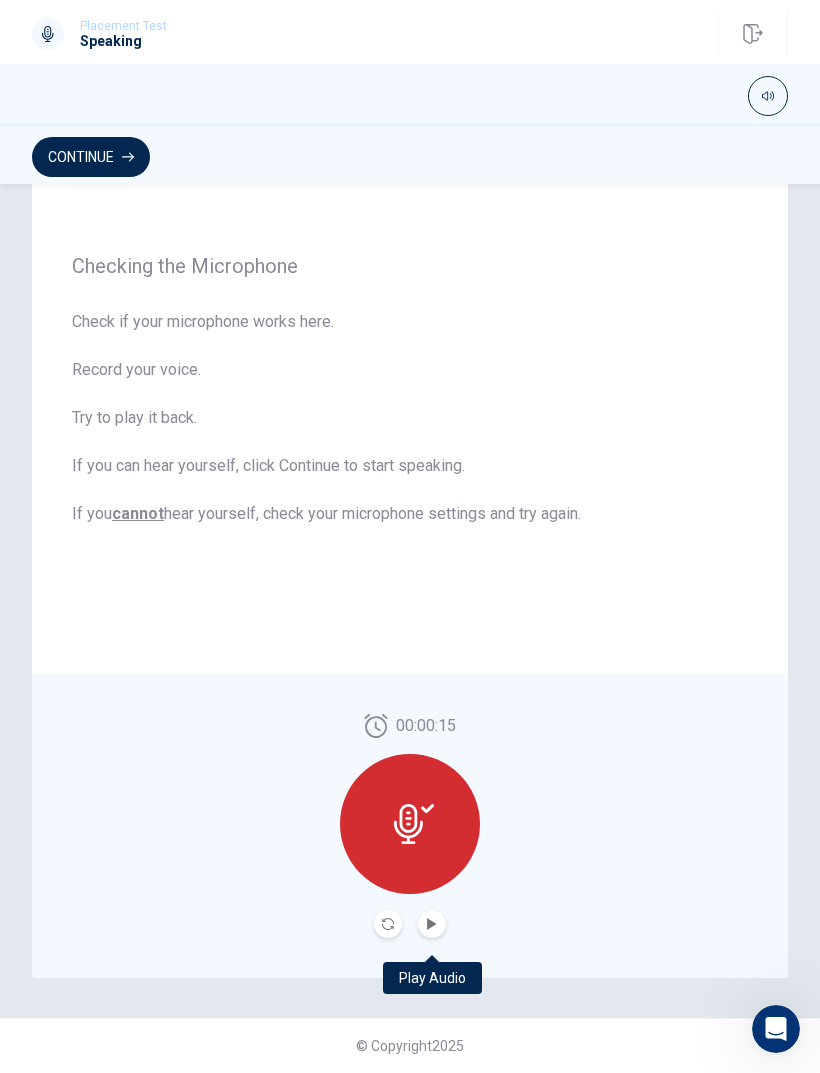 click at bounding box center [432, 924] 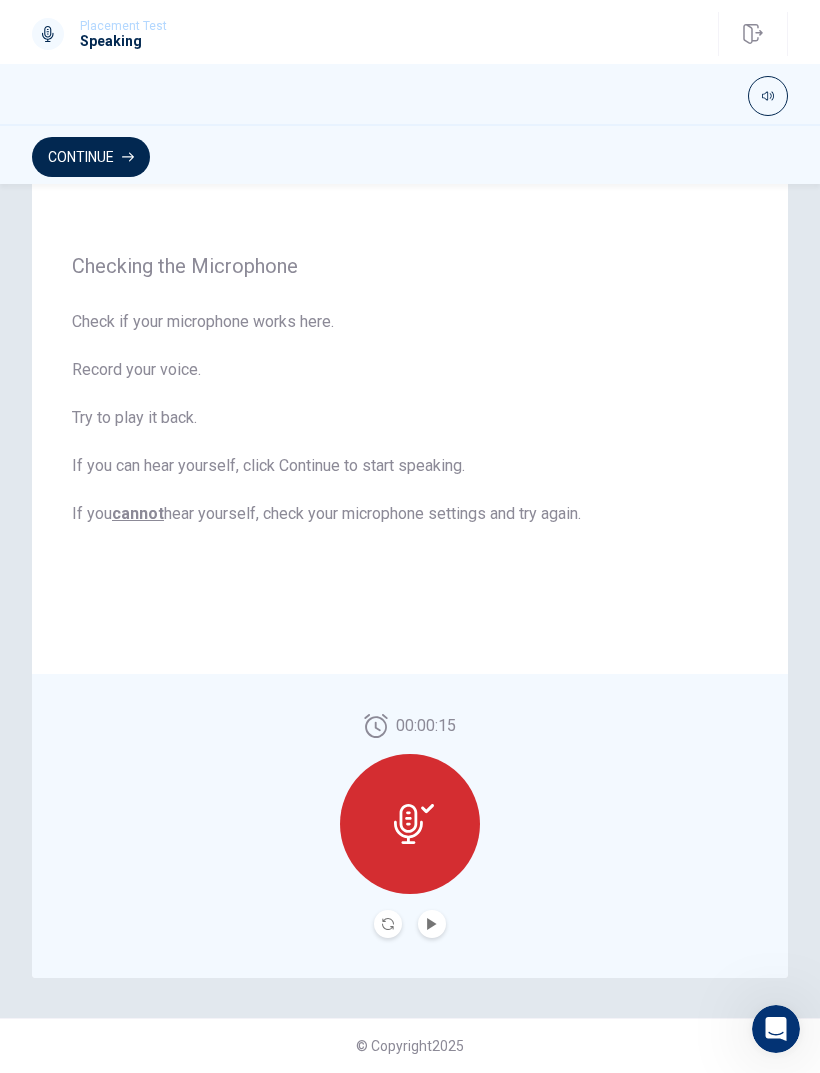 click at bounding box center [432, 924] 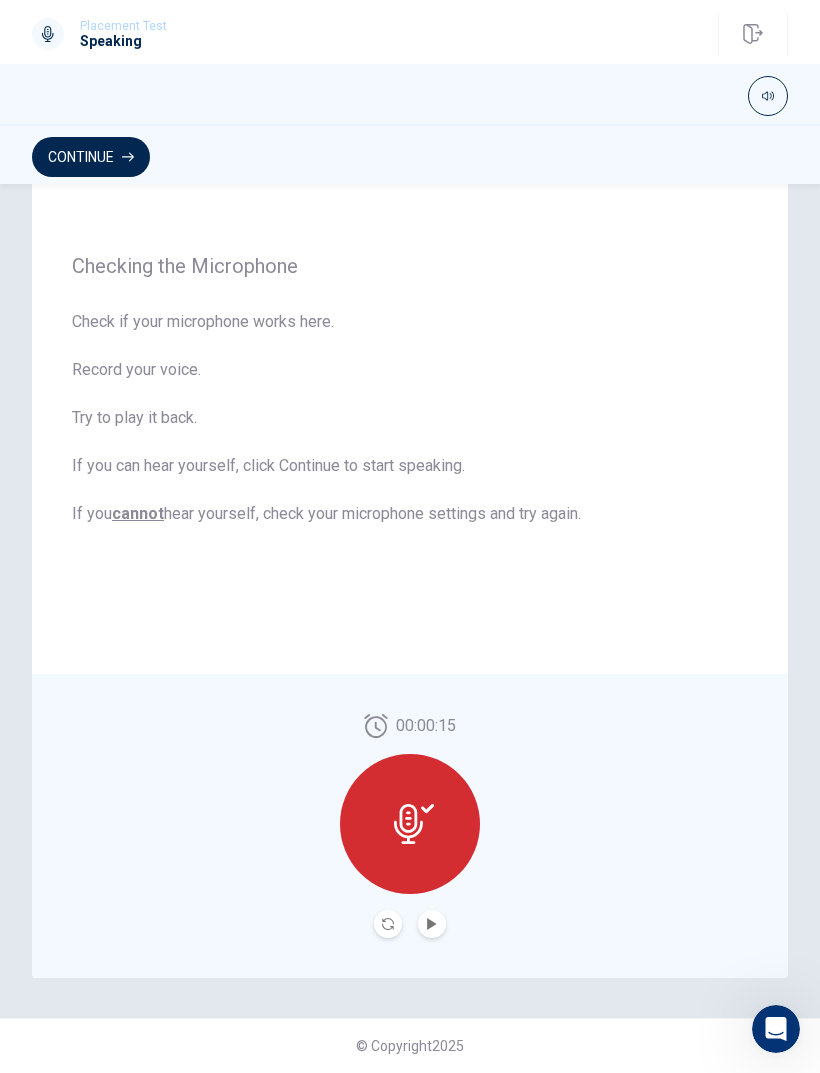 click at bounding box center [432, 924] 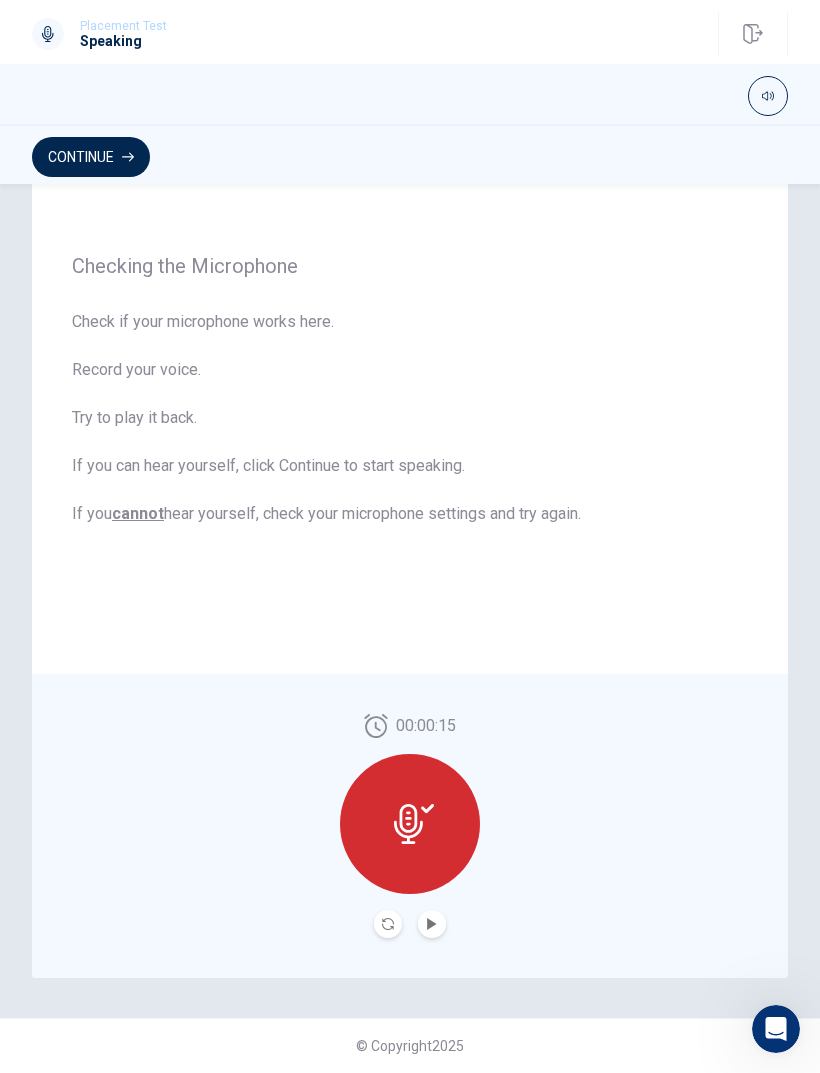 click at bounding box center [410, 824] 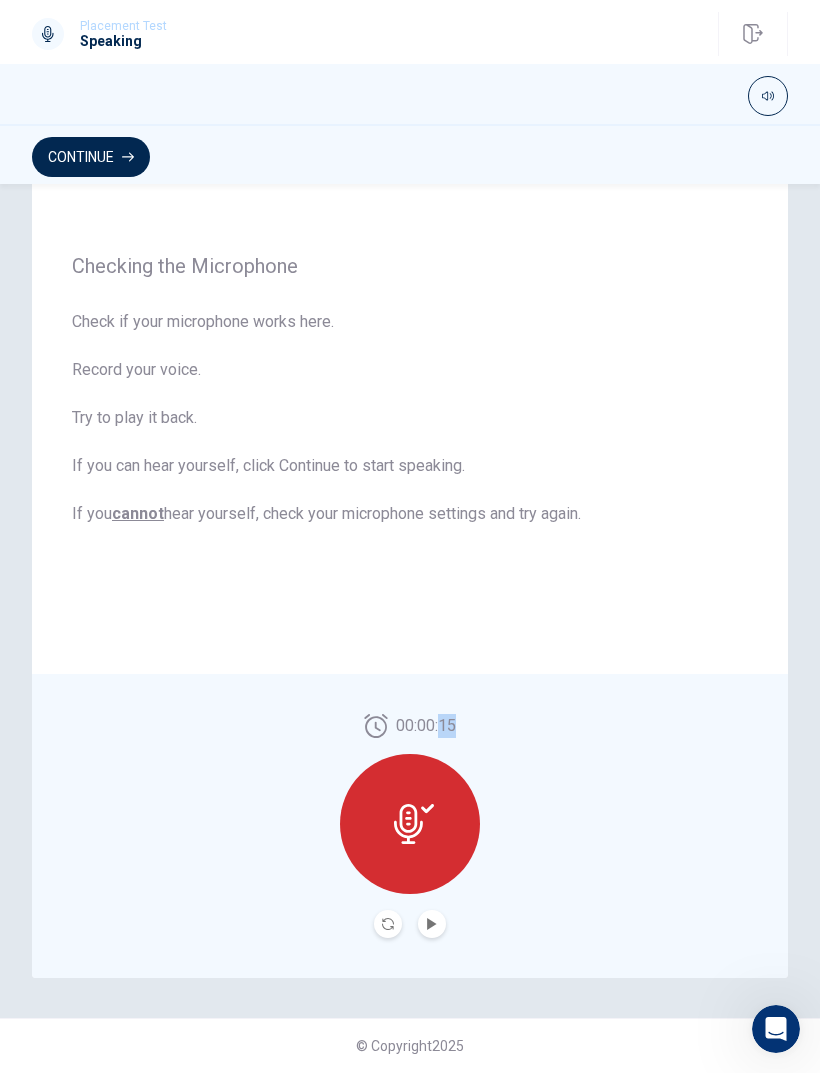 click on "00:00:15" at bounding box center (410, 826) 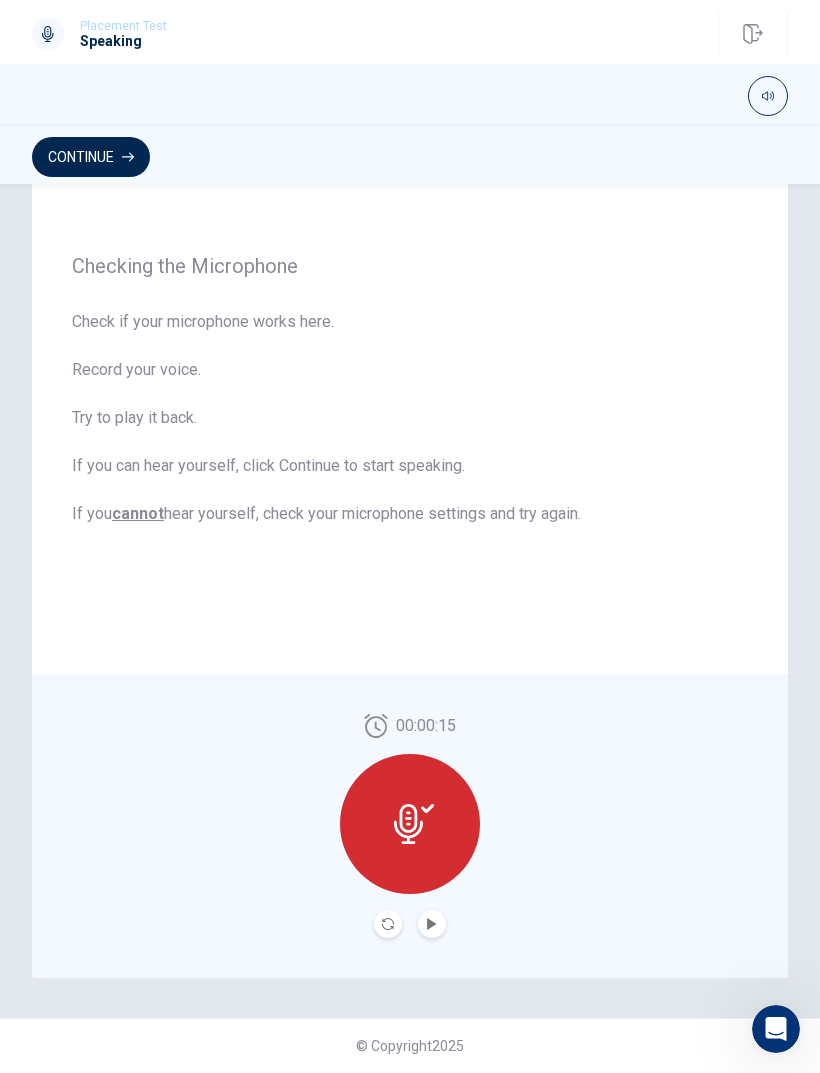 click on "00:00:15" at bounding box center (410, 826) 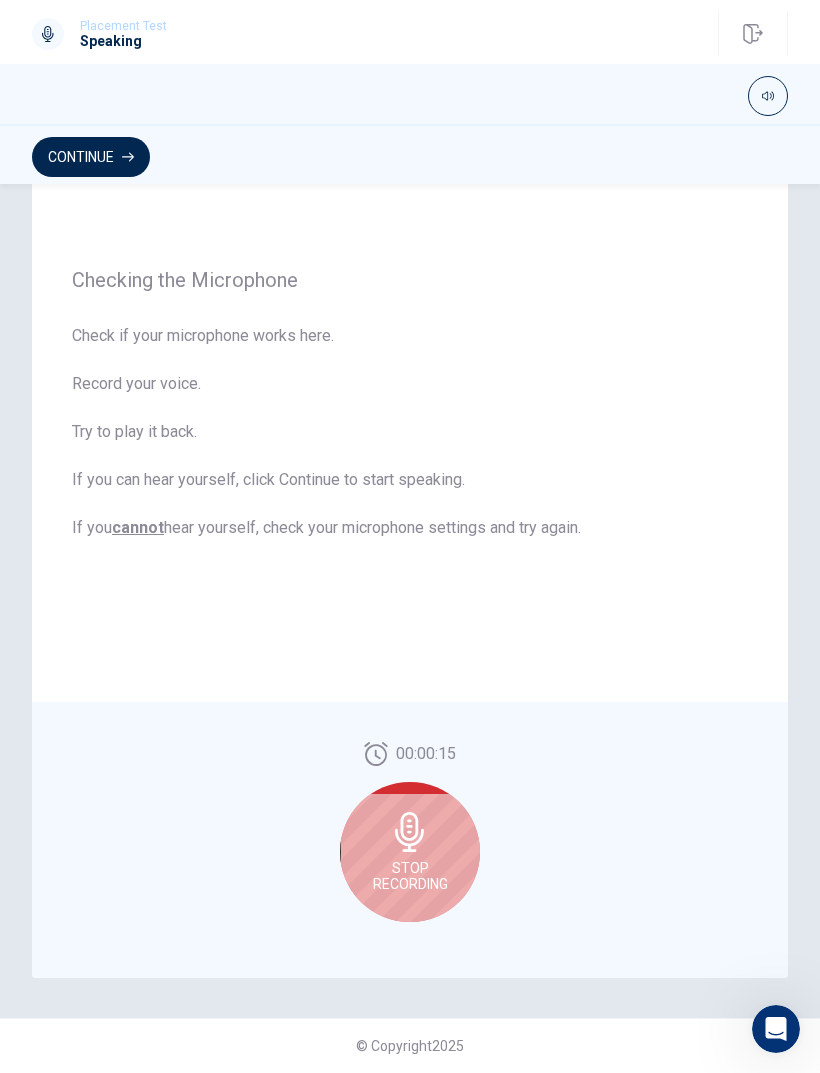 click on "Stop   Recording" at bounding box center (410, 852) 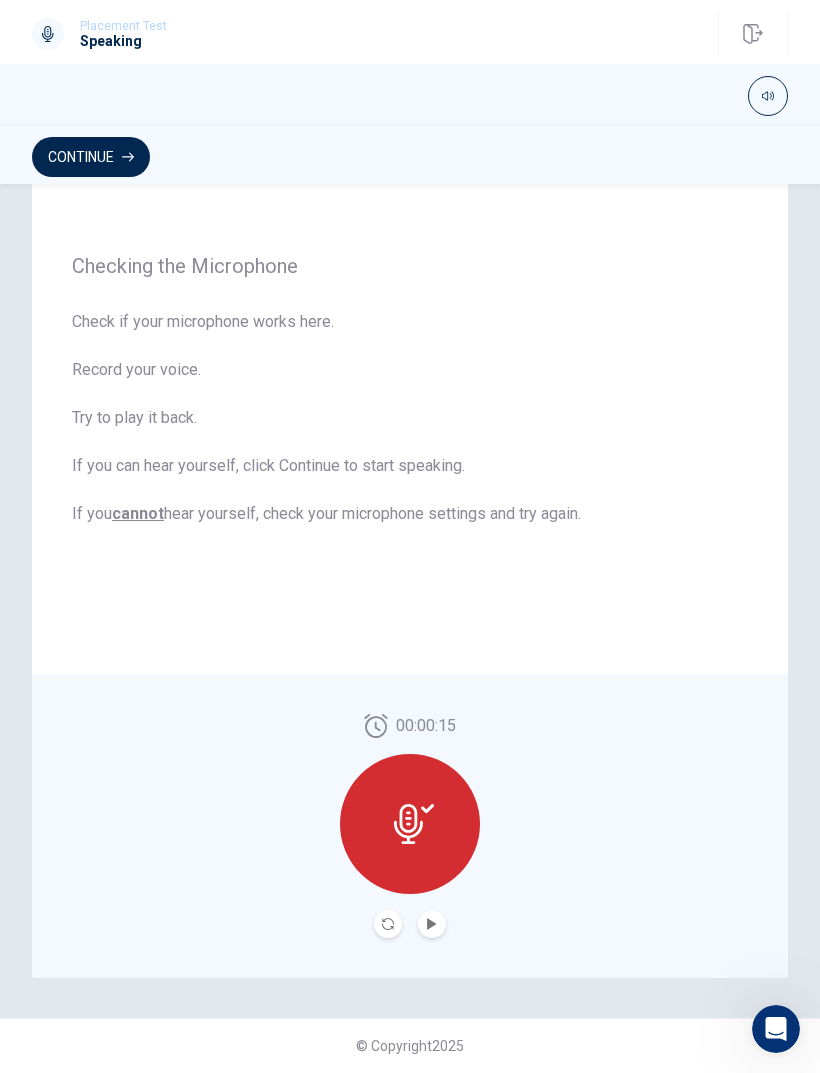 click at bounding box center [410, 824] 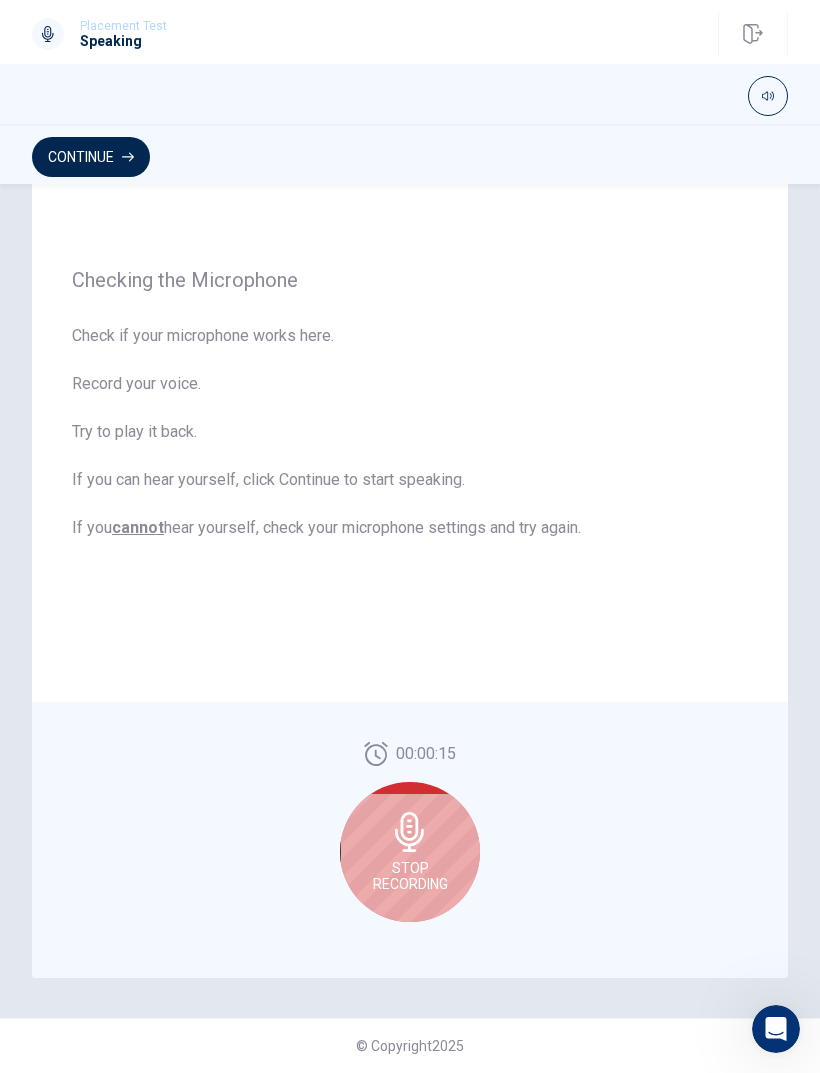 click on "Stop   Recording" at bounding box center [410, 852] 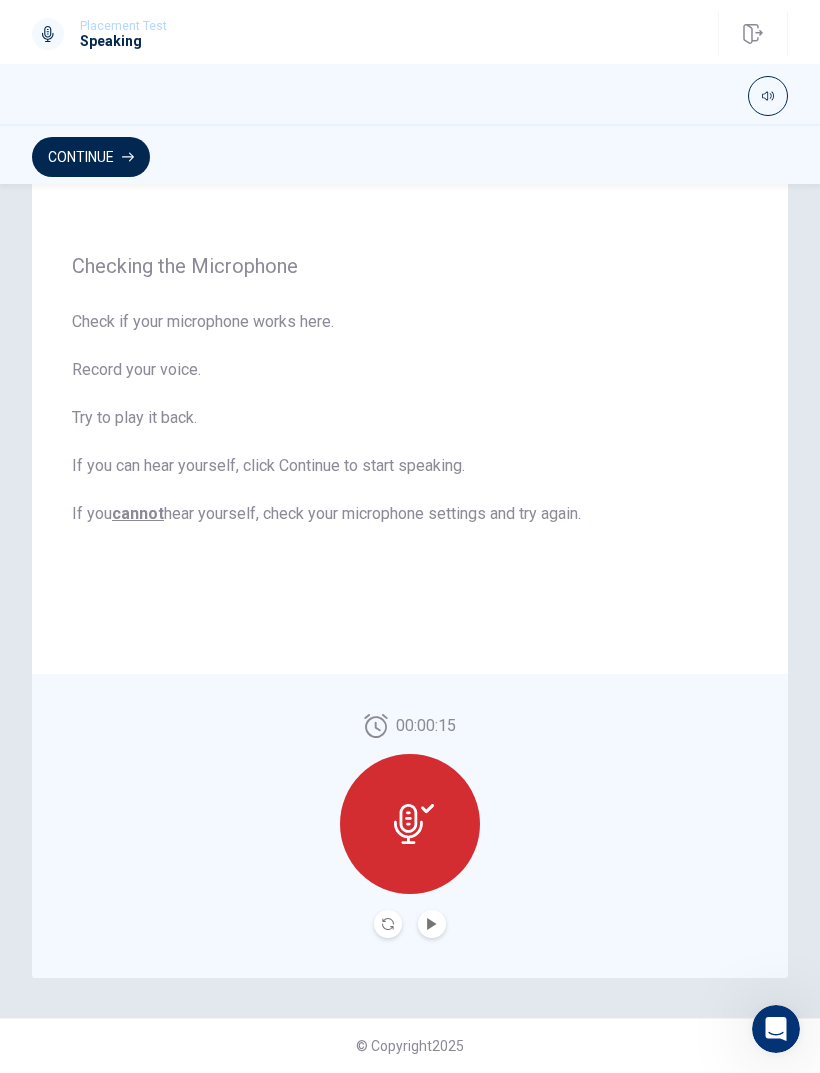 click 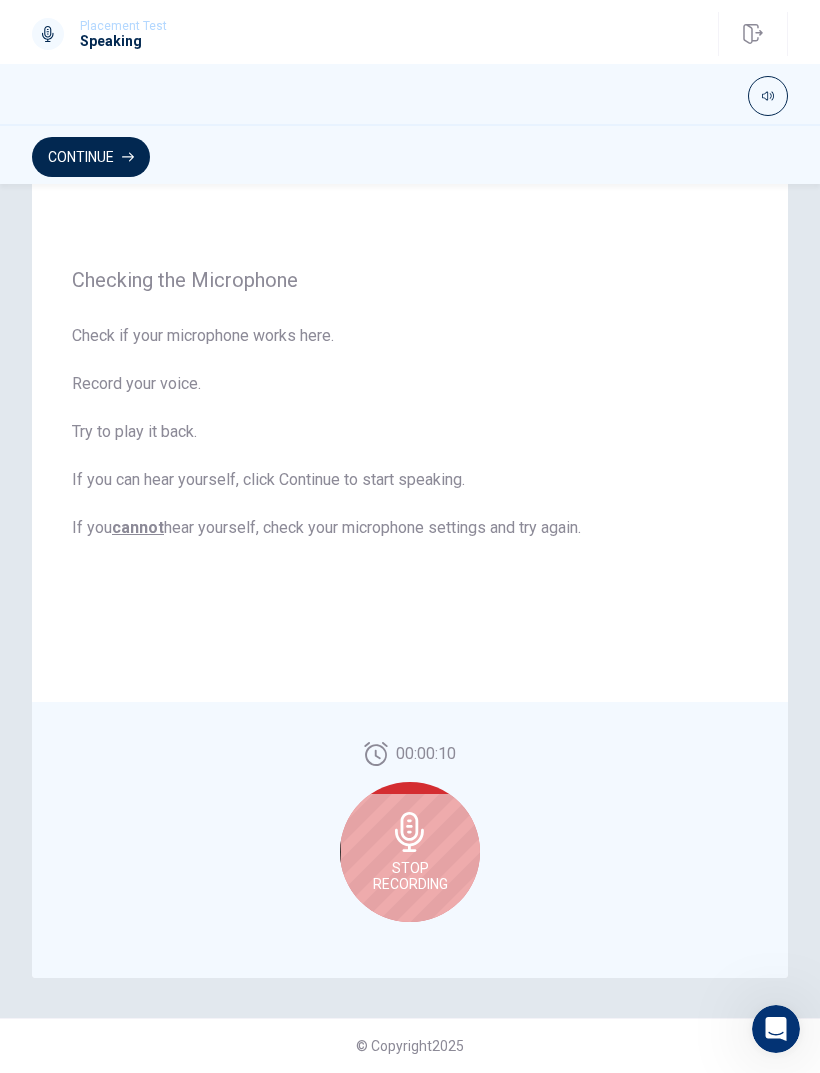 click on "Stop   Recording" at bounding box center [410, 876] 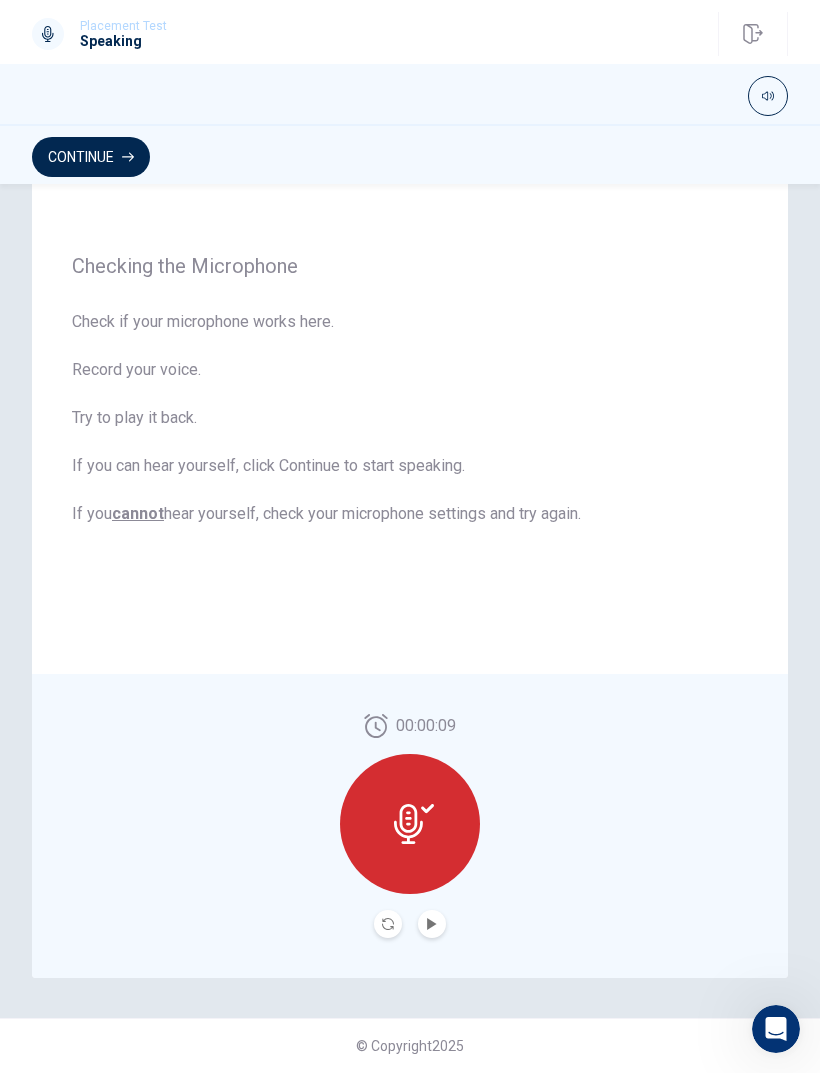 click at bounding box center (432, 924) 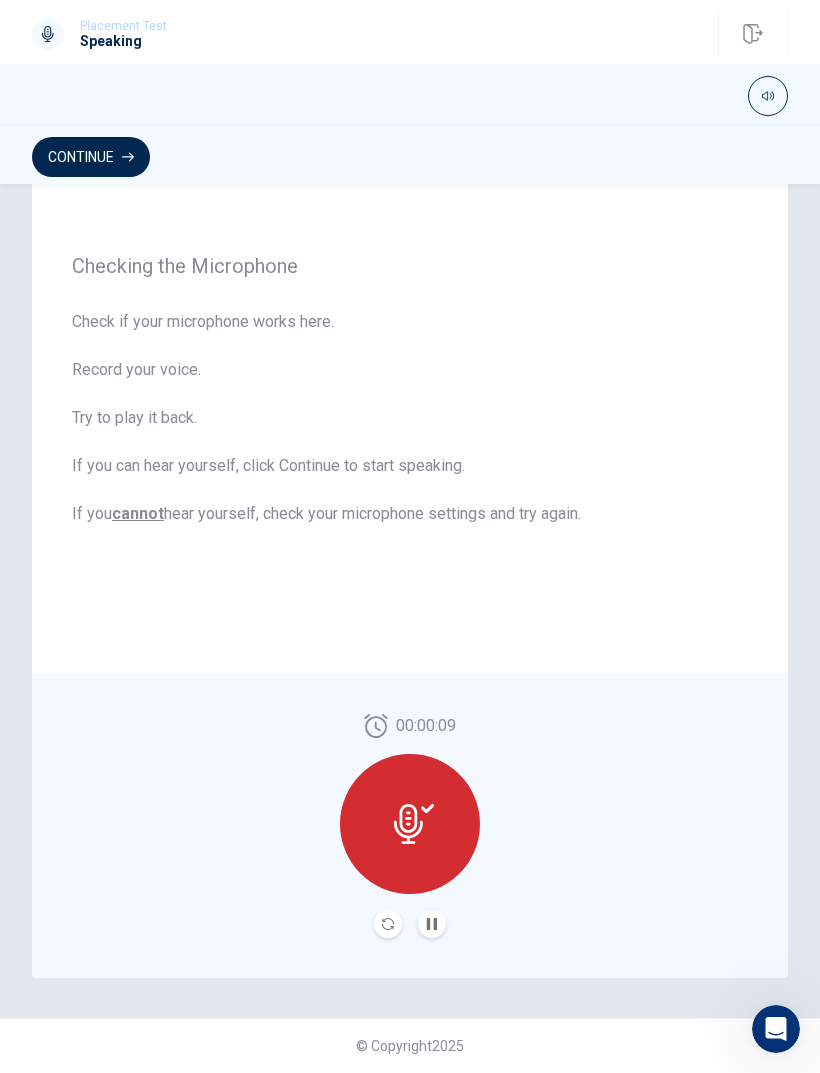 click 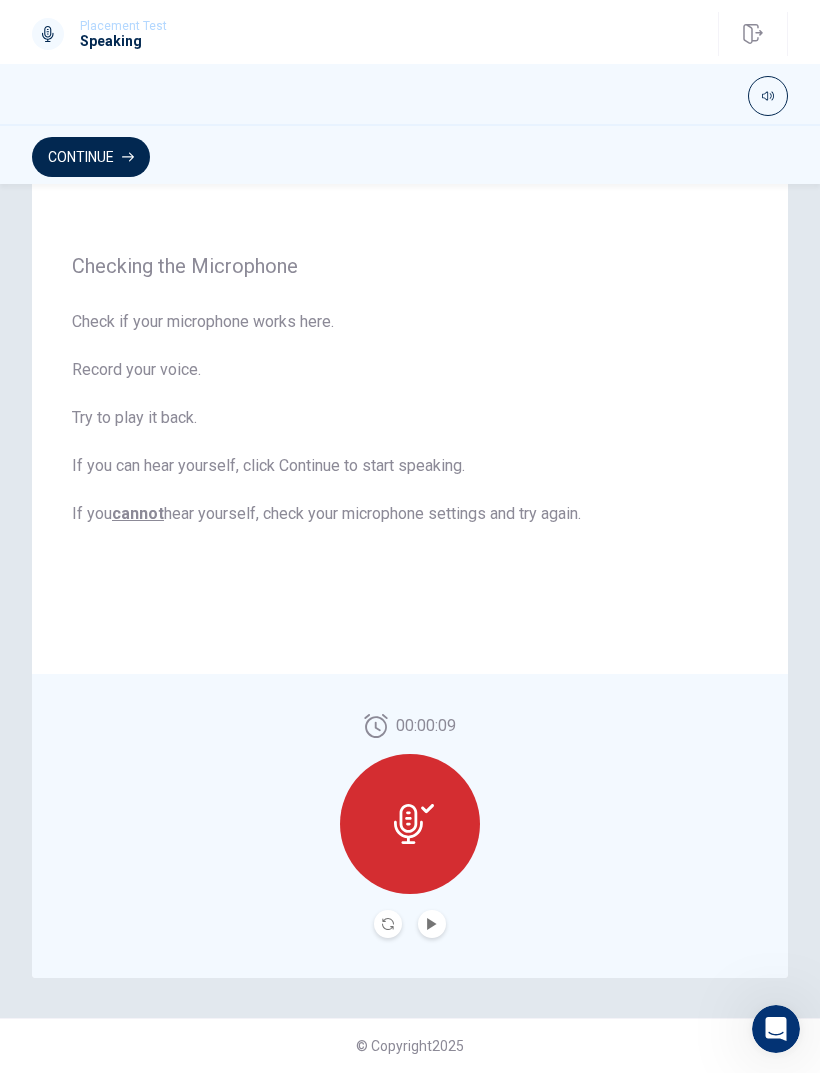 click on "Continue" at bounding box center (91, 157) 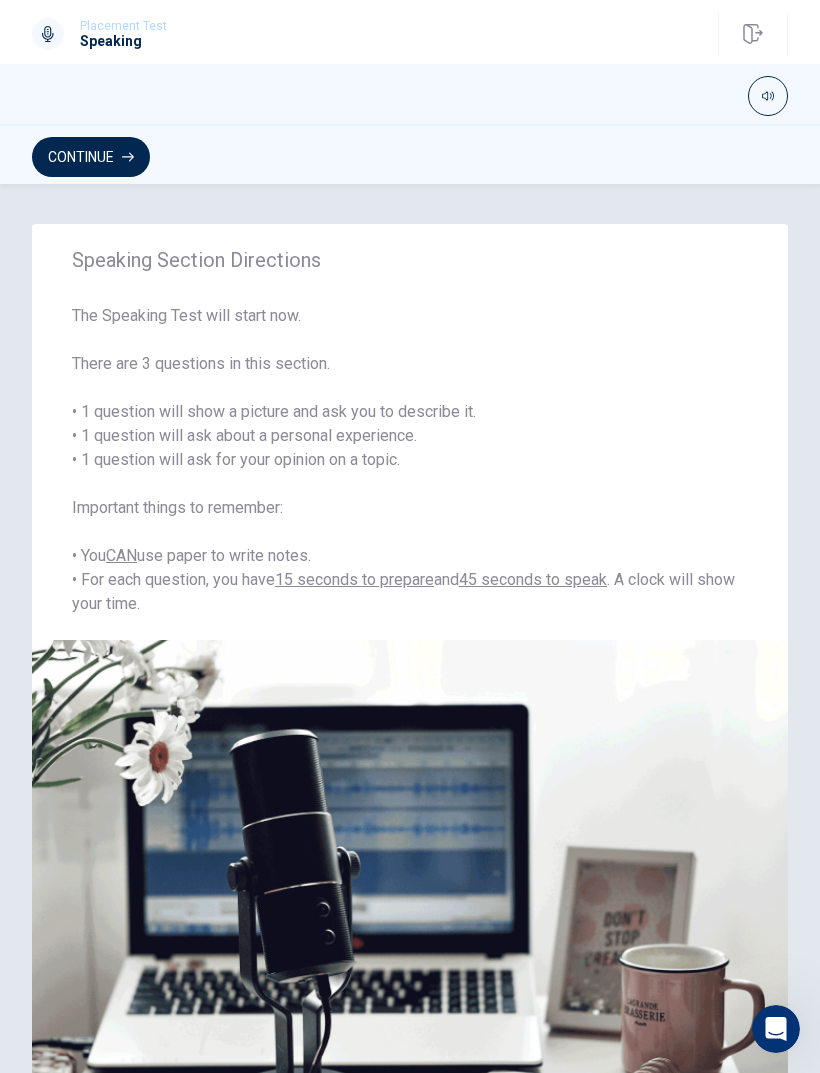 scroll, scrollTop: 0, scrollLeft: 0, axis: both 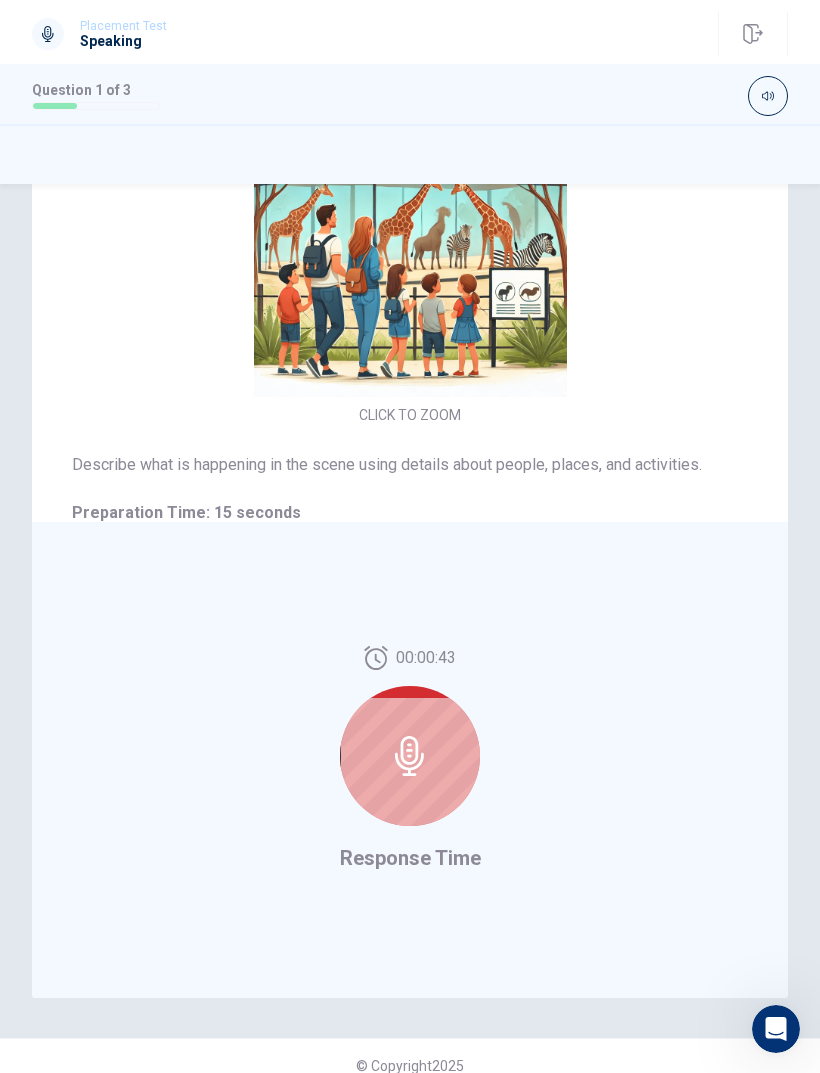 click at bounding box center (410, 756) 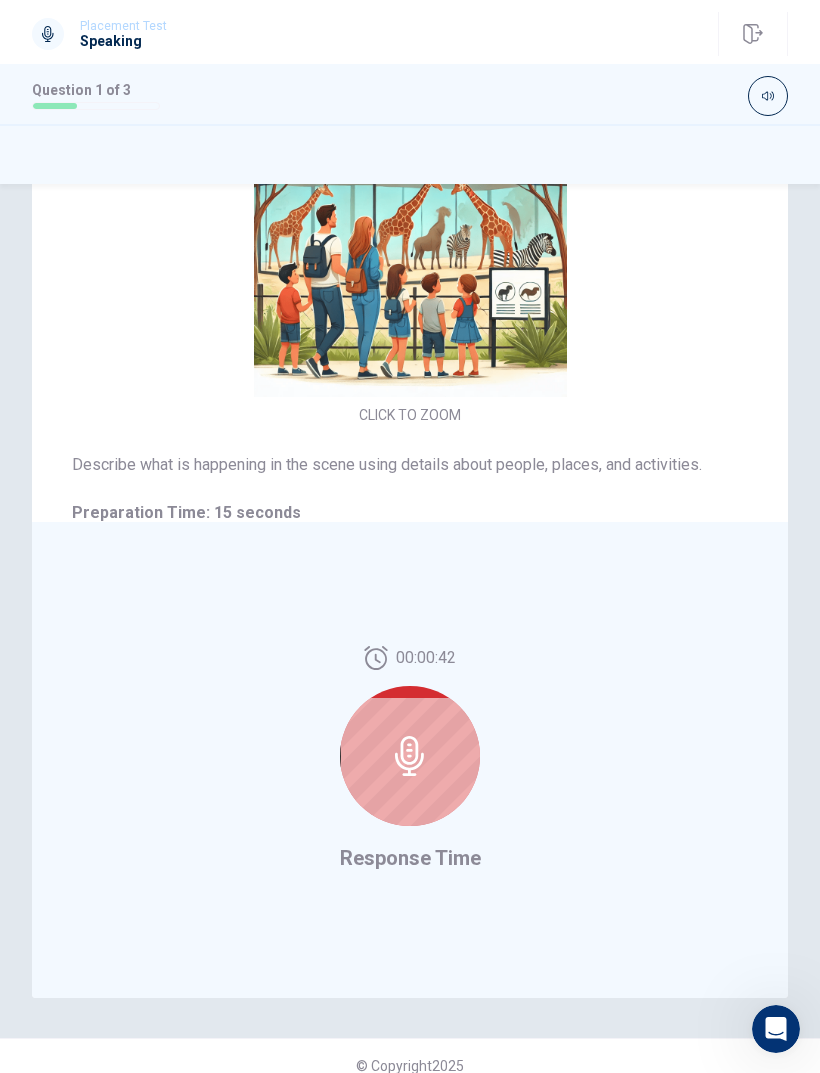 click at bounding box center (410, 756) 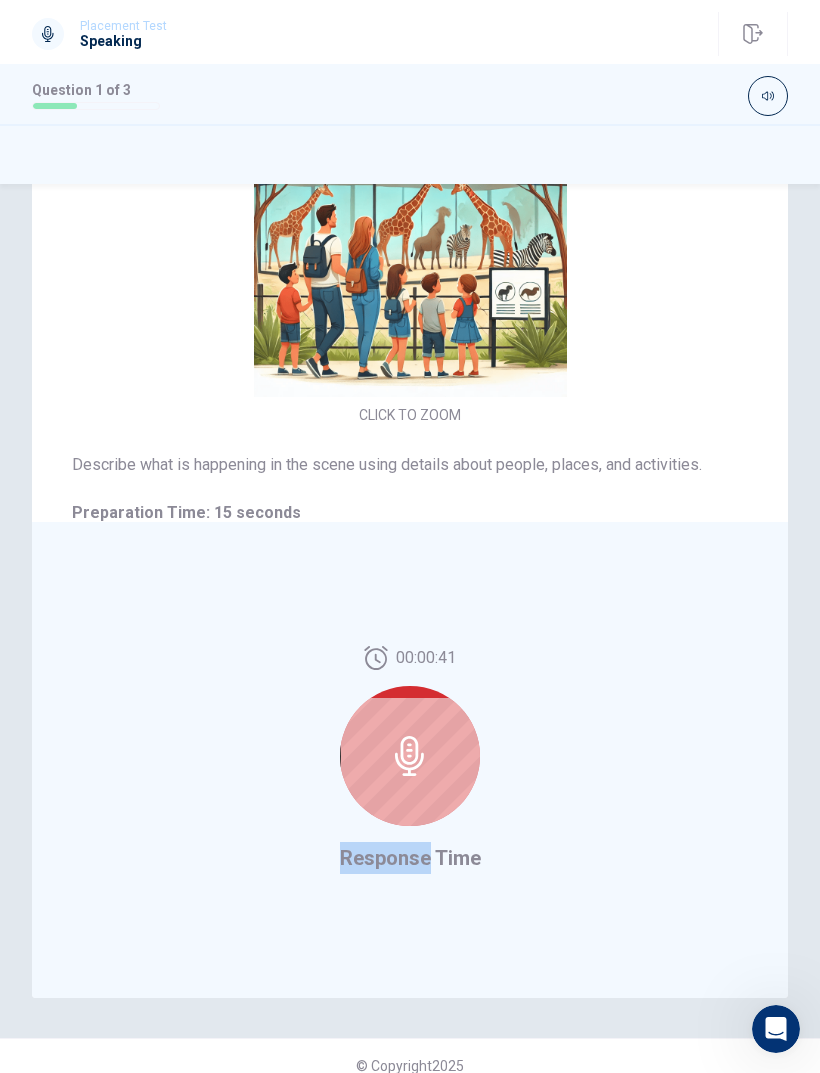 click on "00:00:41 Response Time" at bounding box center [410, 760] 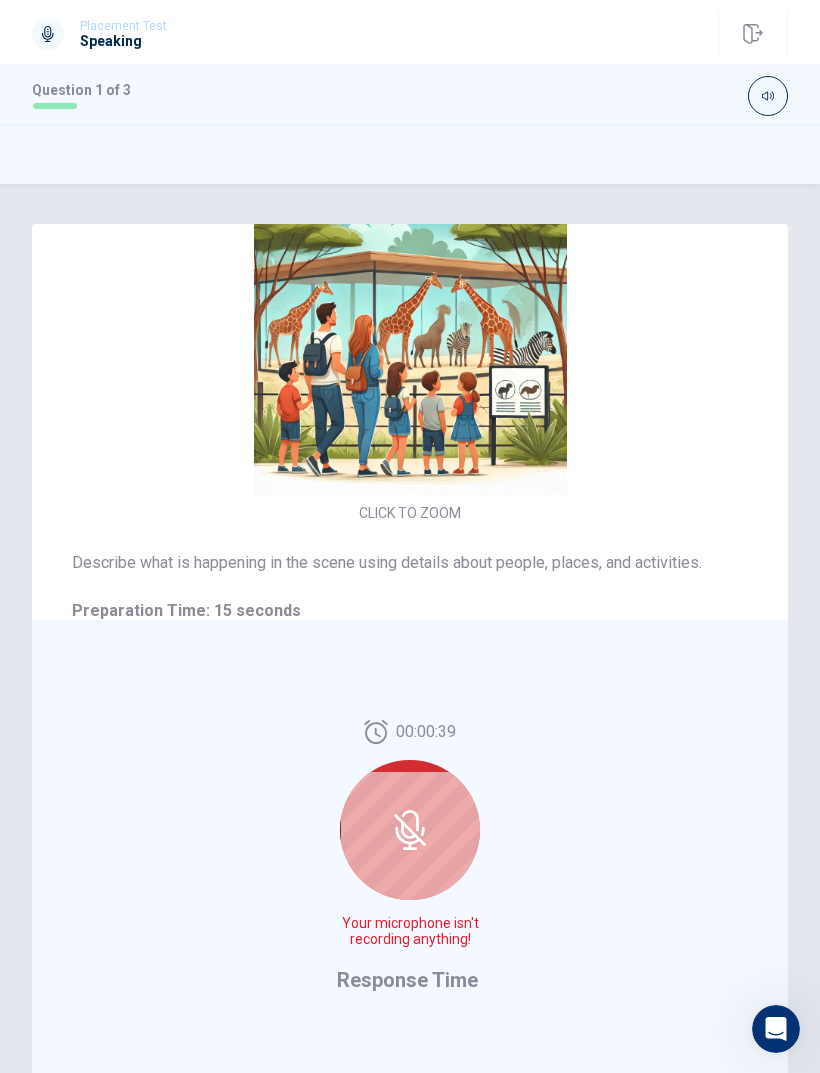 scroll, scrollTop: 0, scrollLeft: 0, axis: both 